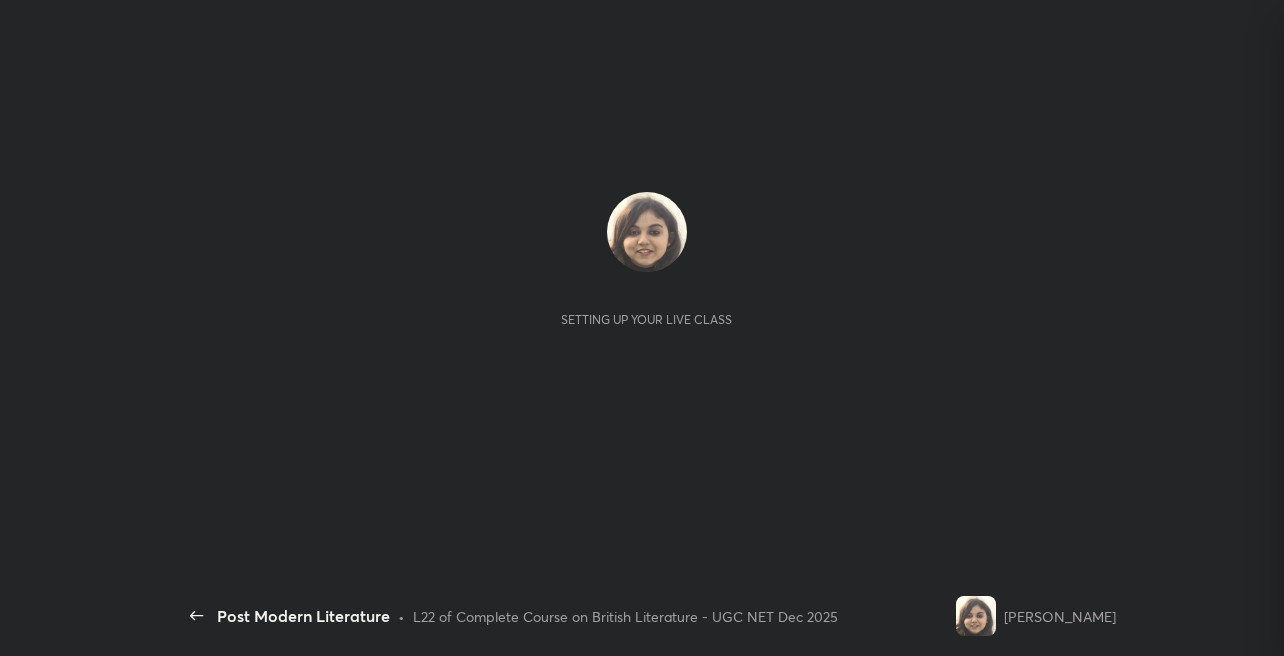 scroll, scrollTop: 0, scrollLeft: 0, axis: both 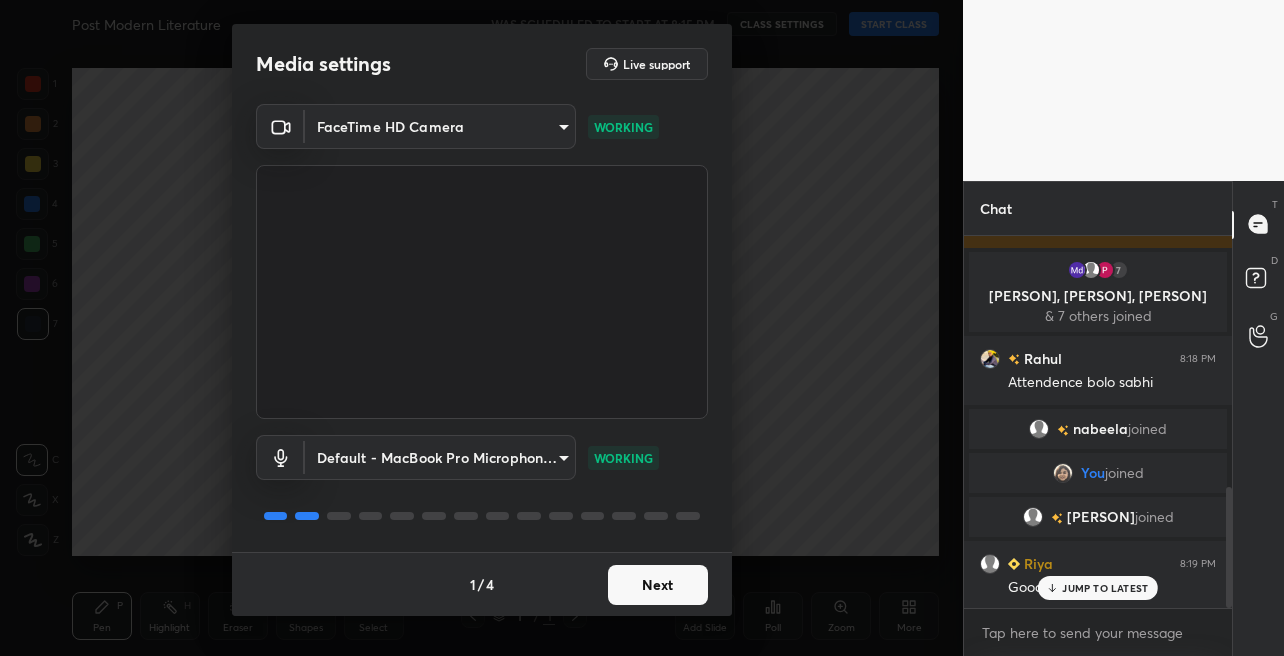 click on "Next" at bounding box center (658, 585) 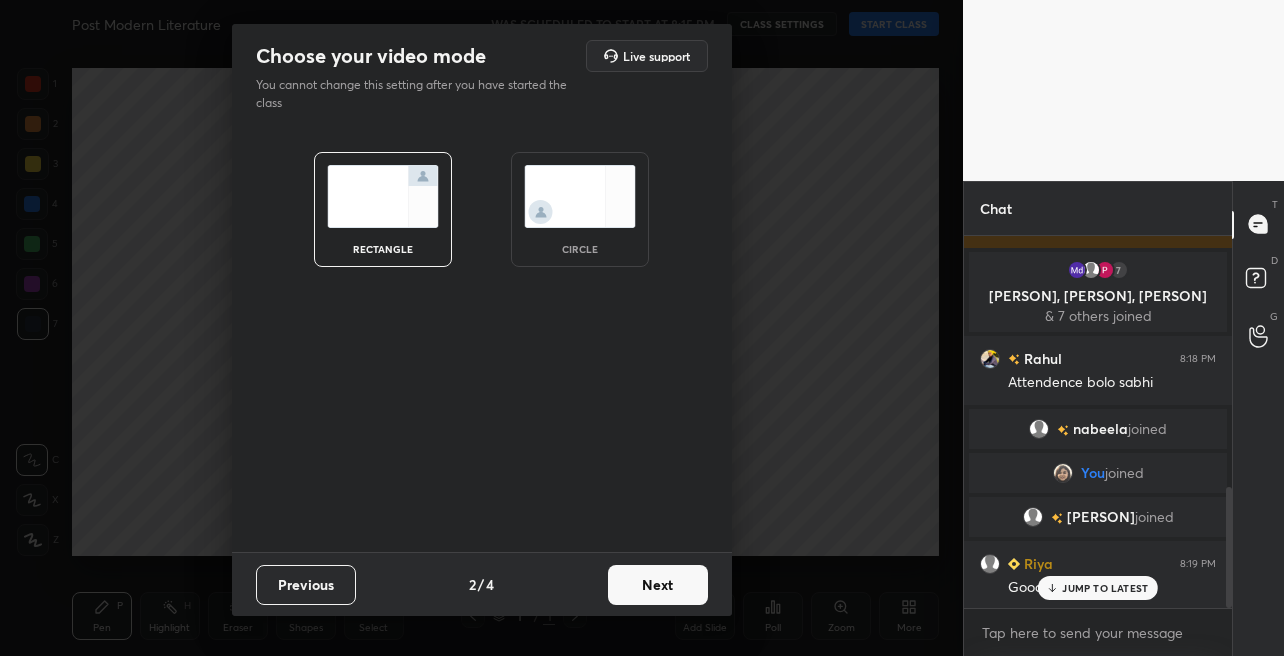 click on "Next" at bounding box center [658, 585] 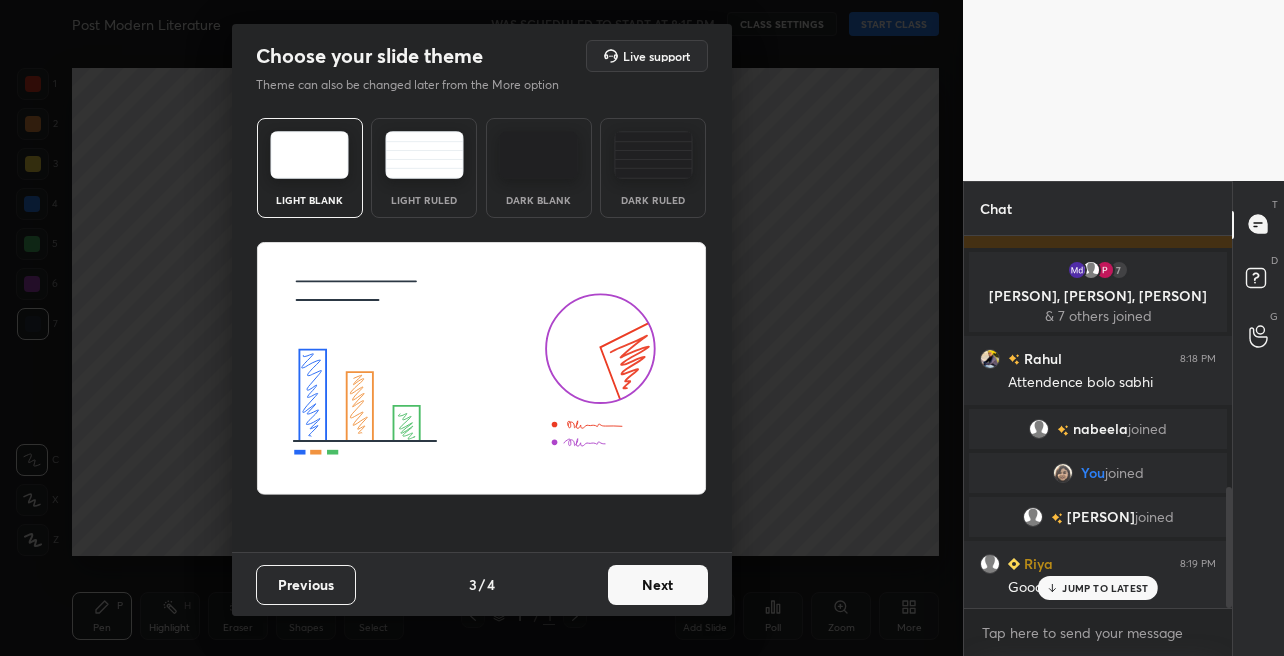 click on "Next" at bounding box center [658, 585] 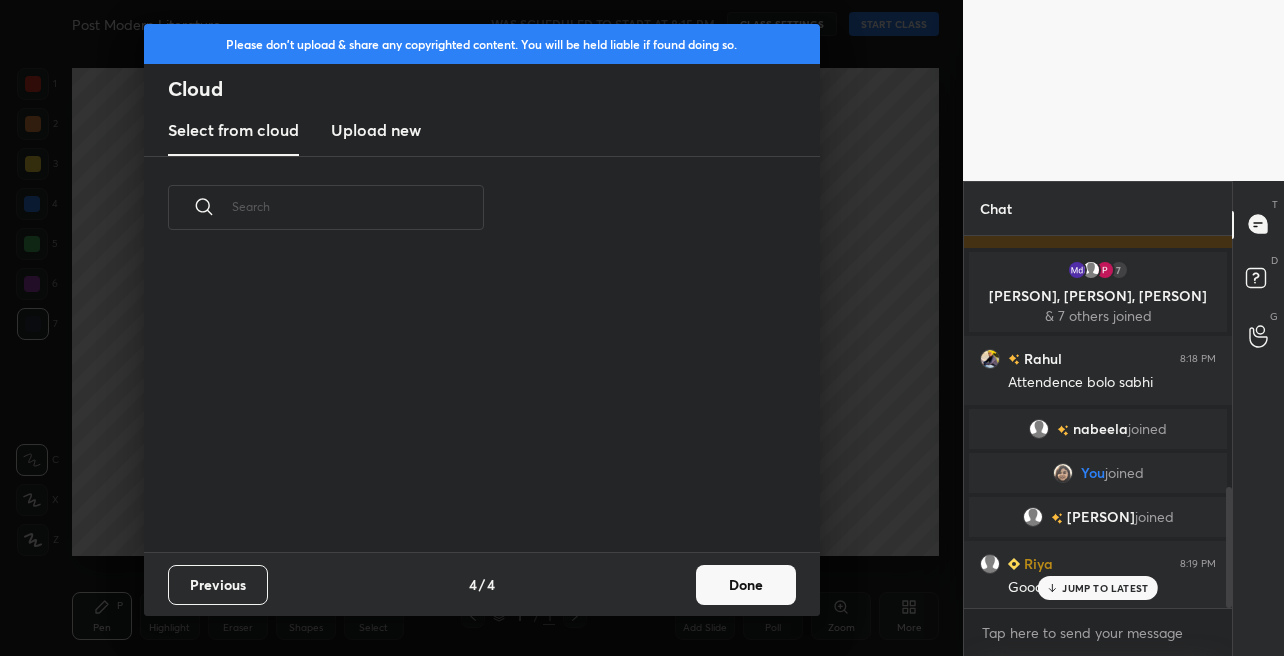 scroll, scrollTop: 7, scrollLeft: 11, axis: both 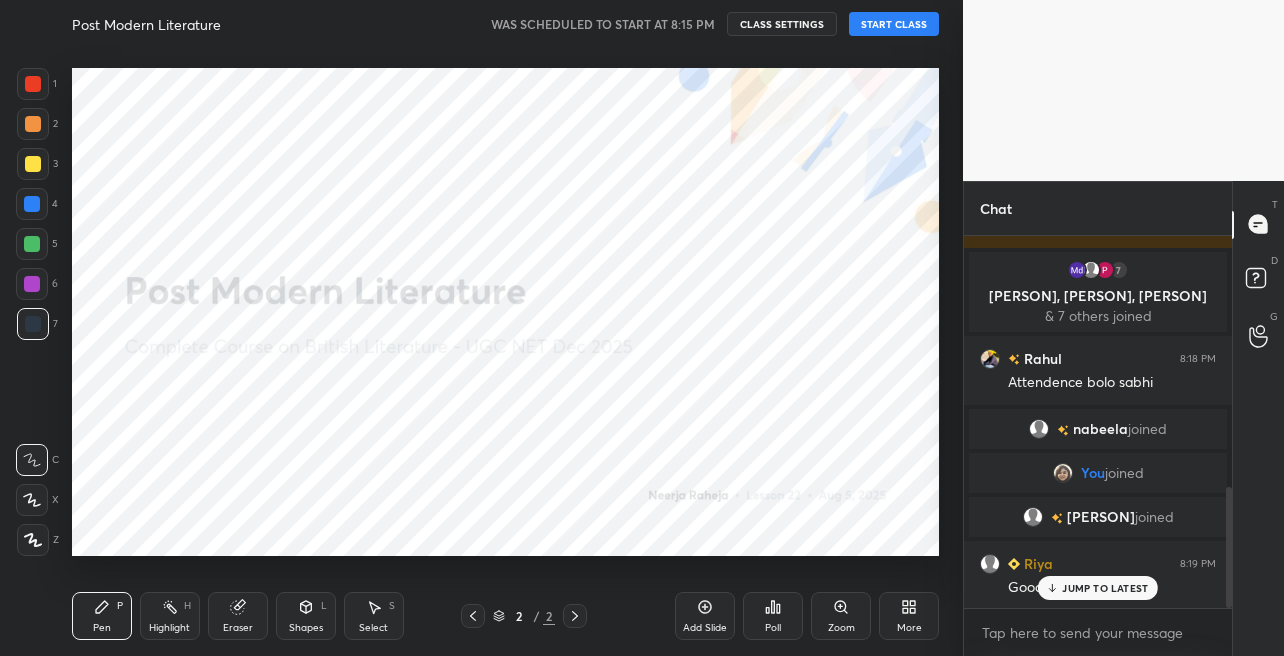 click on "START CLASS" at bounding box center (894, 24) 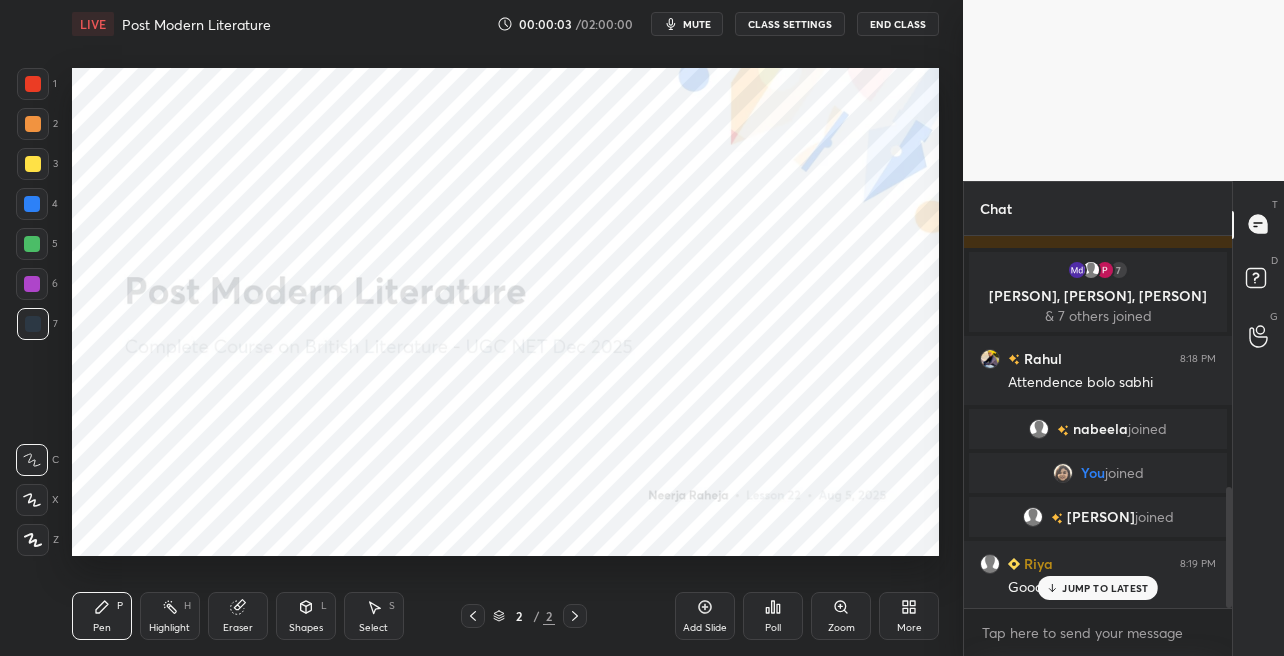 click 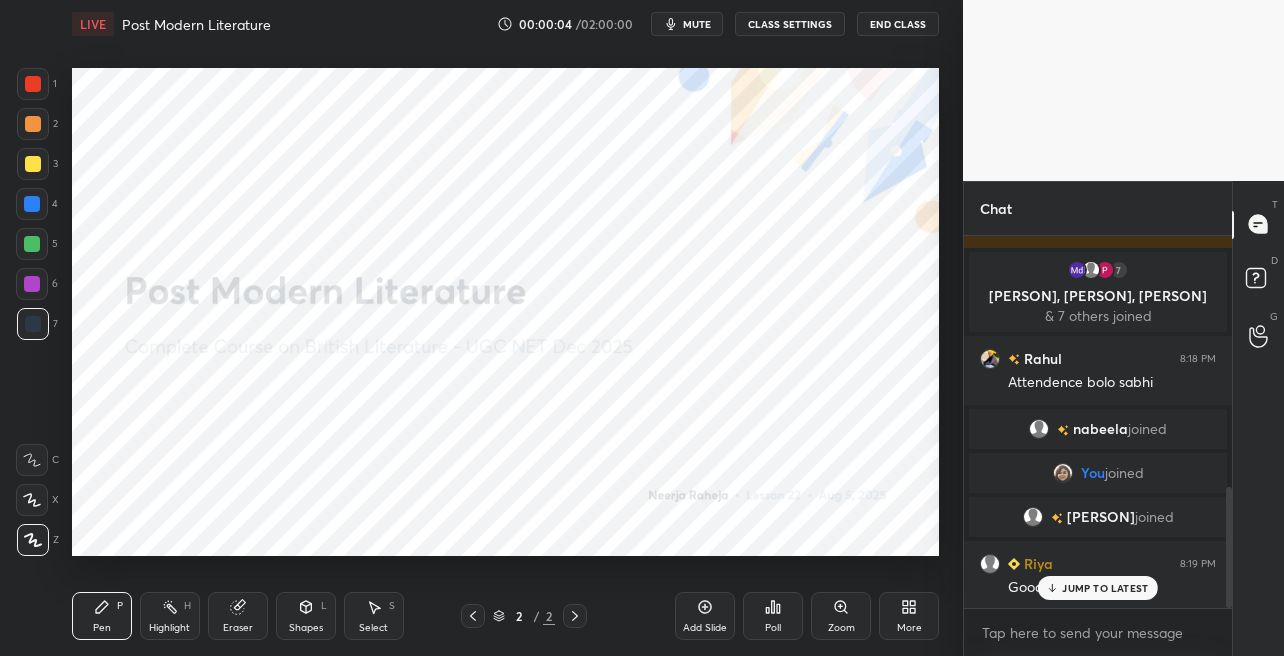 drag, startPoint x: 34, startPoint y: 291, endPoint x: 61, endPoint y: 270, distance: 34.20526 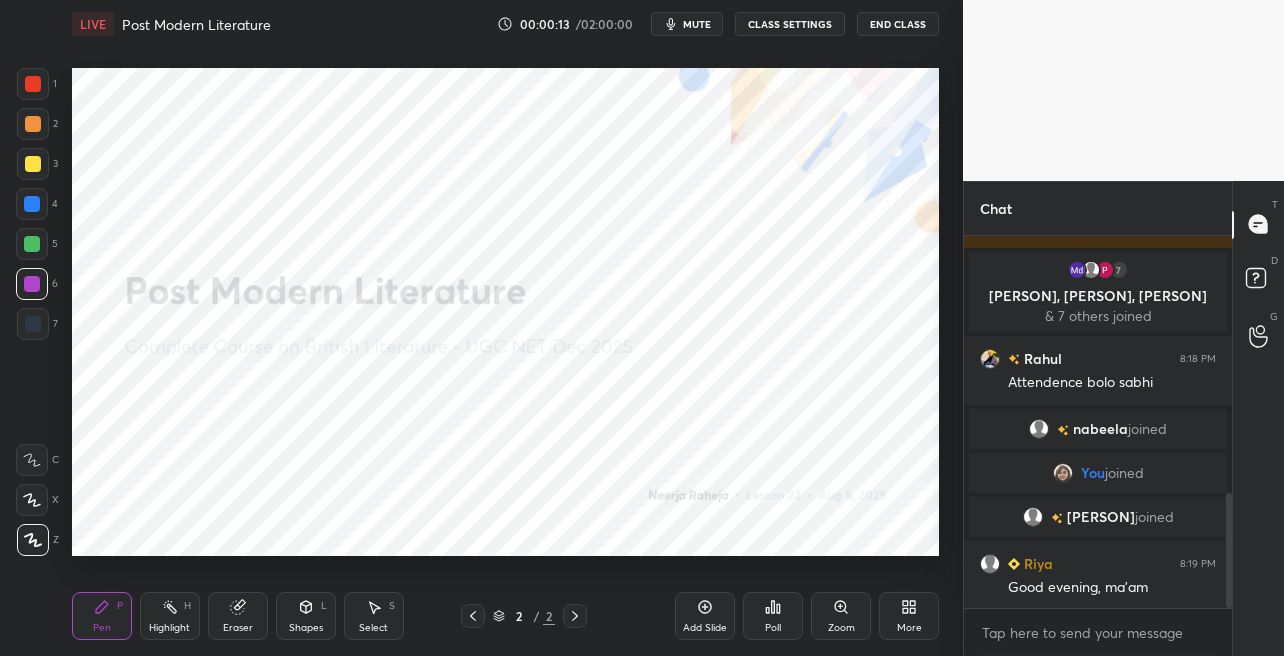 scroll, scrollTop: 840, scrollLeft: 0, axis: vertical 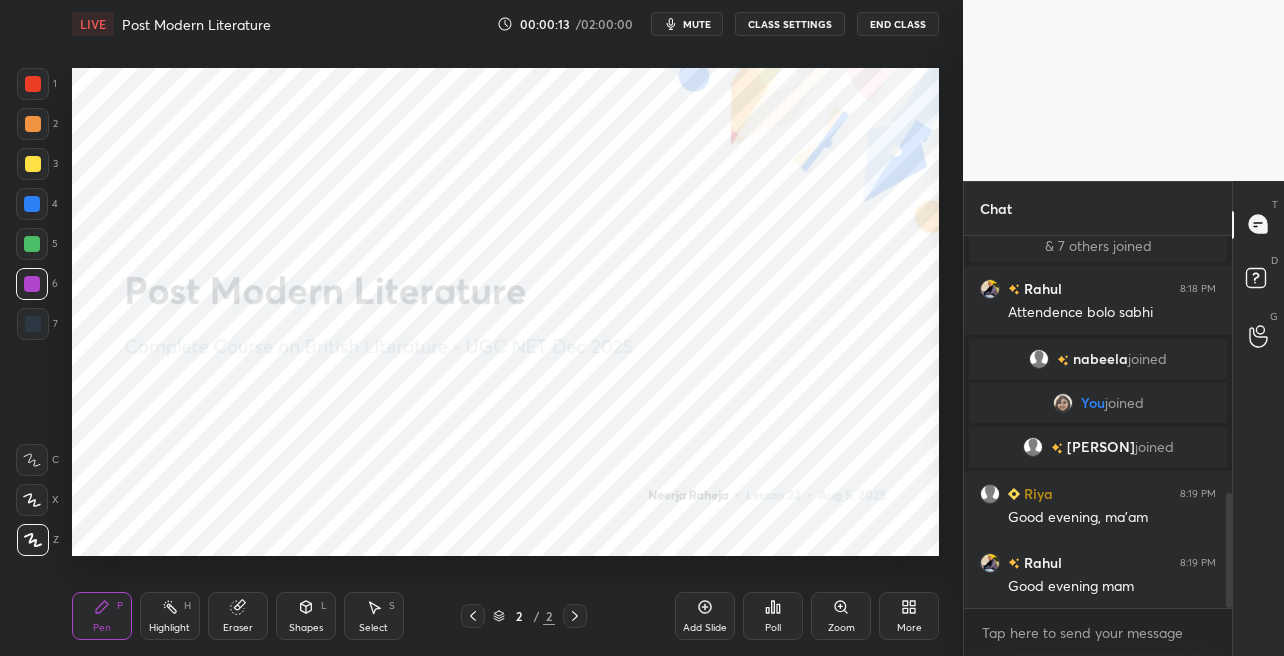 click 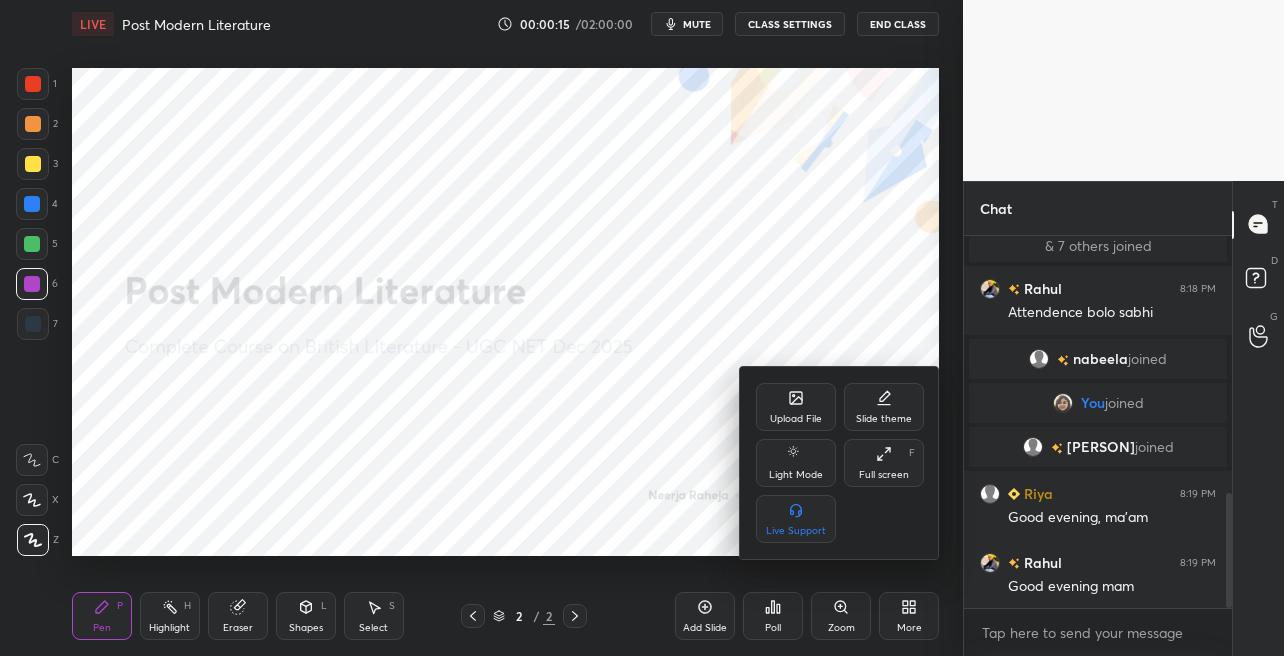 click on "Upload File" at bounding box center [796, 407] 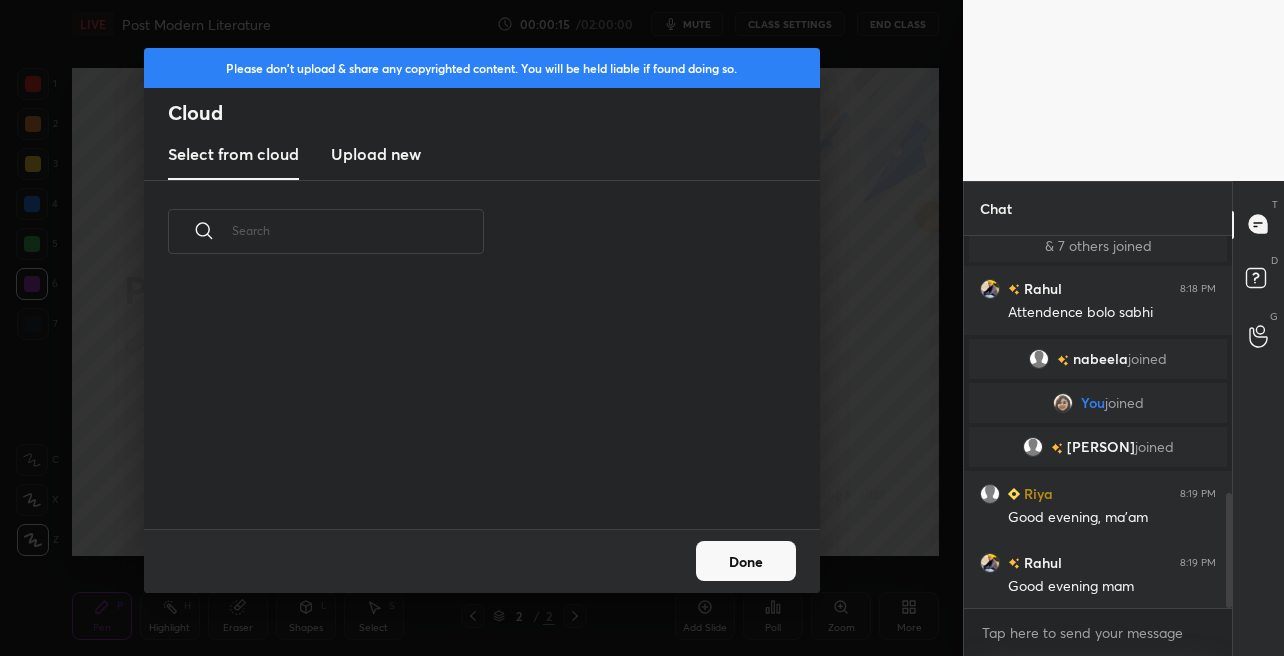 scroll, scrollTop: 6, scrollLeft: 11, axis: both 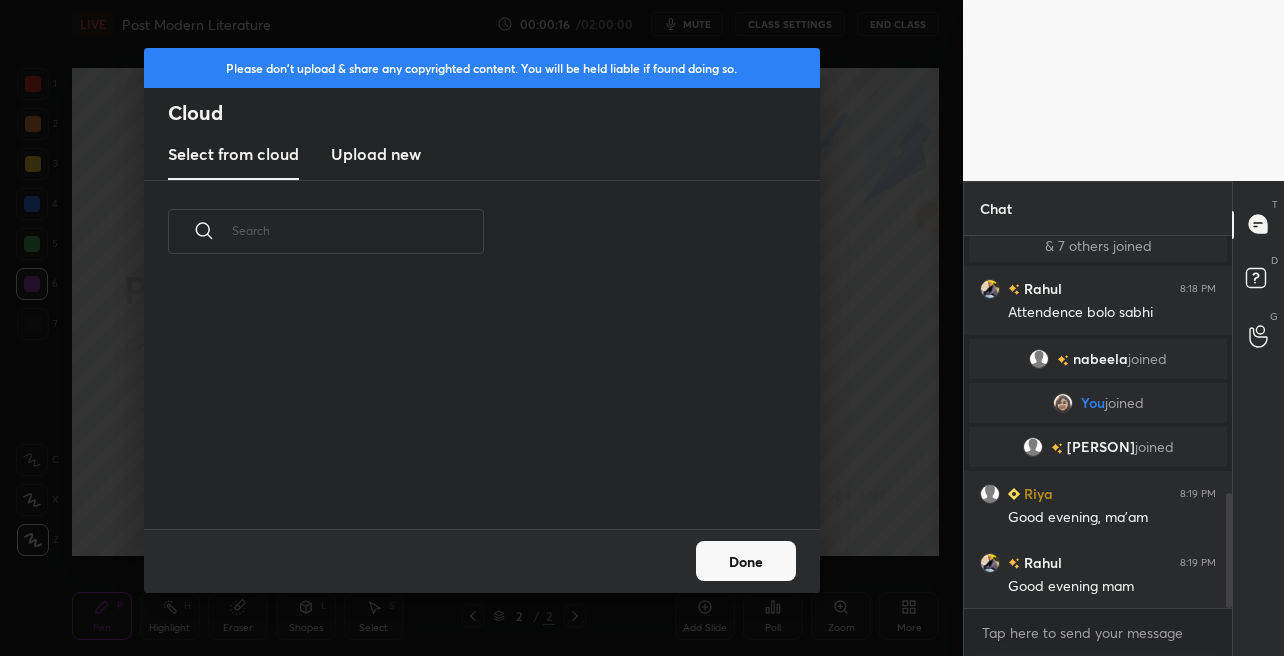 click on "Upload new" at bounding box center [376, 154] 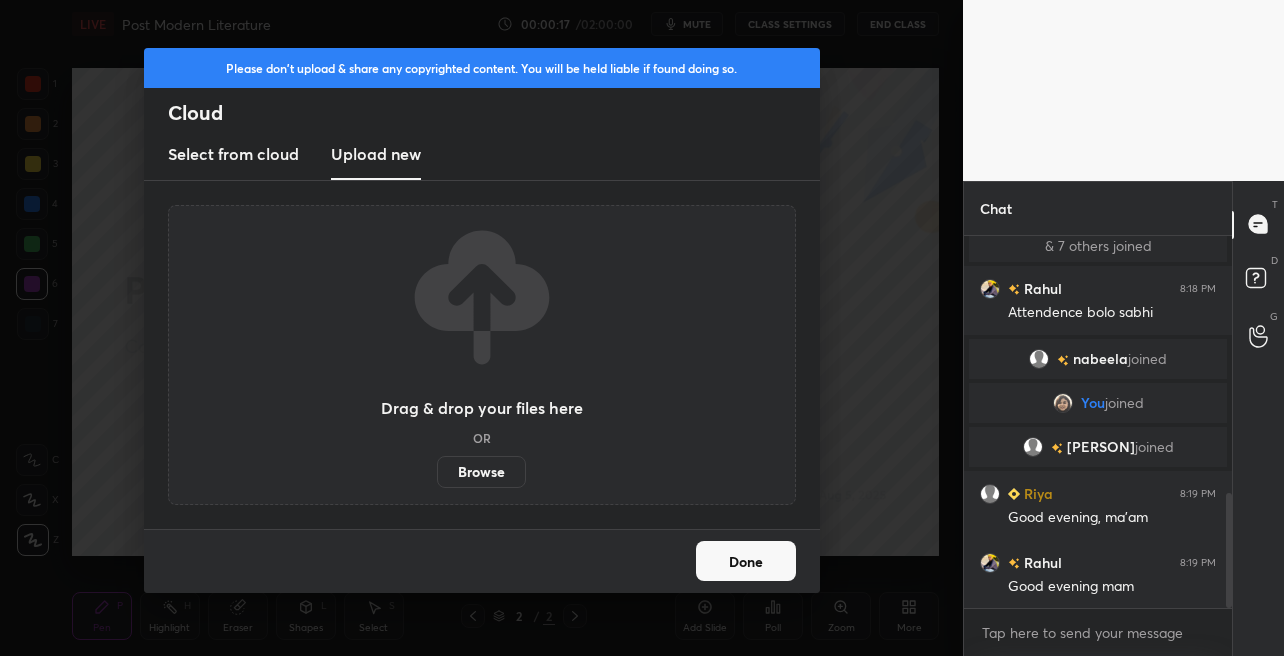 click on "Browse" at bounding box center [481, 472] 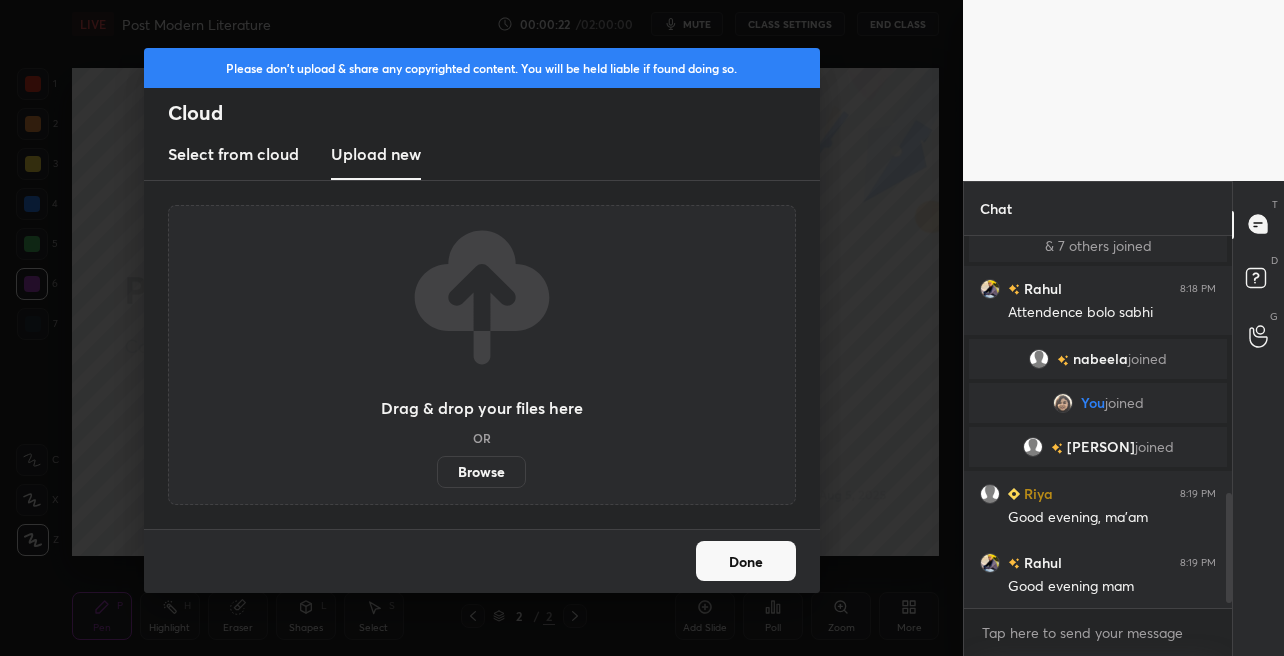 scroll, scrollTop: 908, scrollLeft: 0, axis: vertical 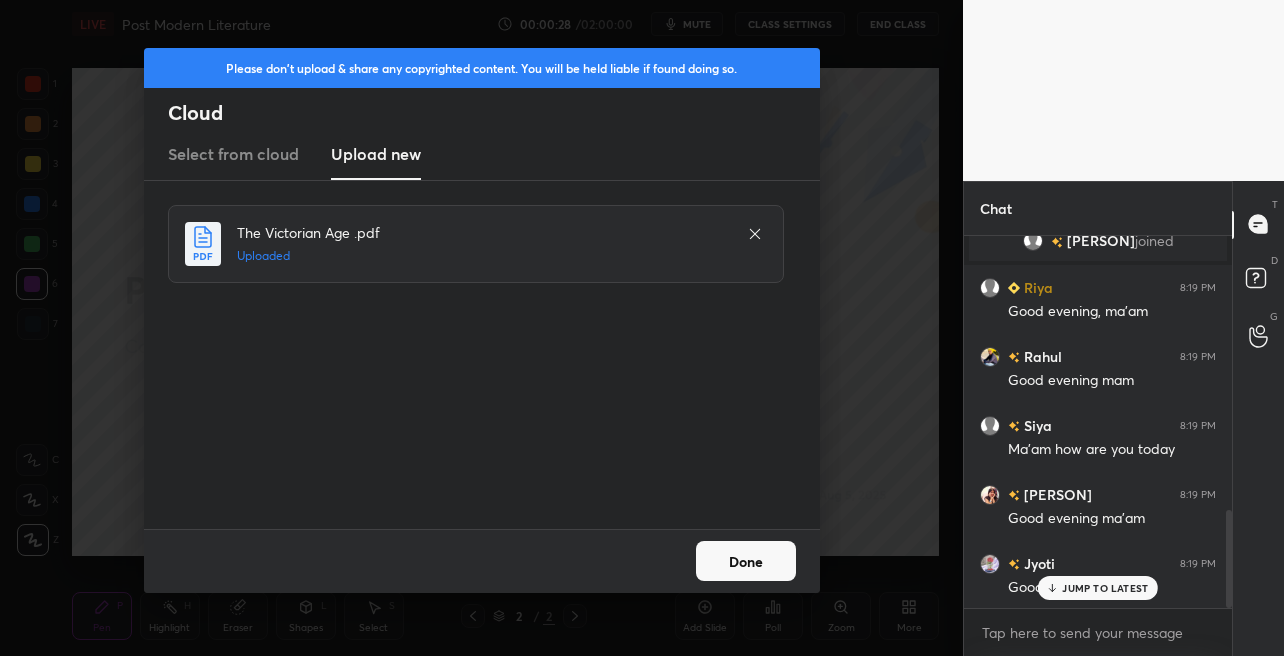 click on "Done" at bounding box center [746, 561] 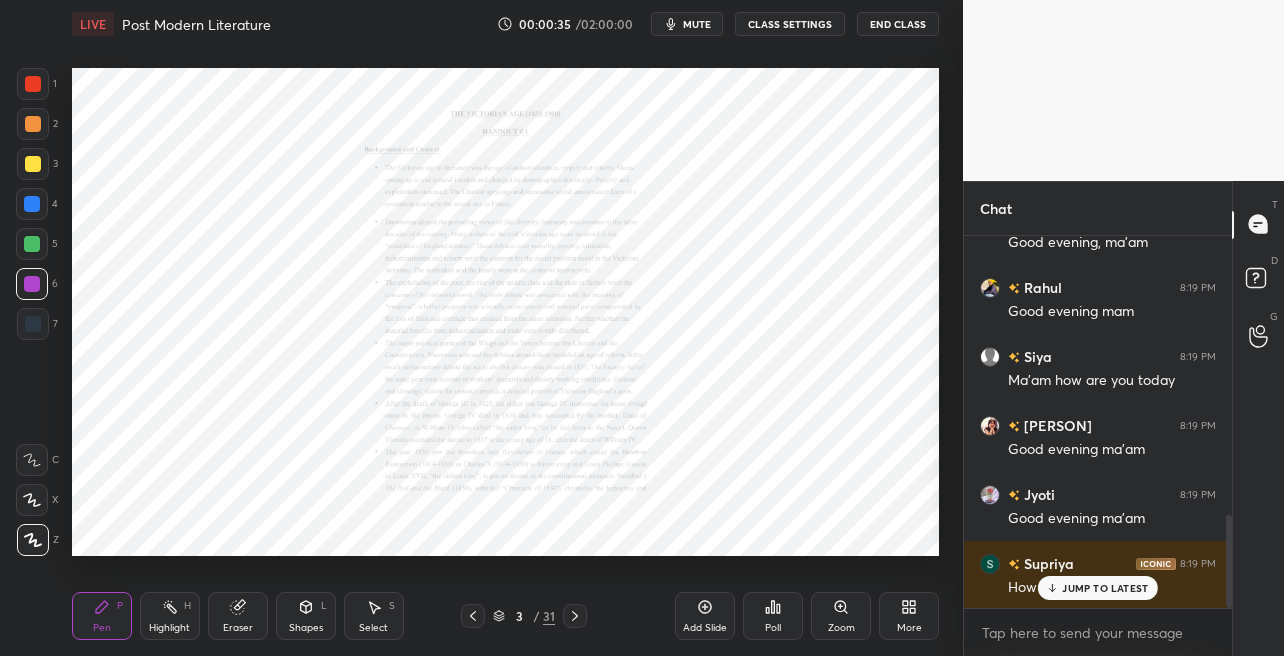 click on "Zoom" at bounding box center [841, 628] 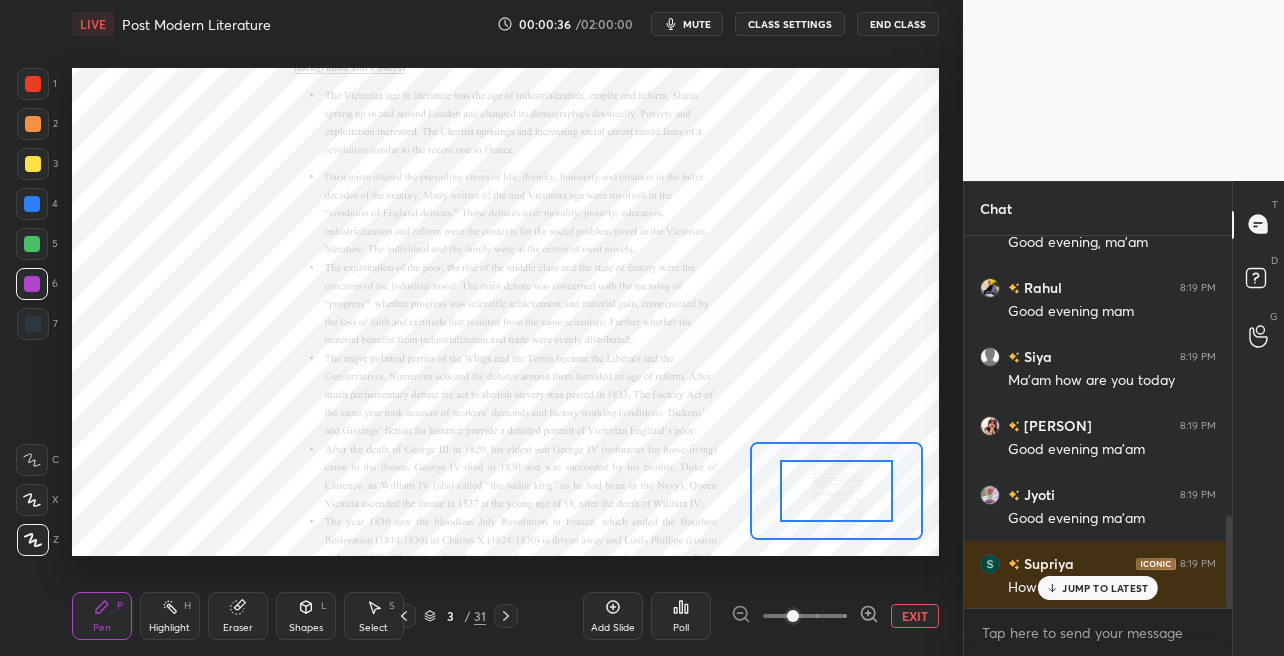 click at bounding box center [805, 616] 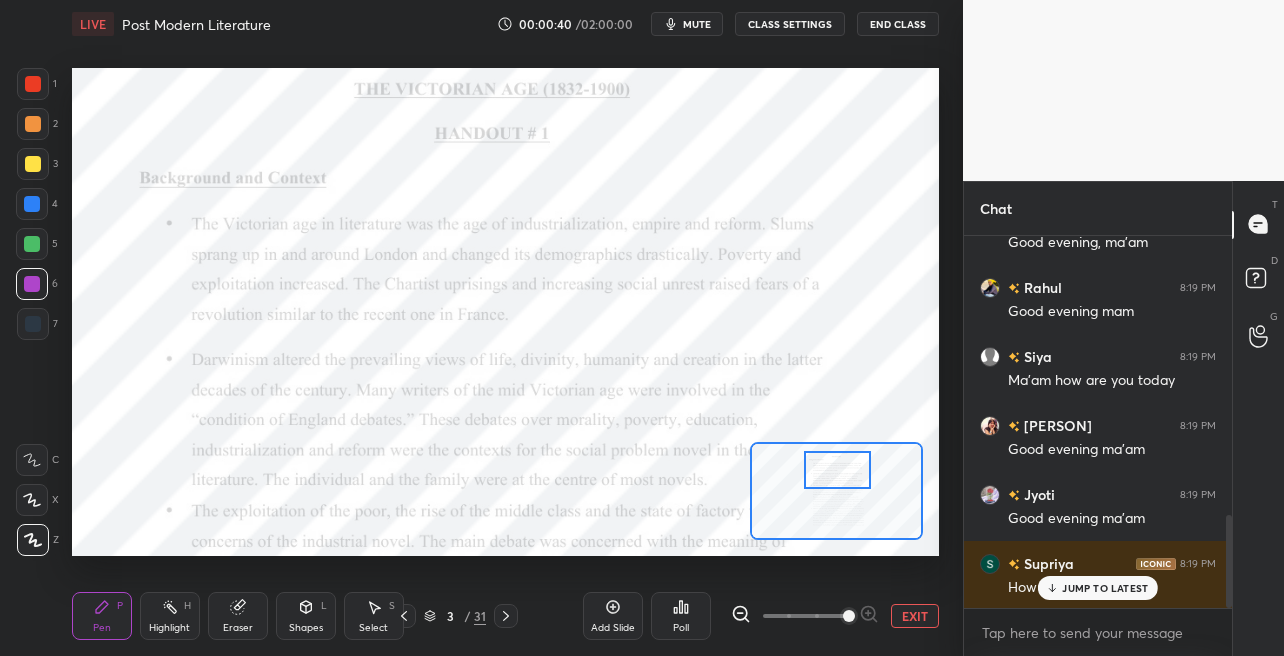drag, startPoint x: 840, startPoint y: 505, endPoint x: 841, endPoint y: 484, distance: 21.023796 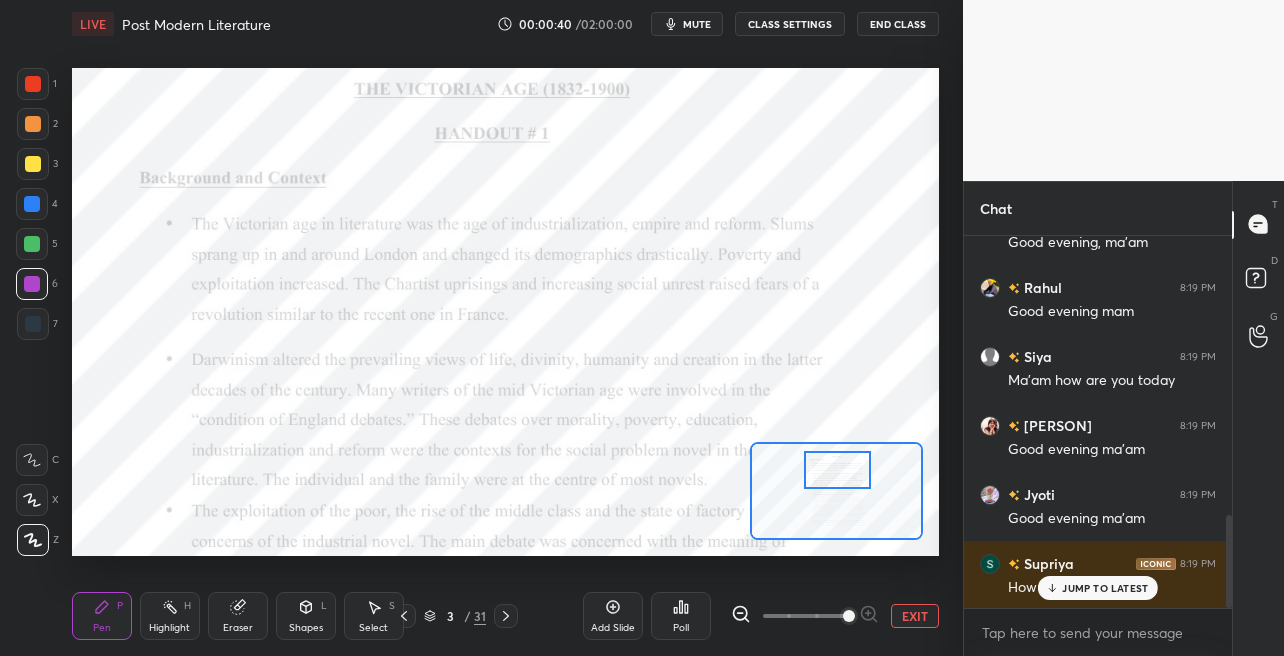 click at bounding box center [838, 469] 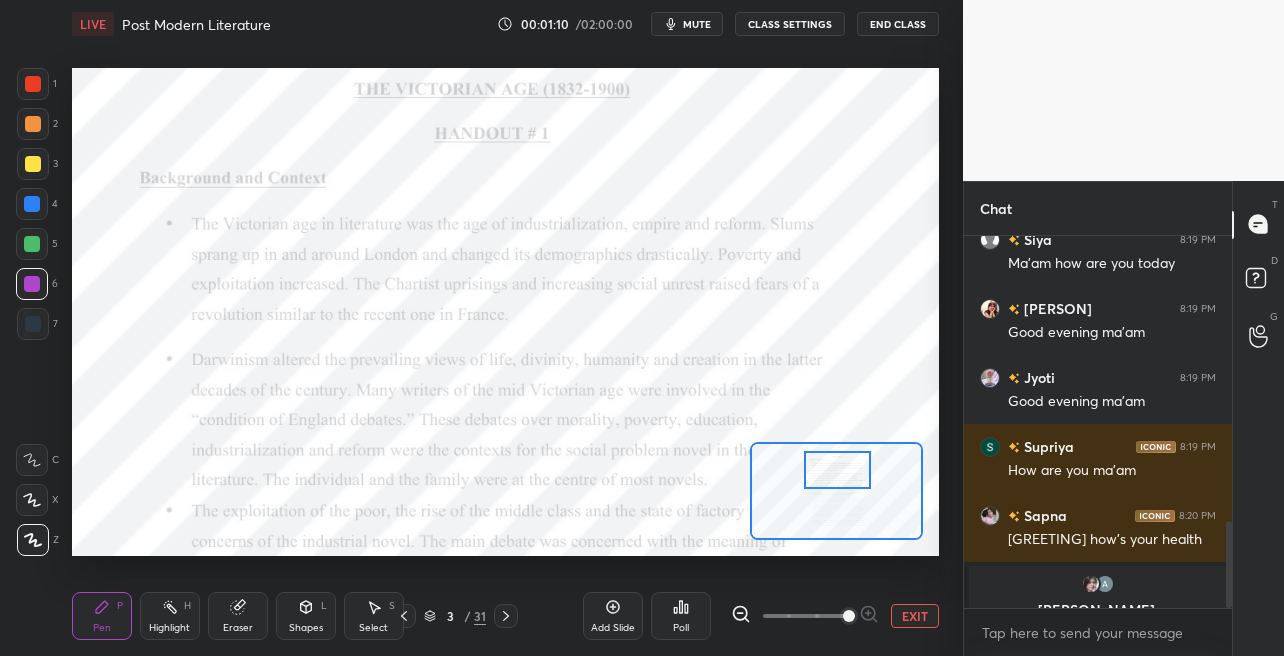 click 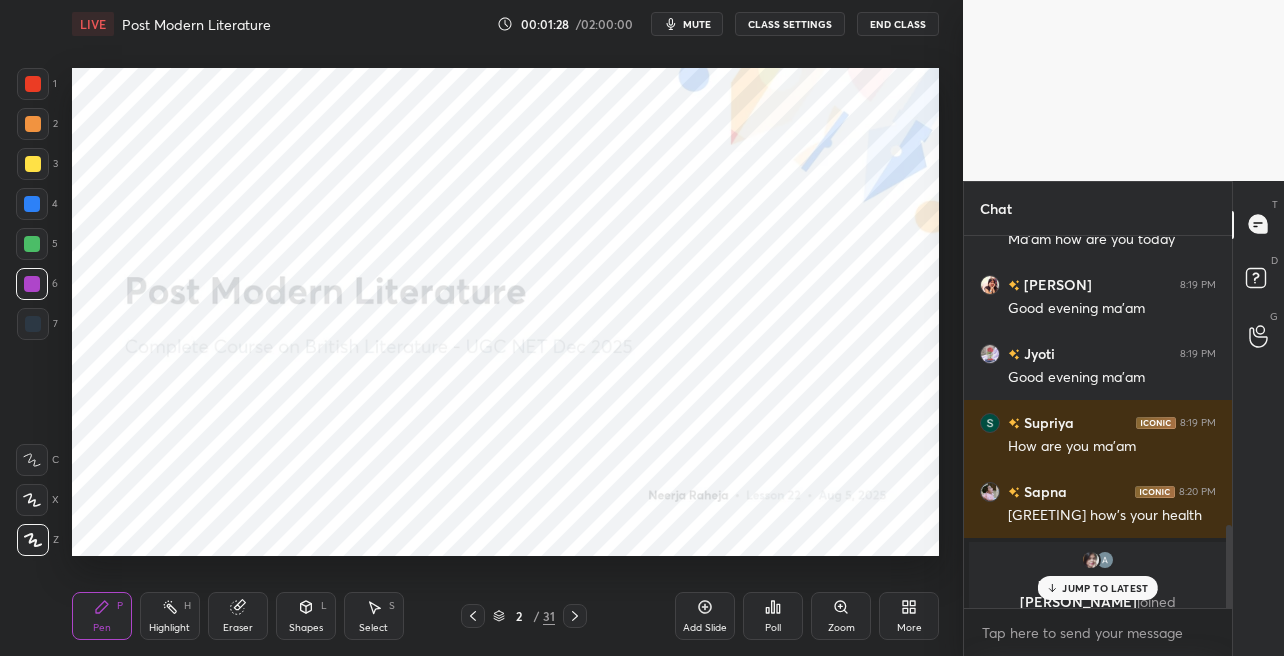 scroll, scrollTop: 1370, scrollLeft: 0, axis: vertical 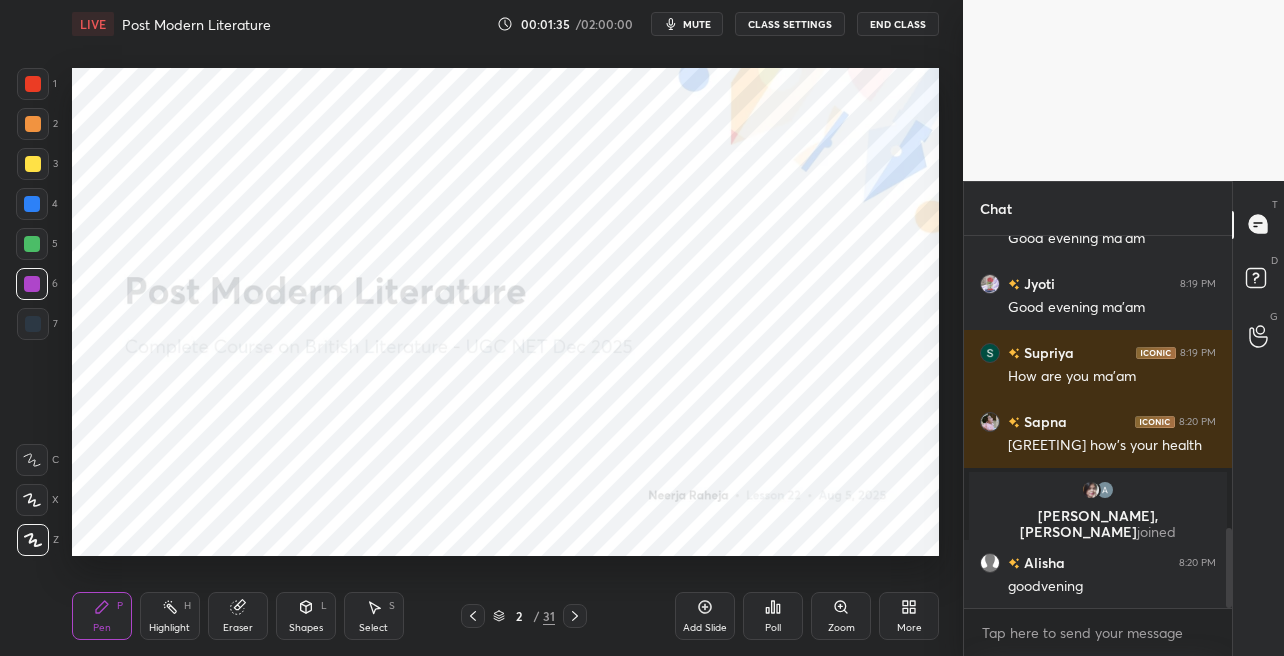 click at bounding box center [32, 204] 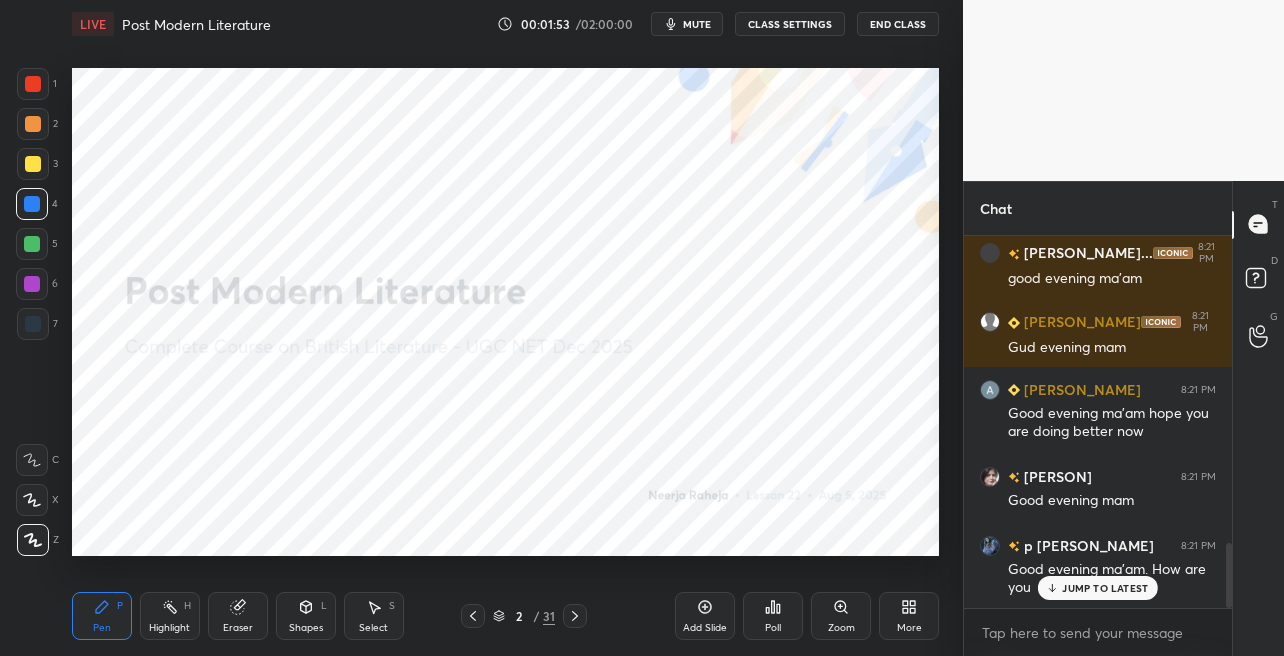 scroll, scrollTop: 1798, scrollLeft: 0, axis: vertical 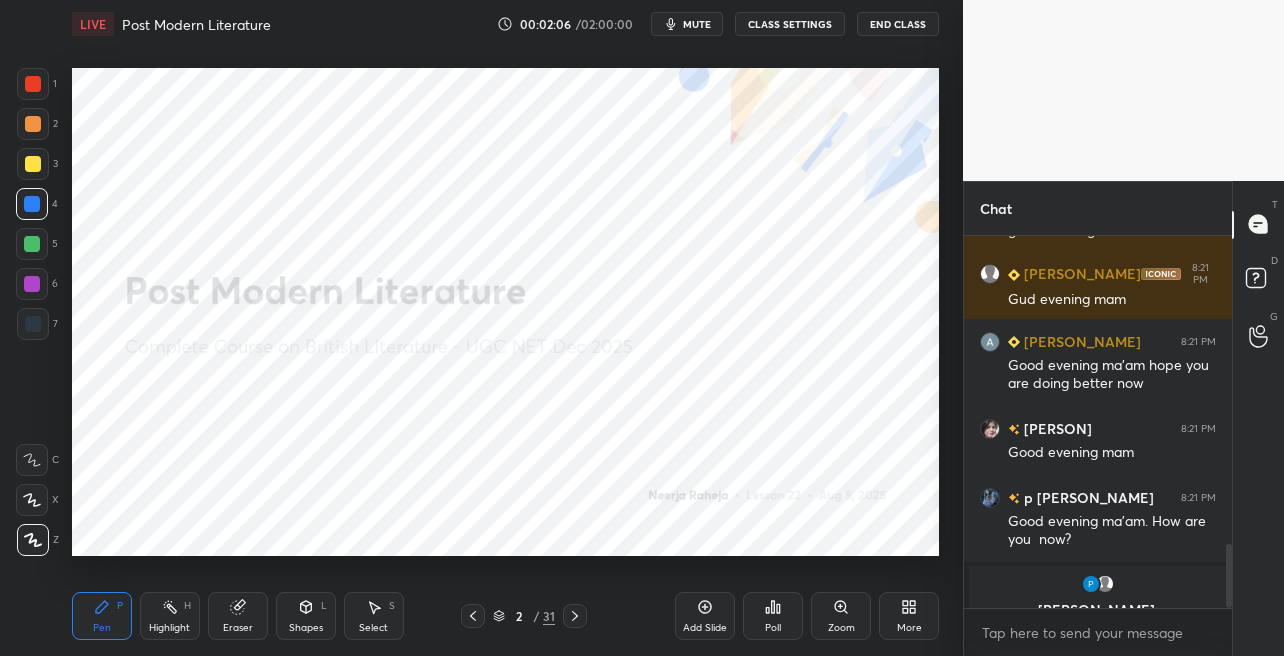 click 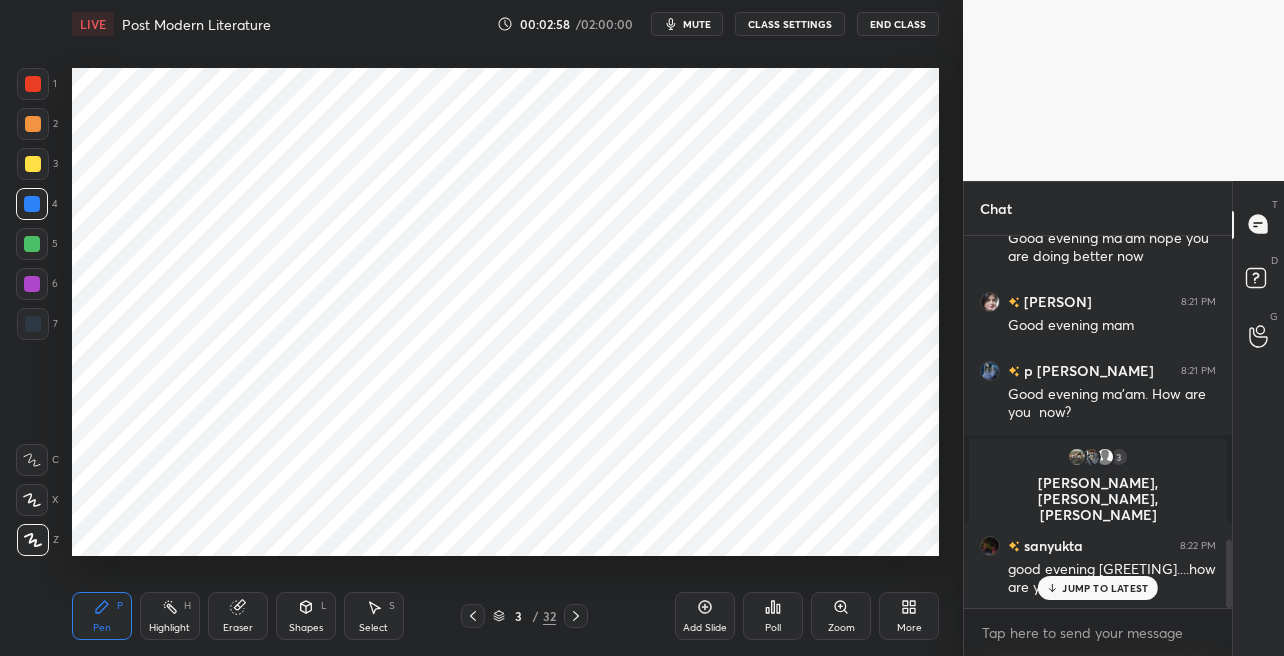 scroll, scrollTop: 1705, scrollLeft: 0, axis: vertical 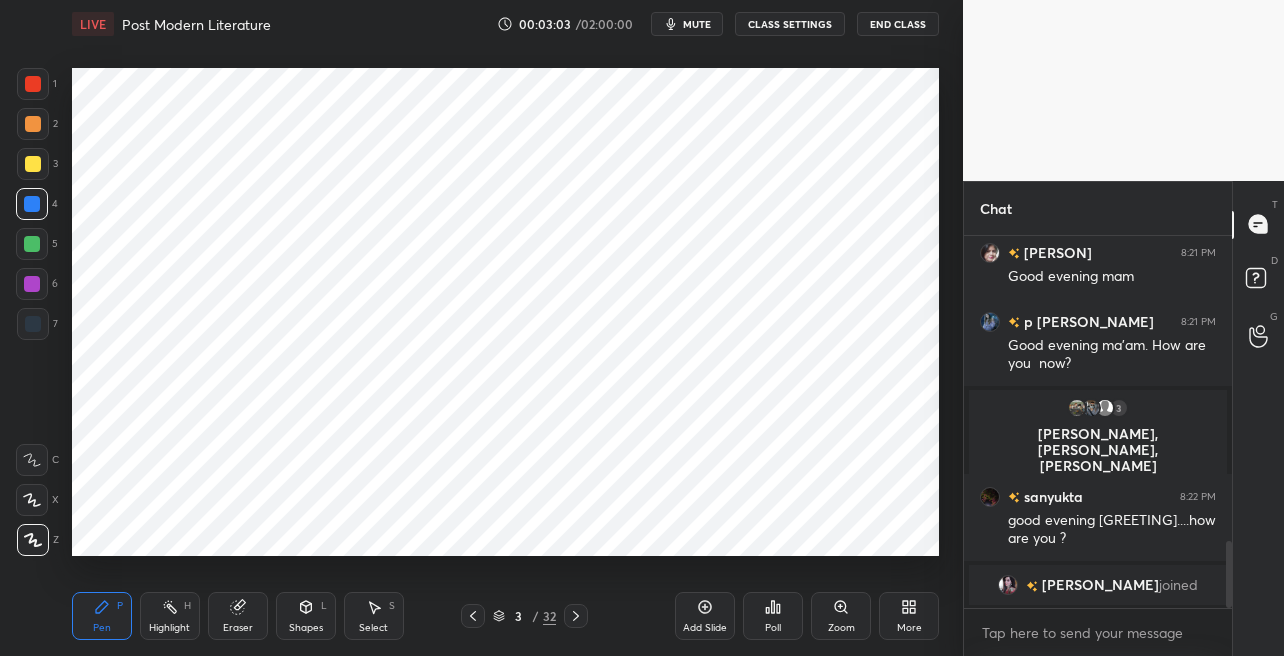 click at bounding box center [33, 84] 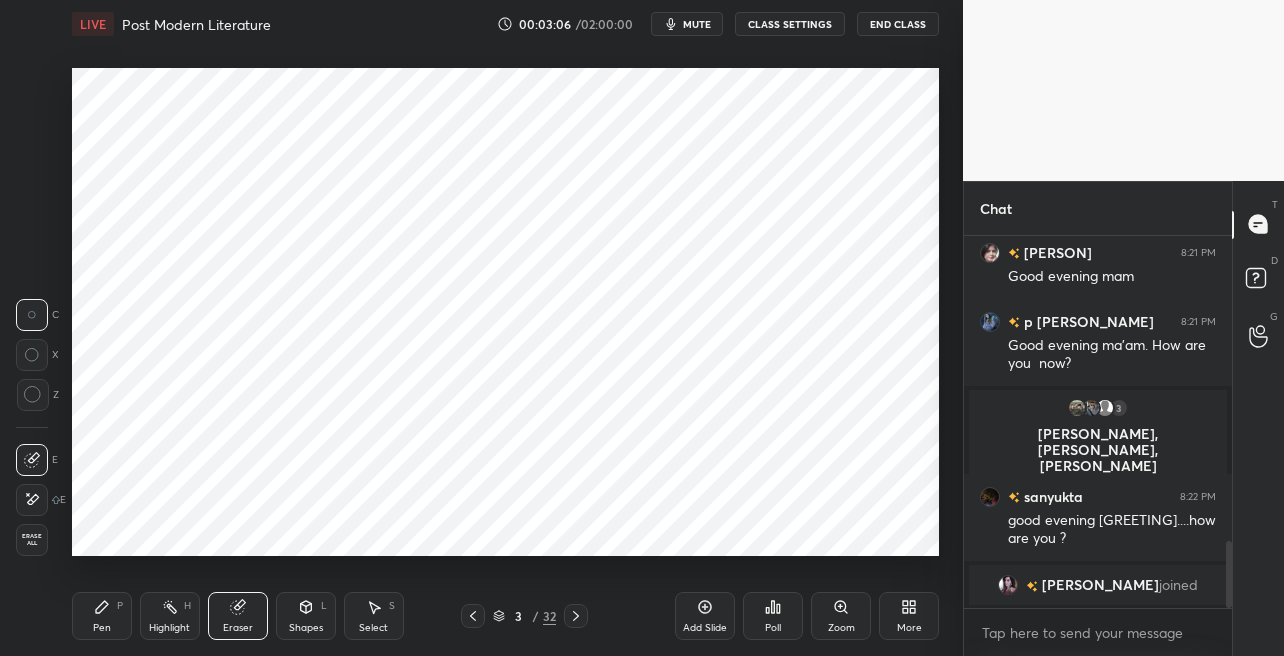 click 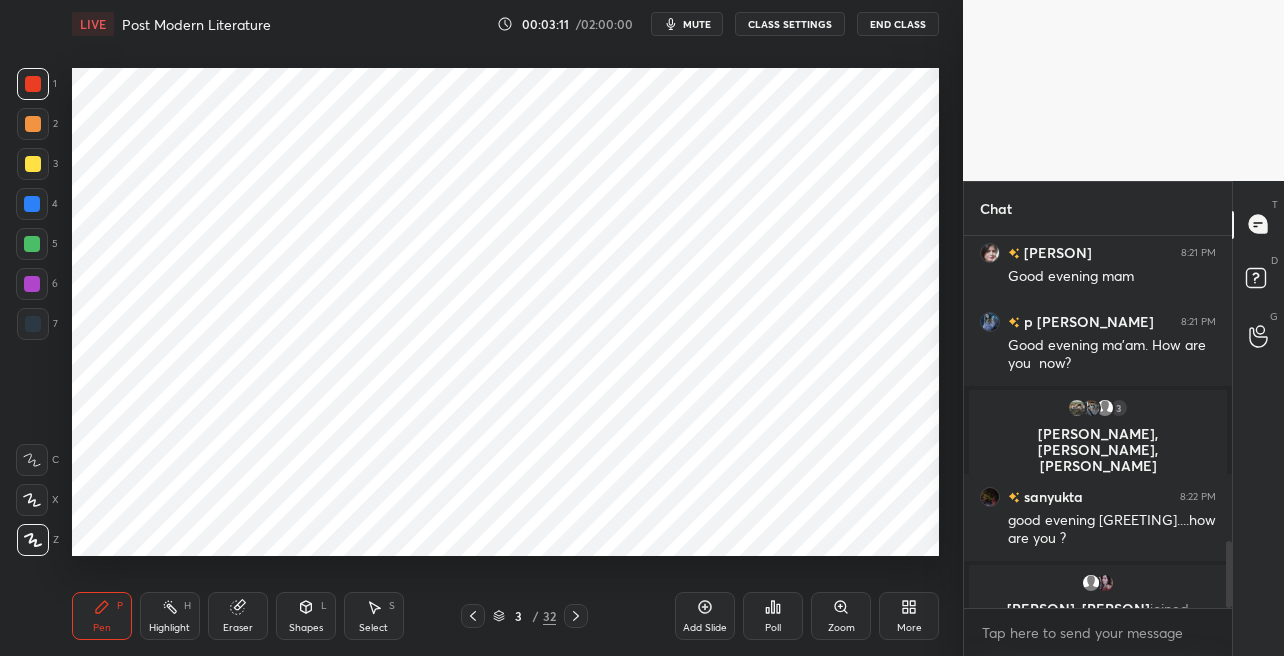 scroll, scrollTop: 1728, scrollLeft: 0, axis: vertical 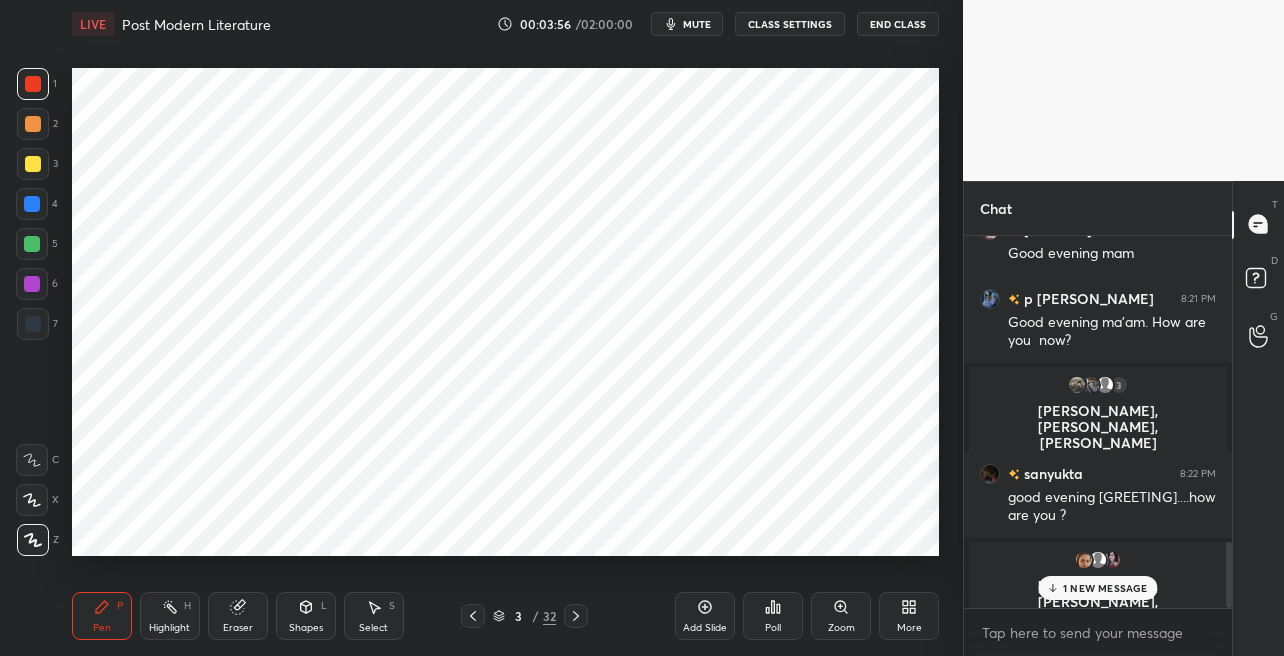 click 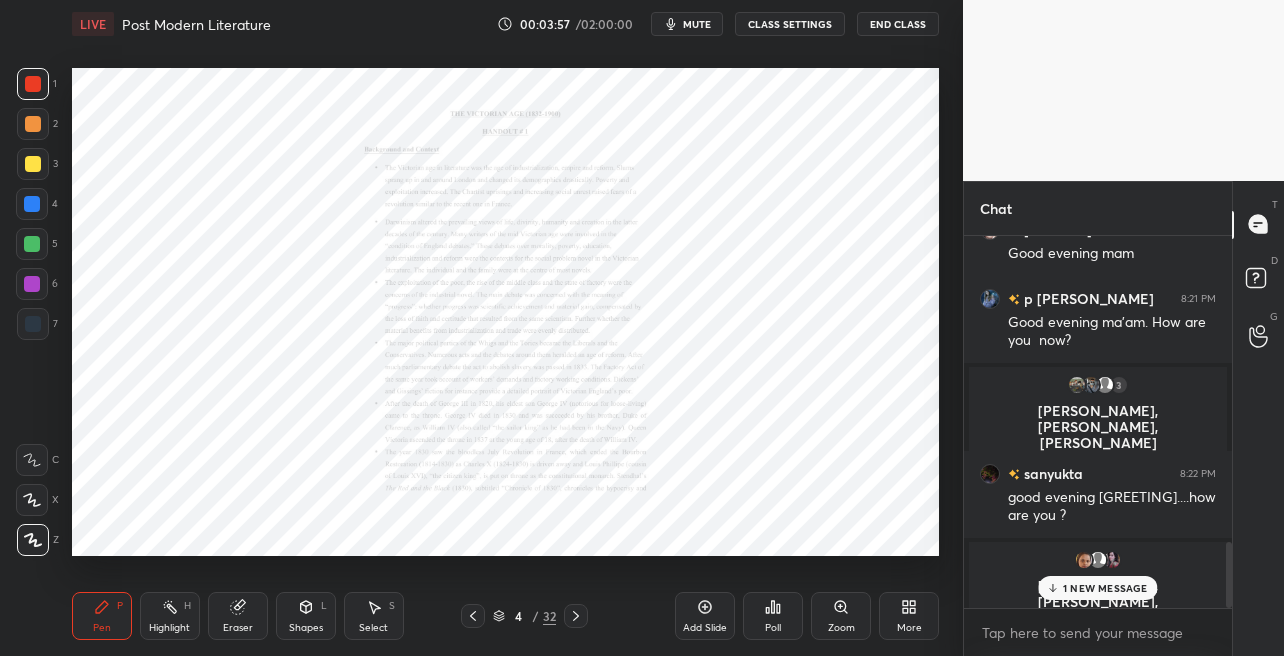click on "Zoom" at bounding box center [841, 616] 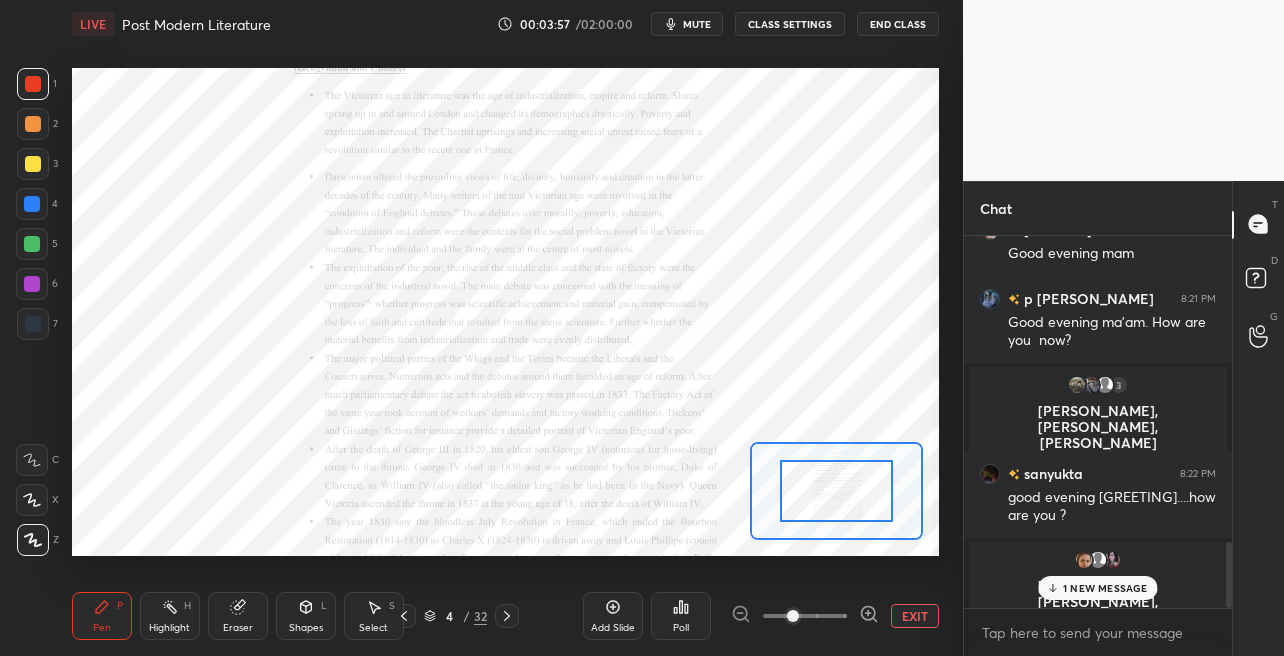 click at bounding box center [805, 616] 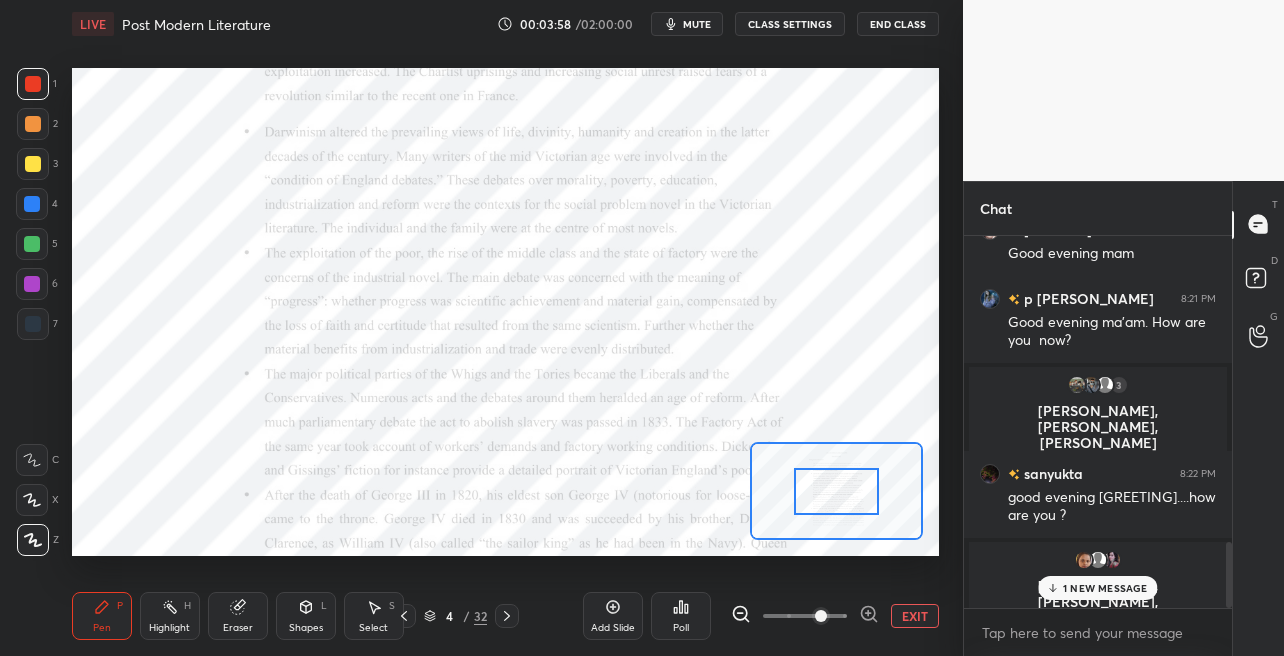 click at bounding box center [821, 616] 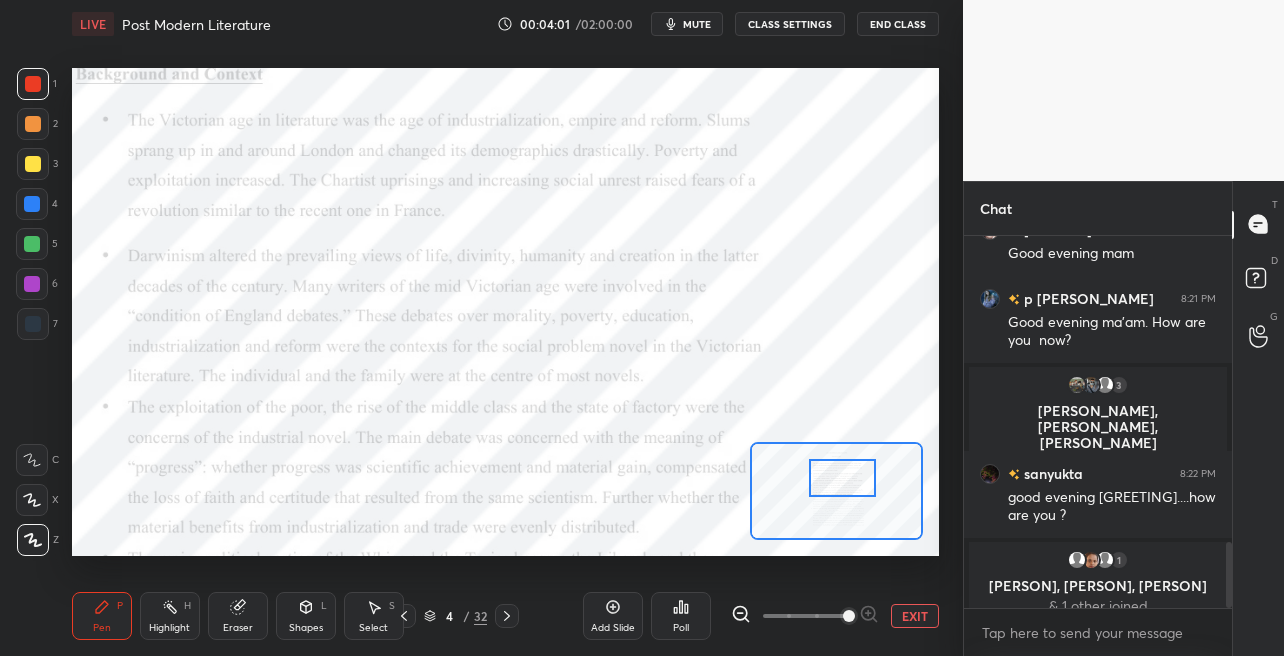 drag, startPoint x: 841, startPoint y: 482, endPoint x: 854, endPoint y: 459, distance: 26.41969 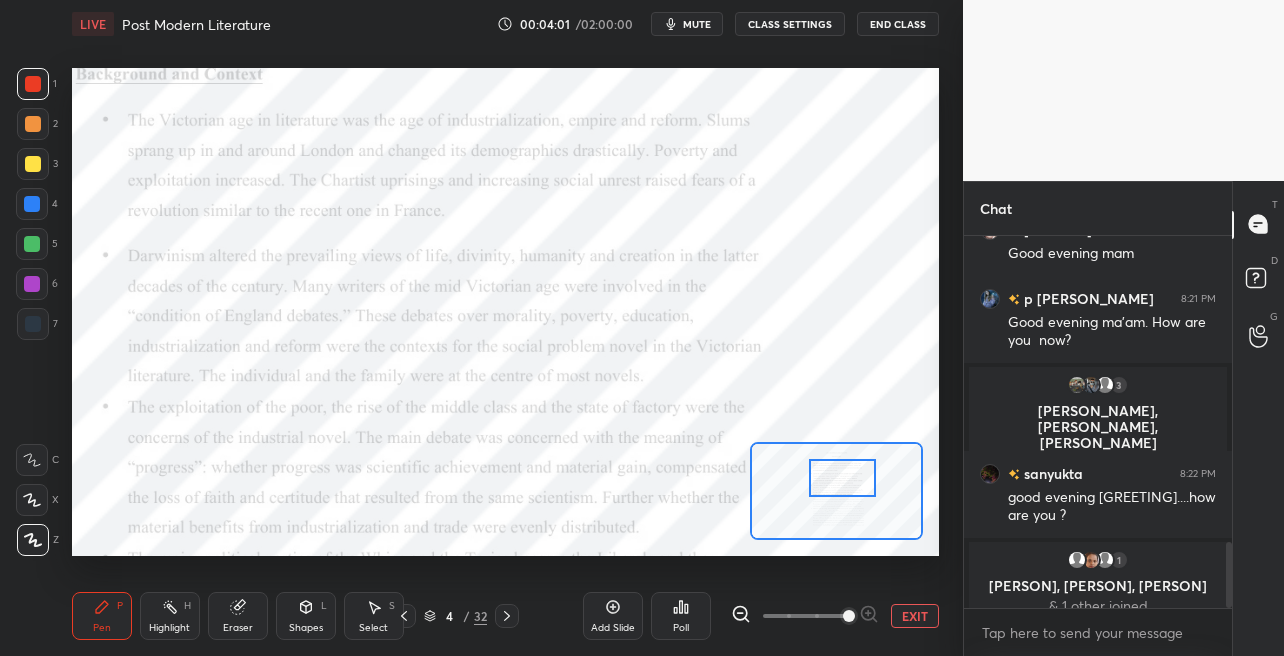 click at bounding box center [843, 477] 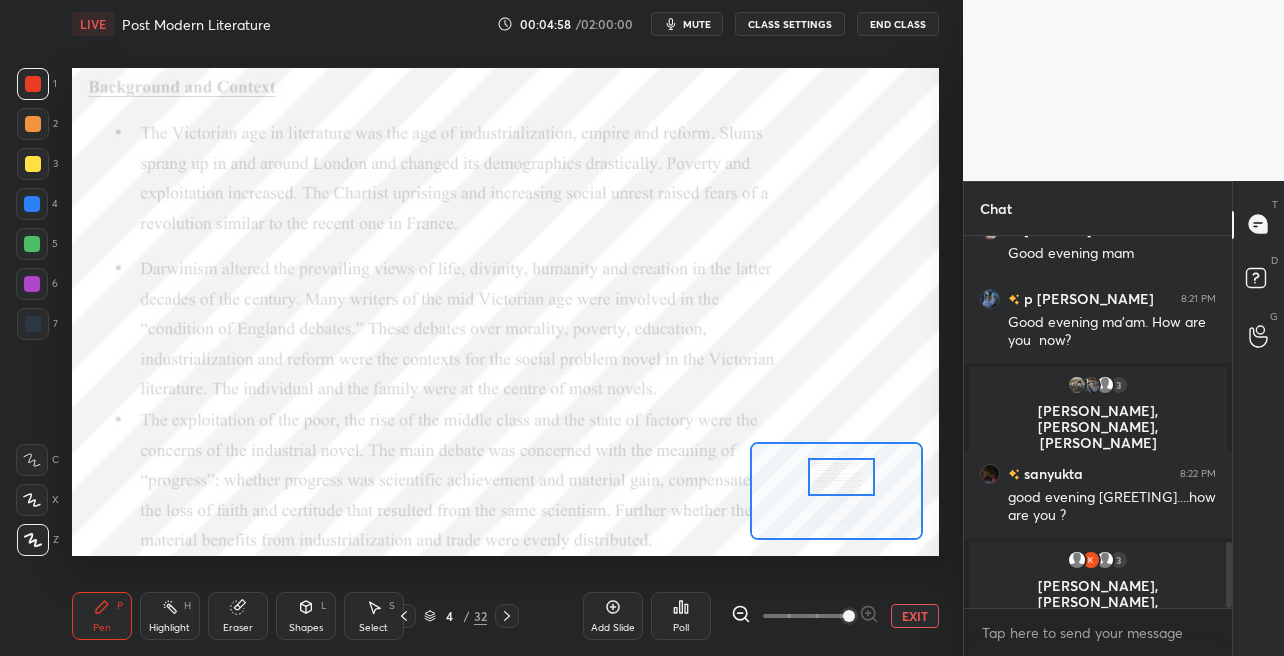 drag, startPoint x: 171, startPoint y: 620, endPoint x: 162, endPoint y: 576, distance: 44.911022 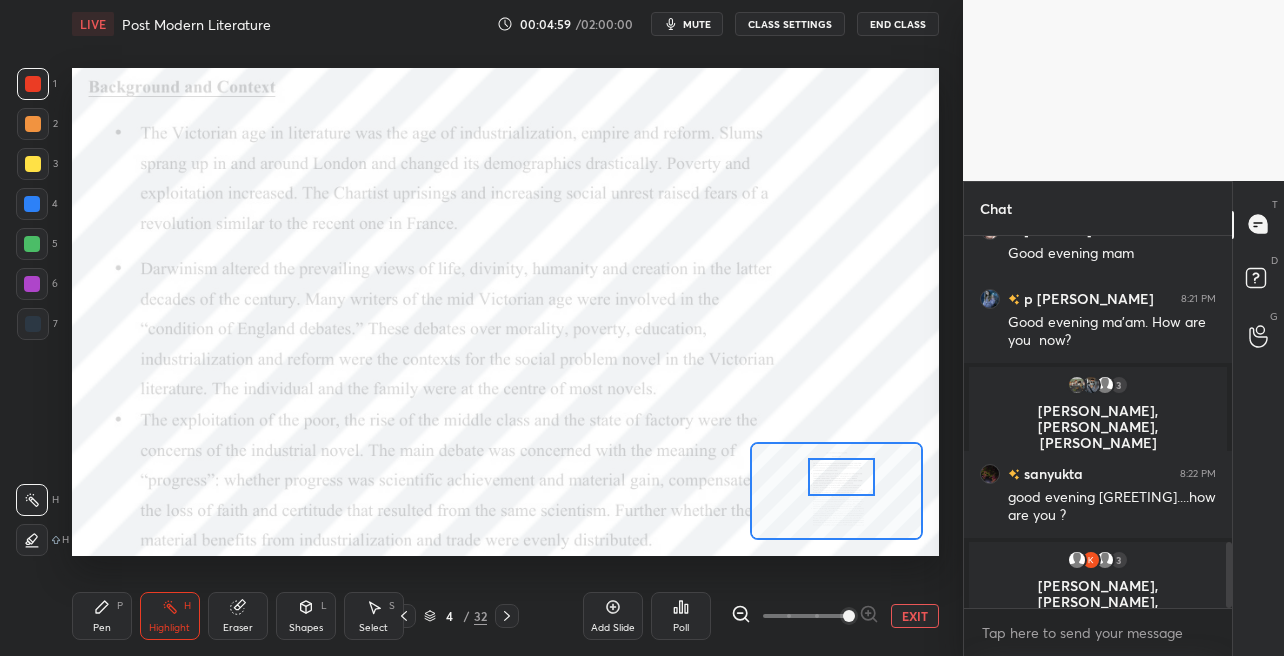 drag, startPoint x: 38, startPoint y: 241, endPoint x: 55, endPoint y: 227, distance: 22.022715 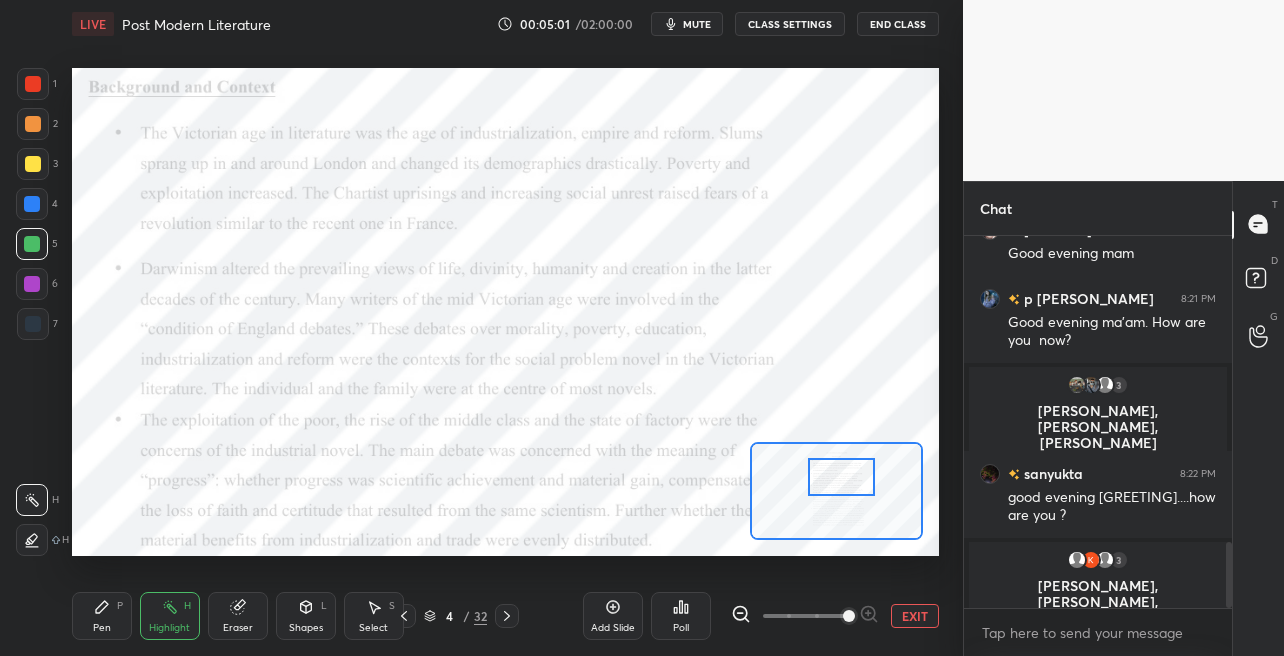 drag, startPoint x: 31, startPoint y: 538, endPoint x: 42, endPoint y: 495, distance: 44.38468 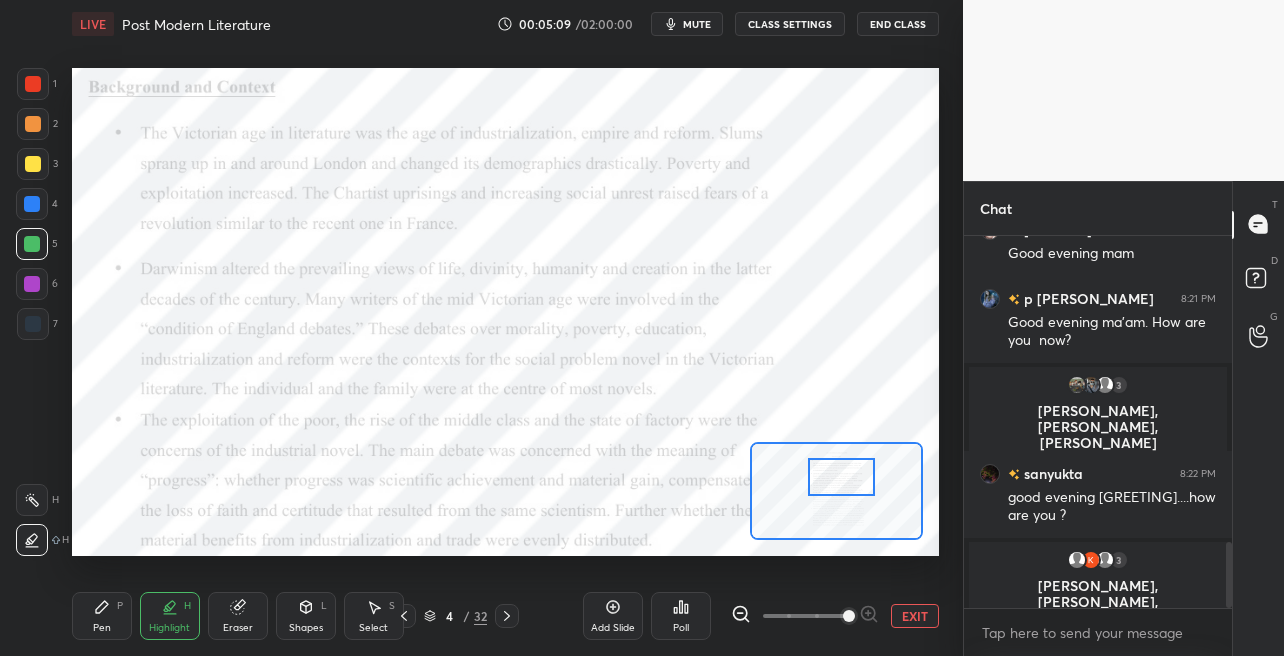 click on "Pen P" at bounding box center [102, 616] 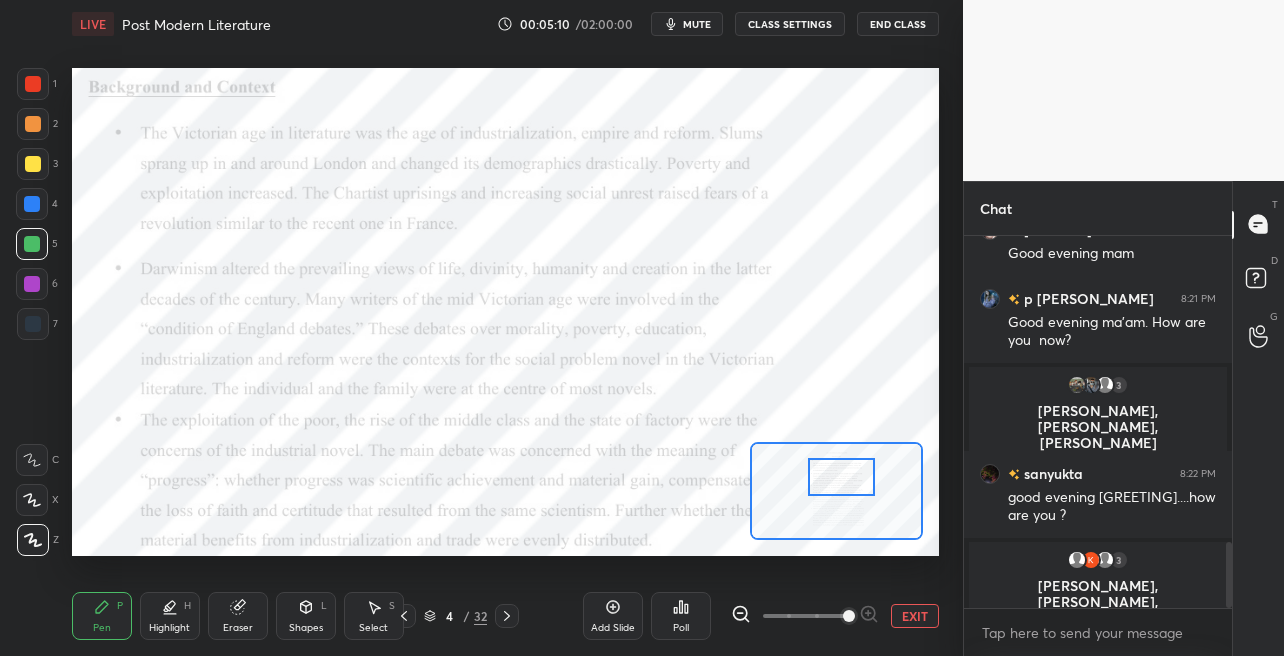 click at bounding box center [32, 204] 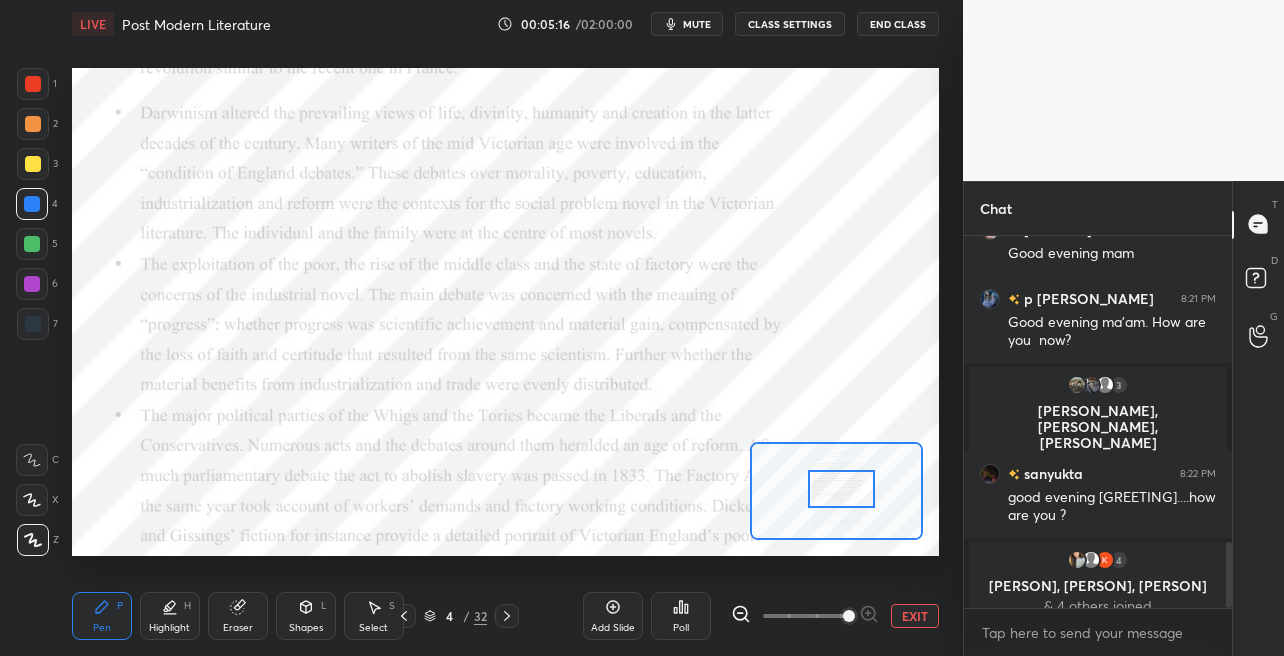 click at bounding box center (842, 488) 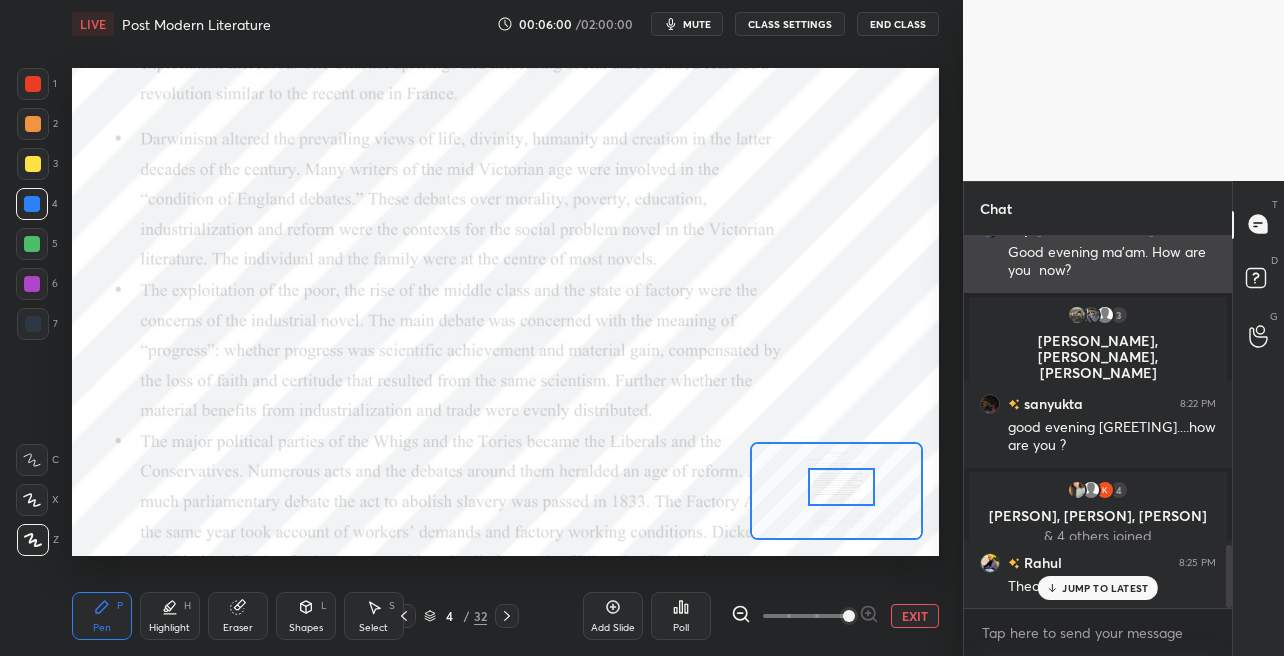 scroll, scrollTop: 1828, scrollLeft: 0, axis: vertical 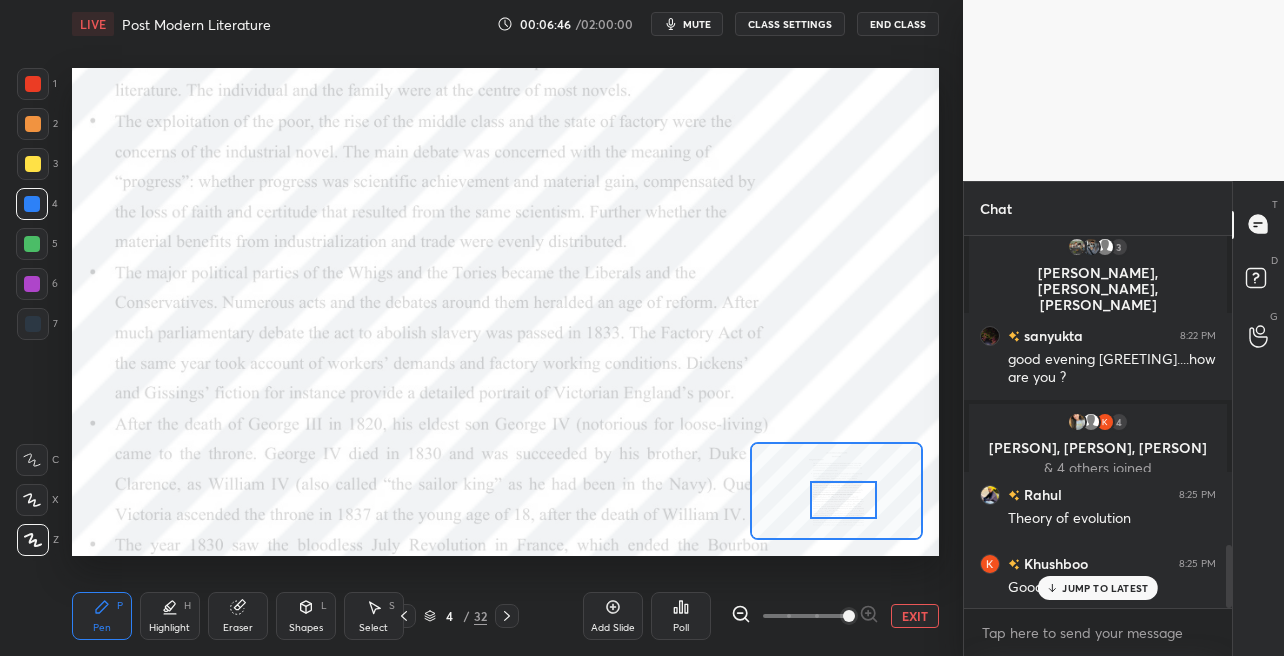 drag, startPoint x: 841, startPoint y: 488, endPoint x: 840, endPoint y: 500, distance: 12.0415945 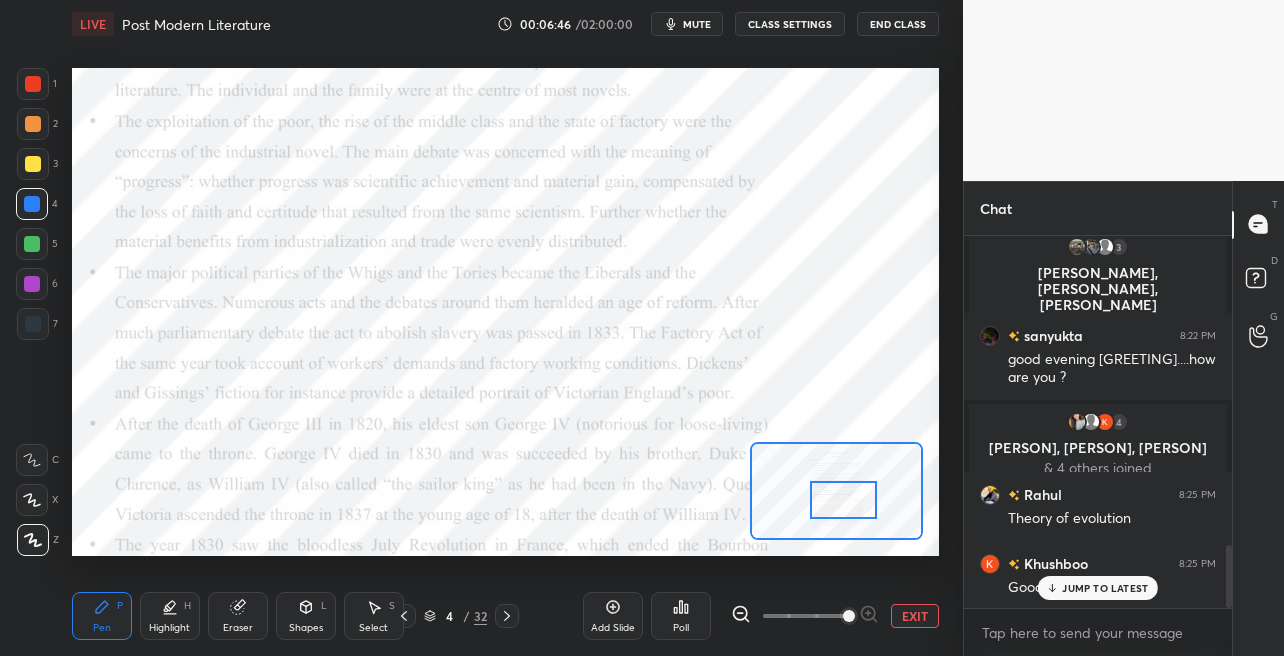 click at bounding box center (844, 499) 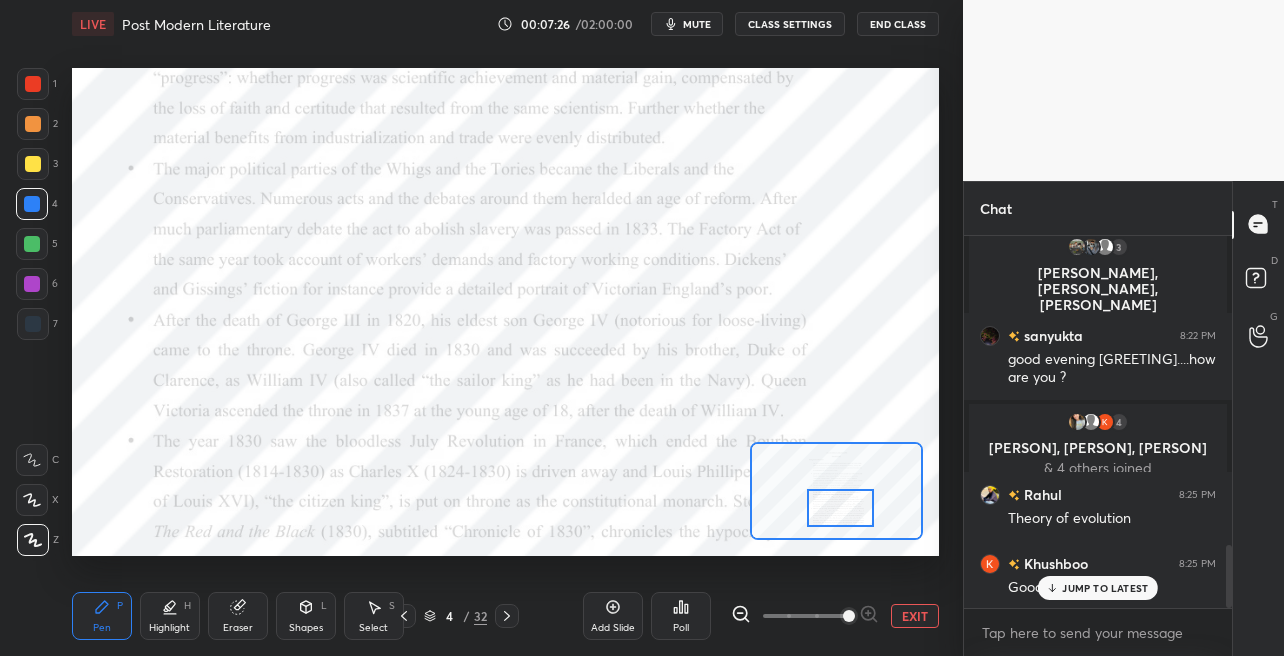 click at bounding box center [841, 507] 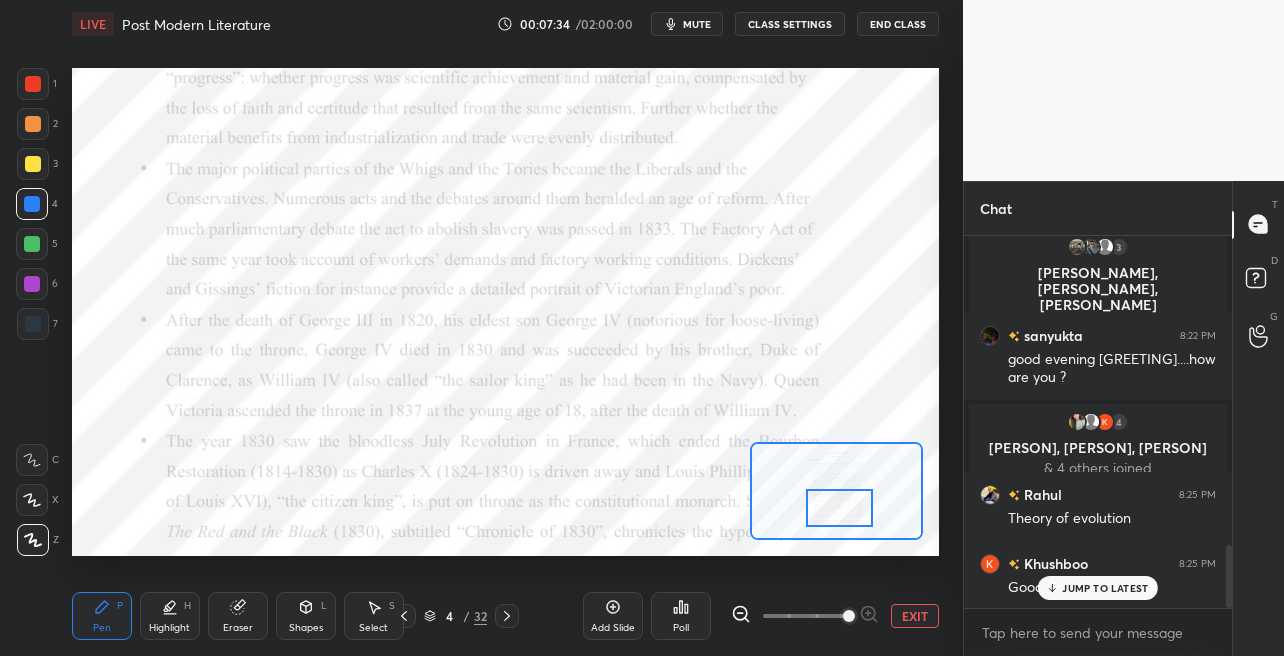 click at bounding box center (33, 84) 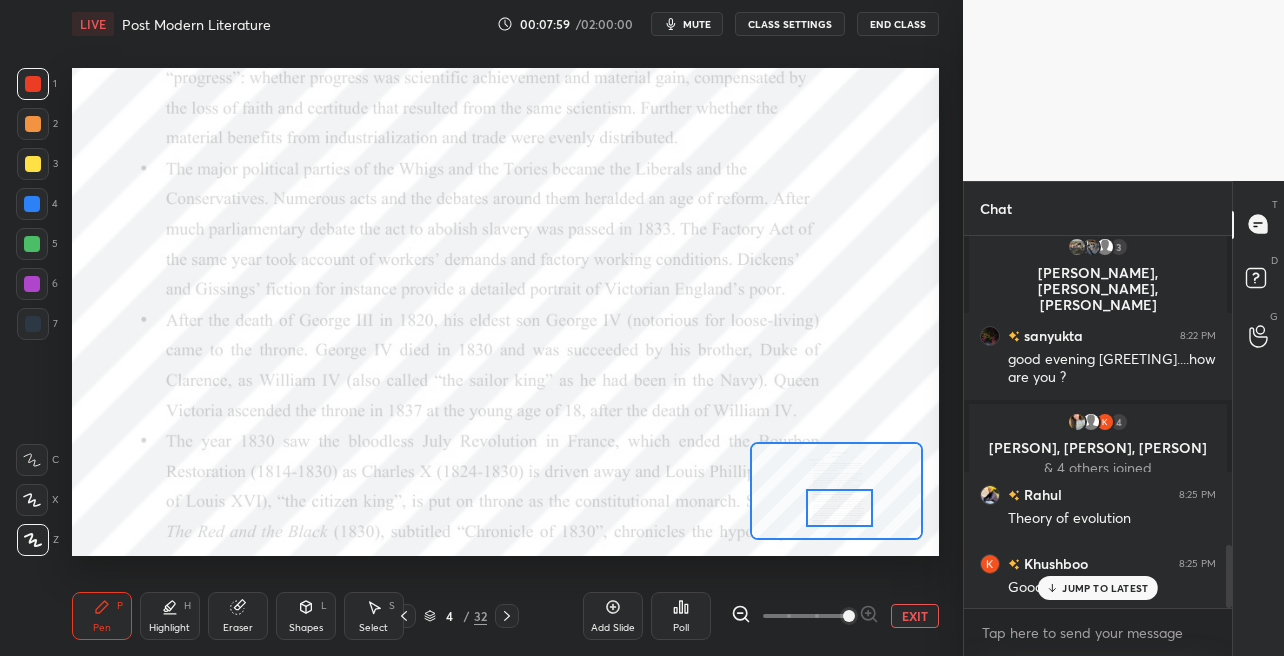 scroll, scrollTop: 1876, scrollLeft: 0, axis: vertical 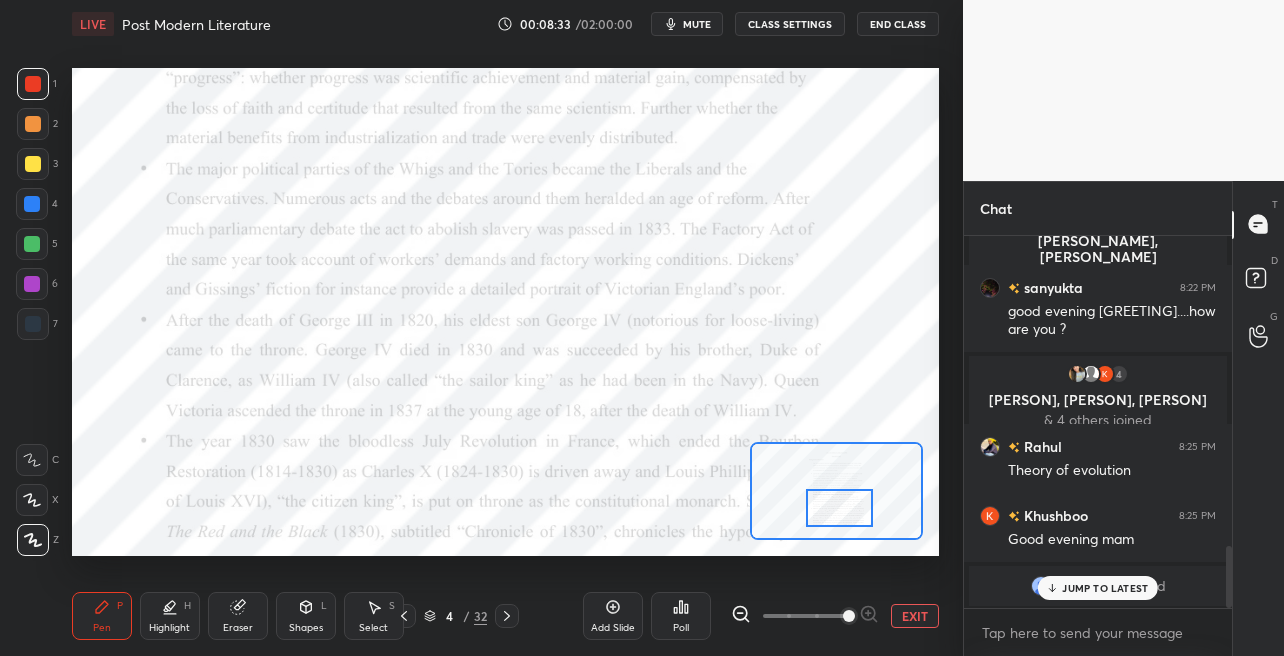 click at bounding box center (32, 284) 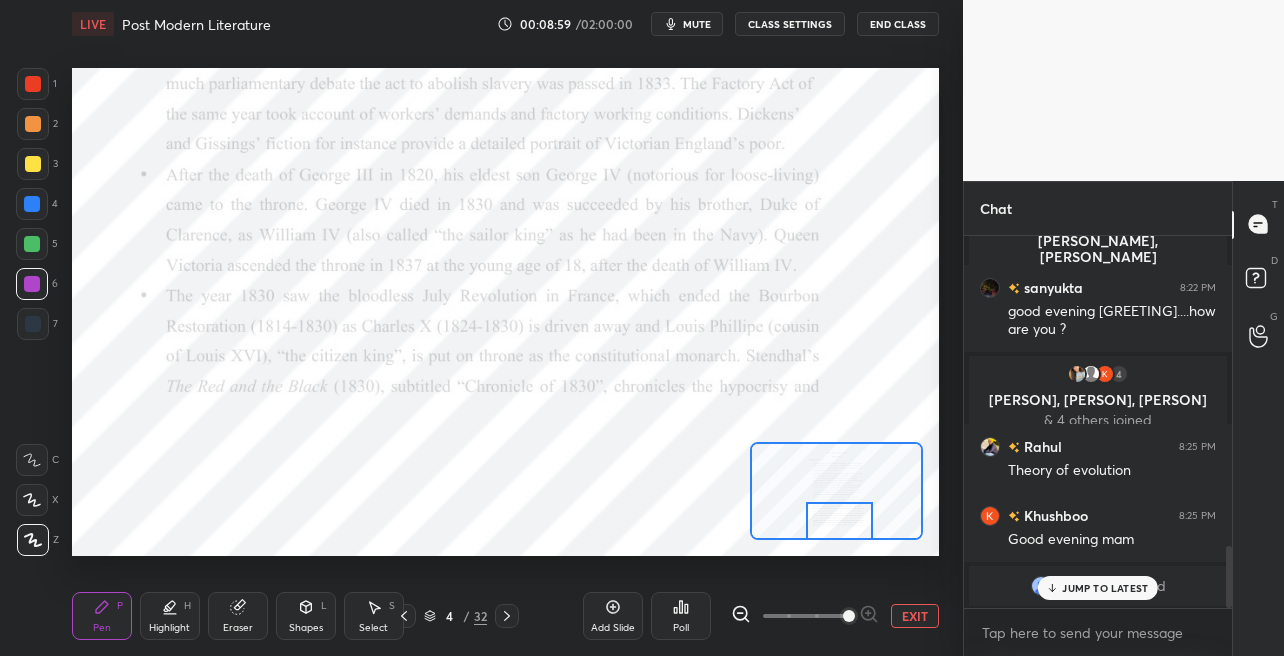 drag, startPoint x: 837, startPoint y: 506, endPoint x: 839, endPoint y: 525, distance: 19.104973 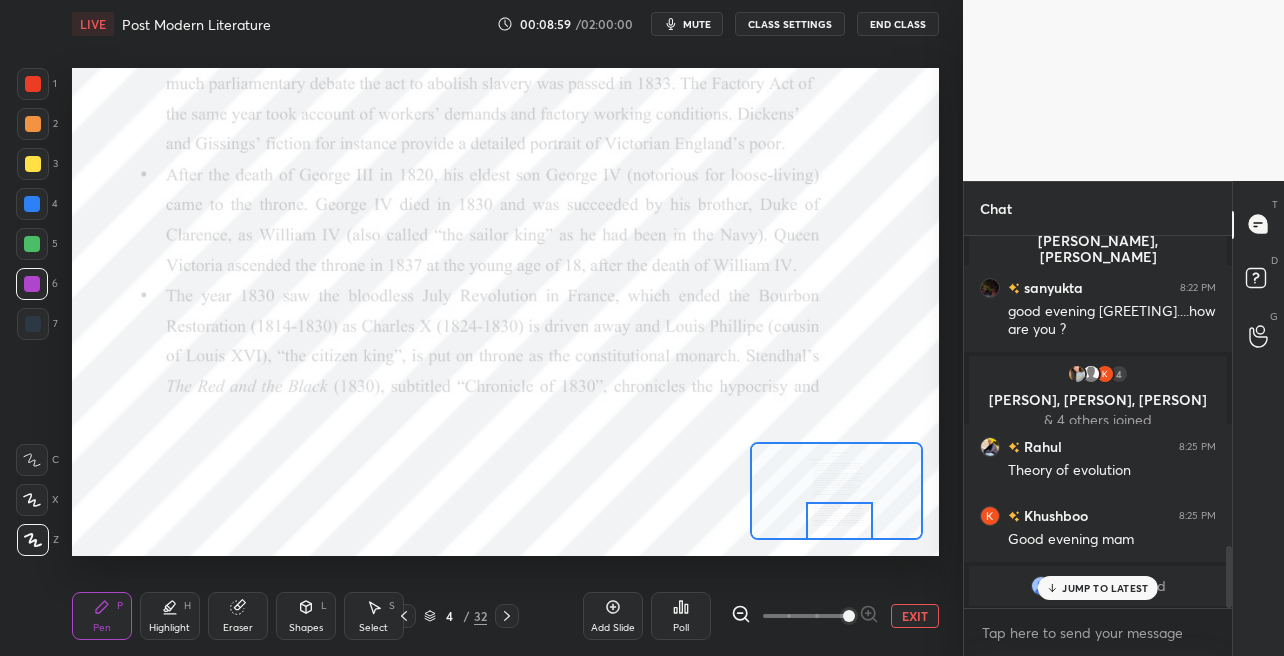click at bounding box center (840, 520) 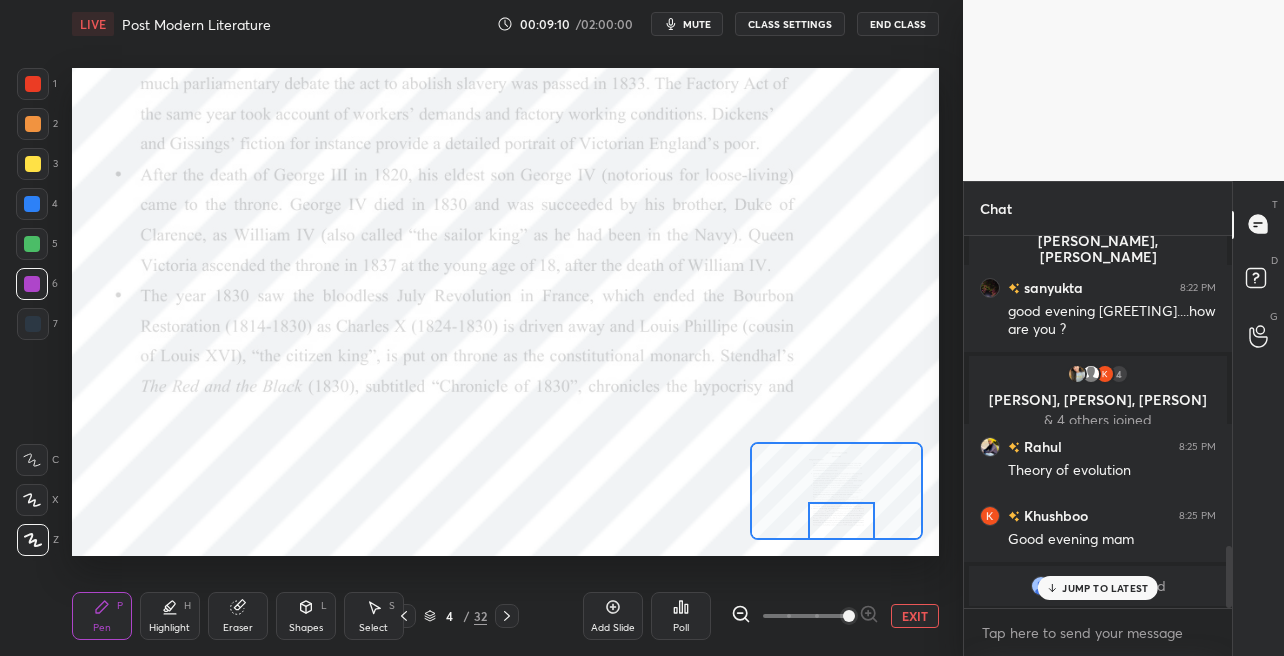 click at bounding box center (33, 124) 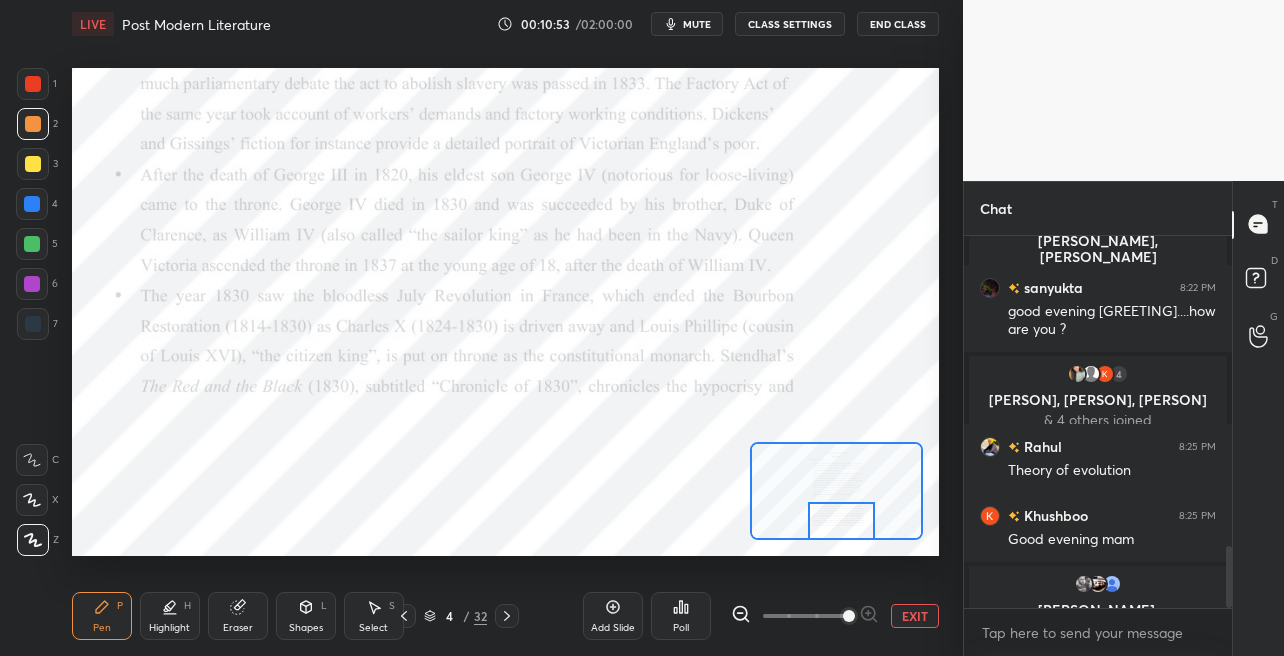 click 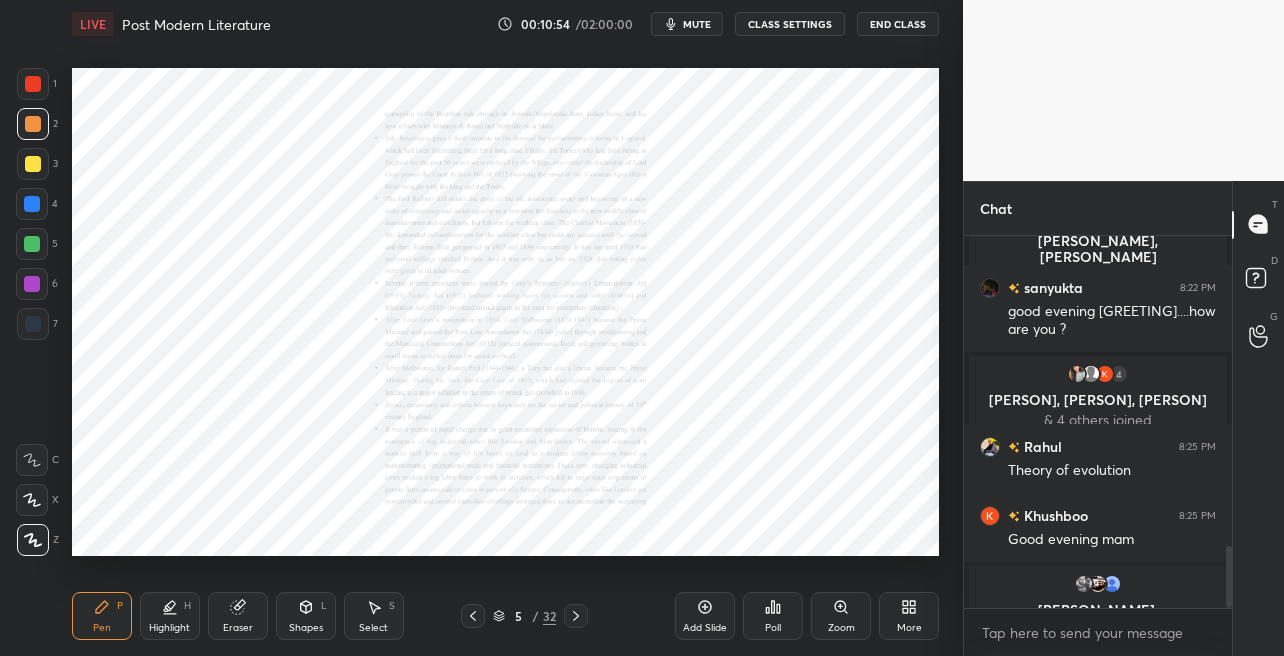 click 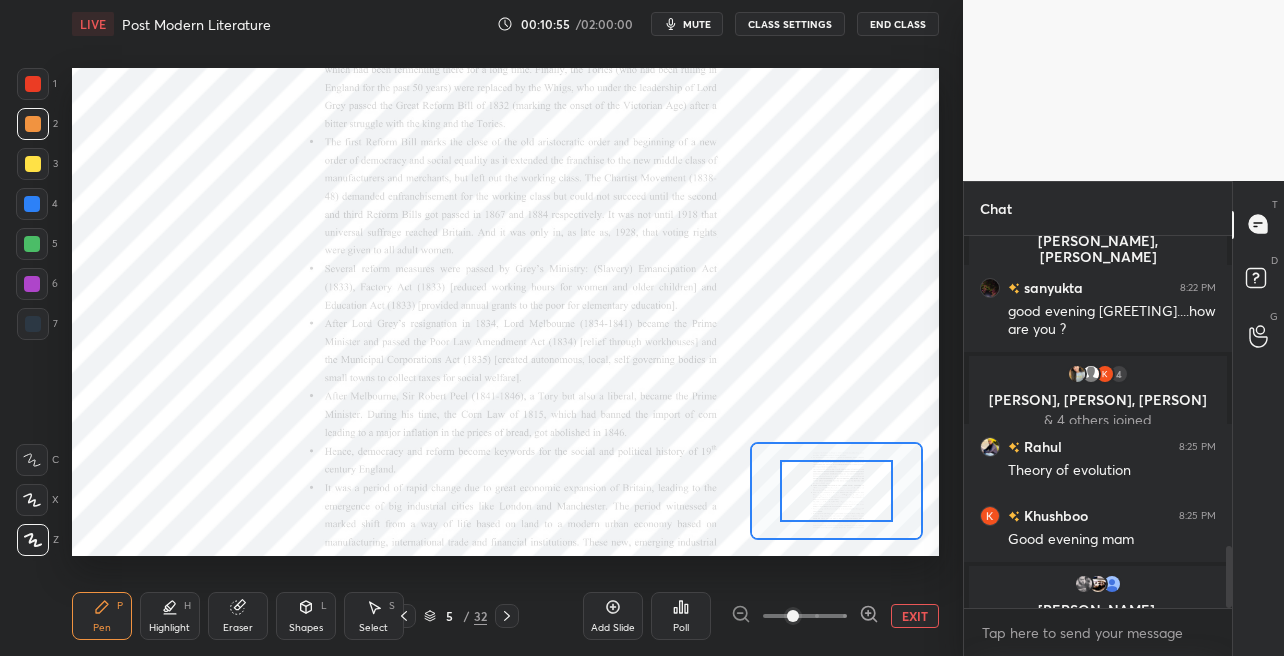click at bounding box center [805, 616] 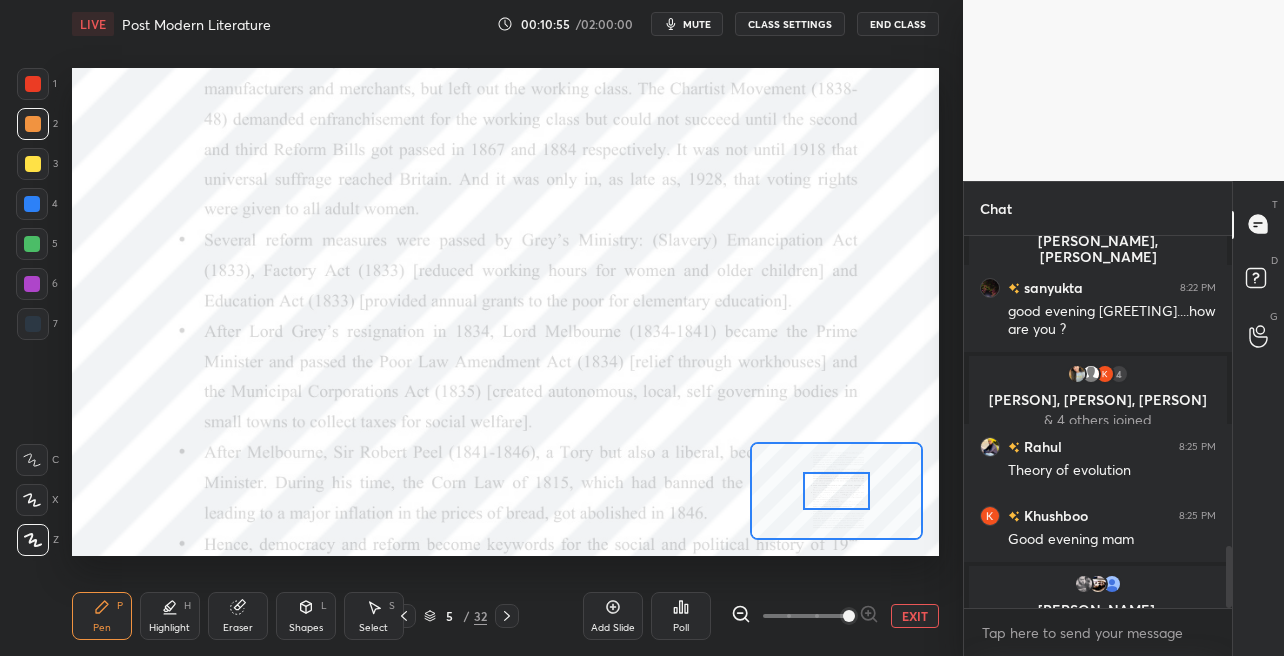 click at bounding box center (849, 616) 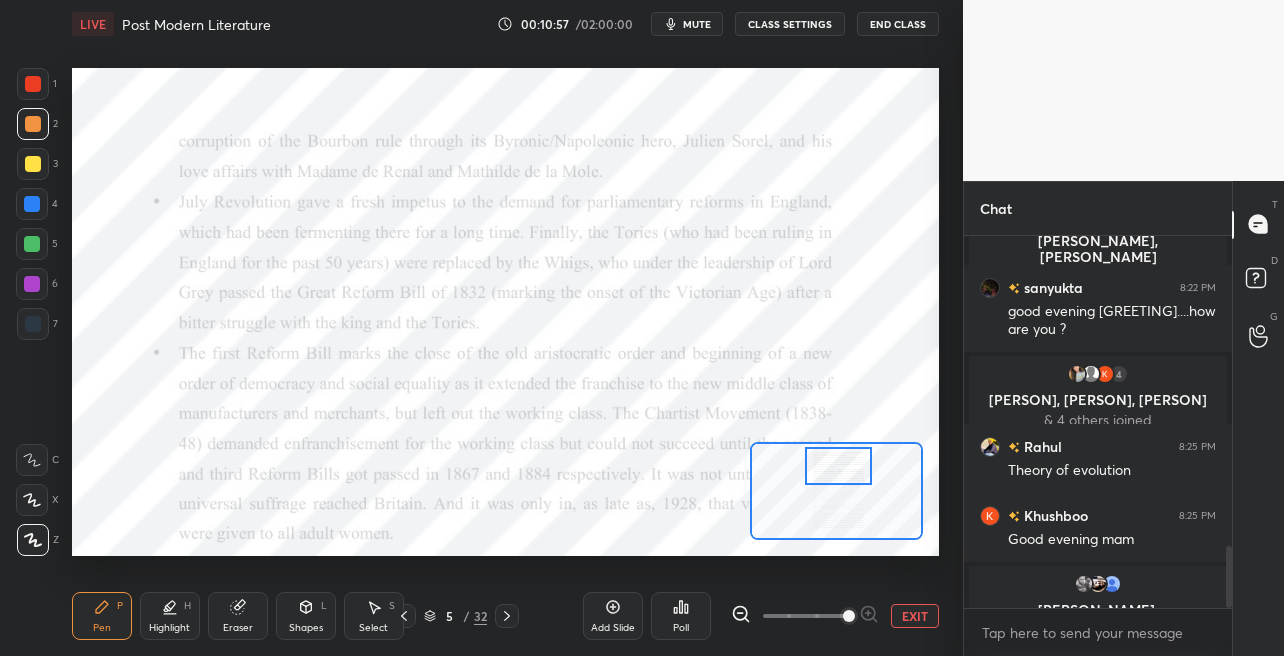 drag, startPoint x: 826, startPoint y: 485, endPoint x: 826, endPoint y: 461, distance: 24 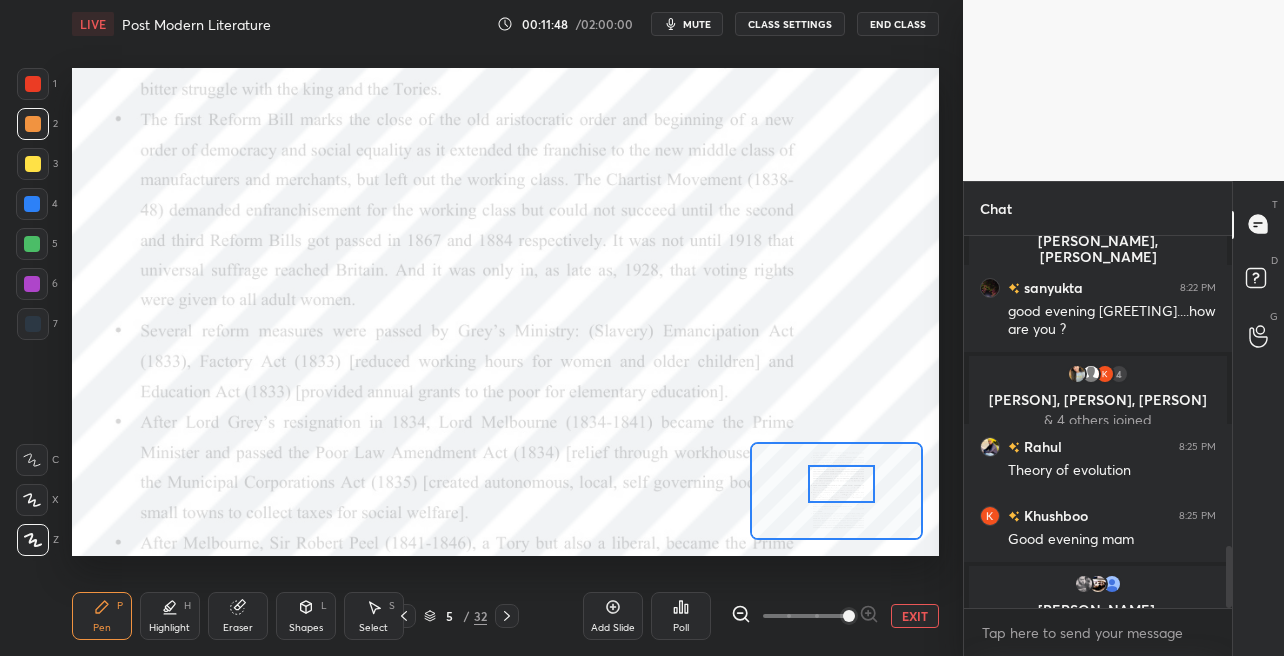 drag, startPoint x: 851, startPoint y: 473, endPoint x: 857, endPoint y: 489, distance: 17.088007 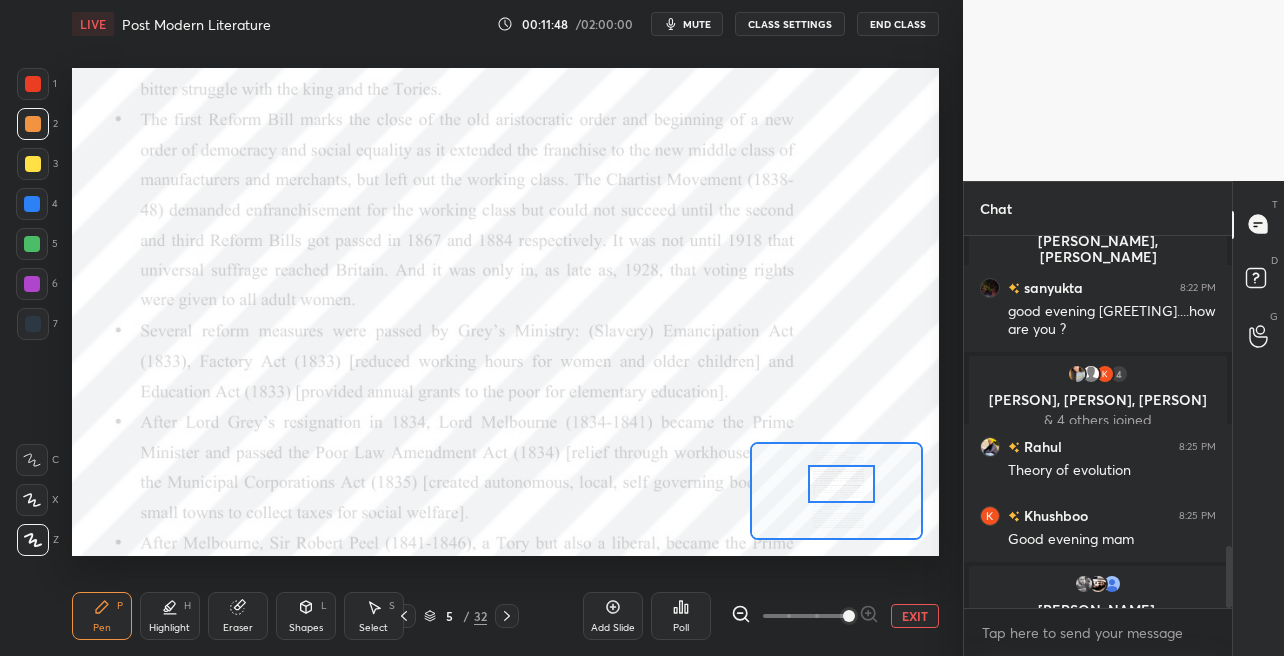 click at bounding box center [842, 483] 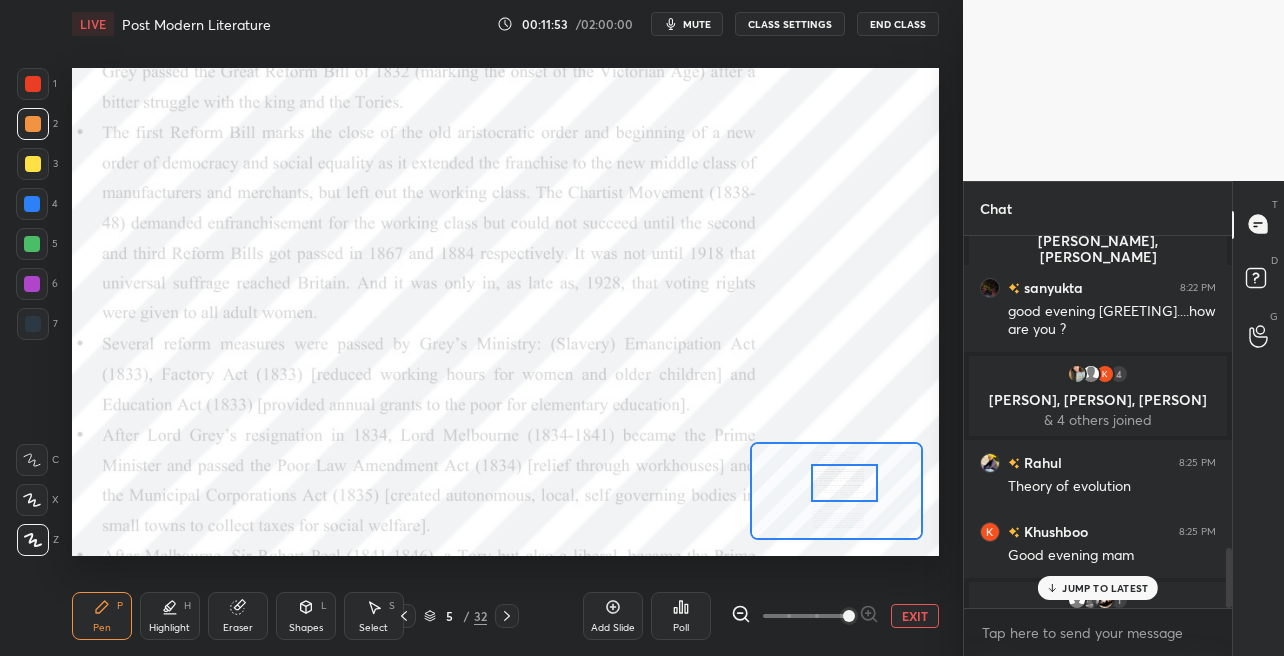scroll, scrollTop: 1932, scrollLeft: 0, axis: vertical 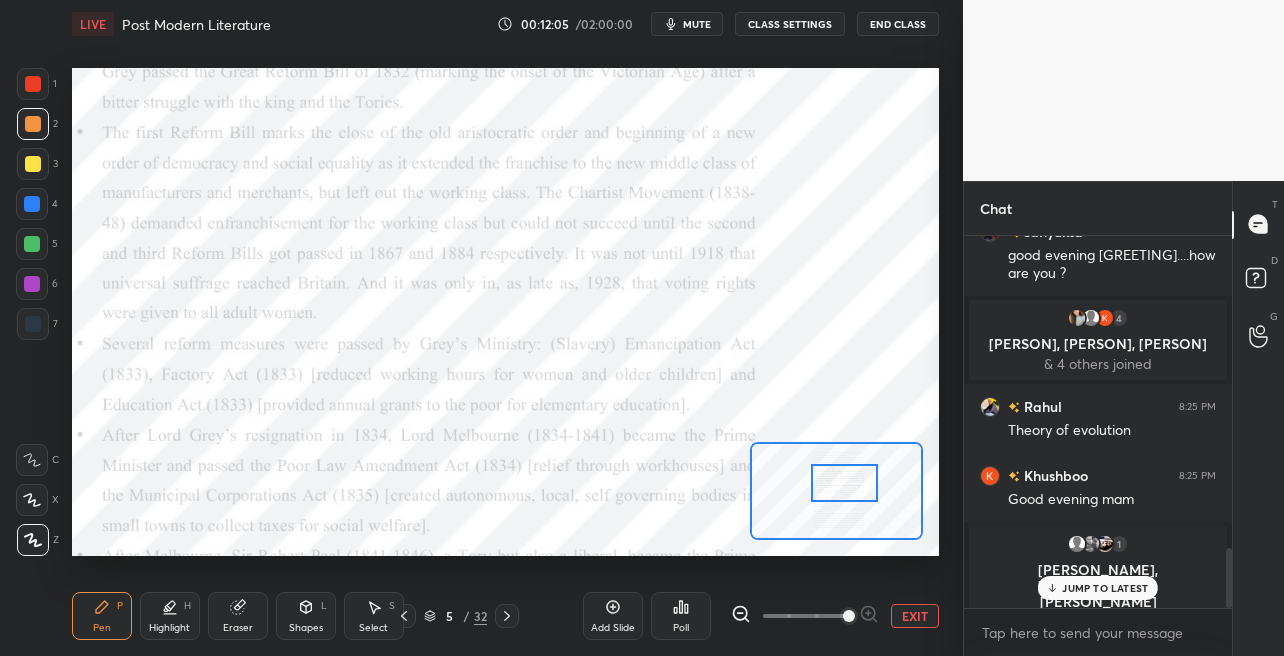 click at bounding box center (32, 244) 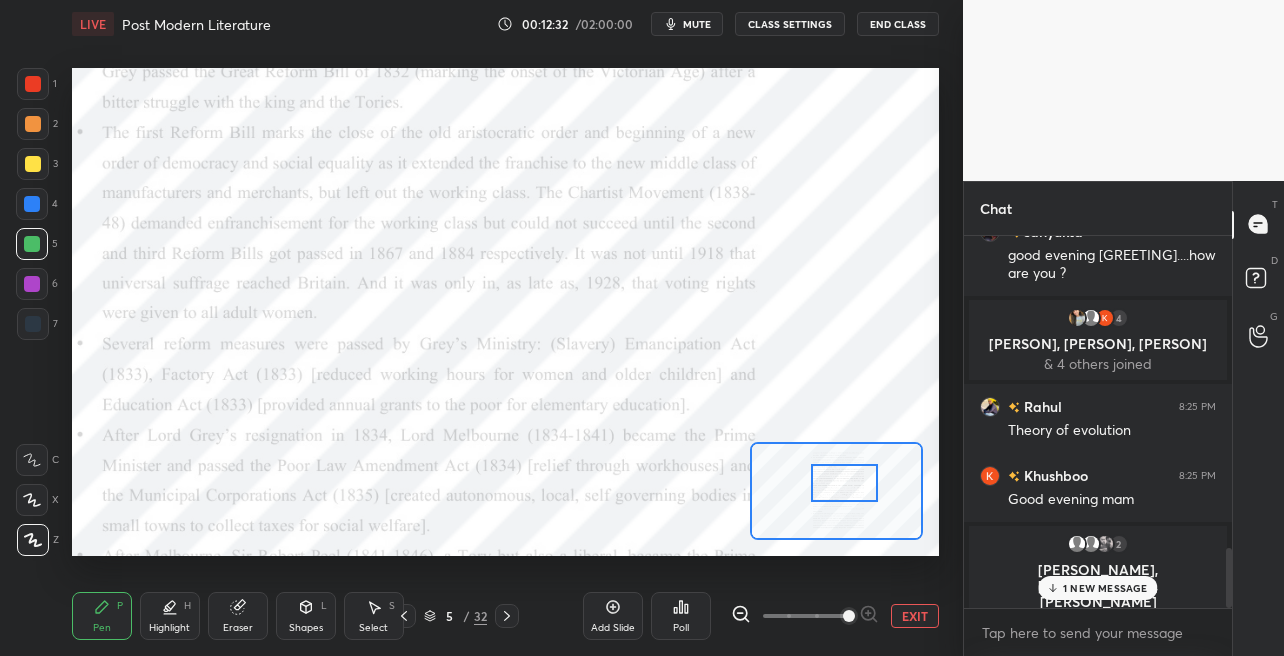 drag, startPoint x: 1049, startPoint y: 593, endPoint x: 1049, endPoint y: 569, distance: 24 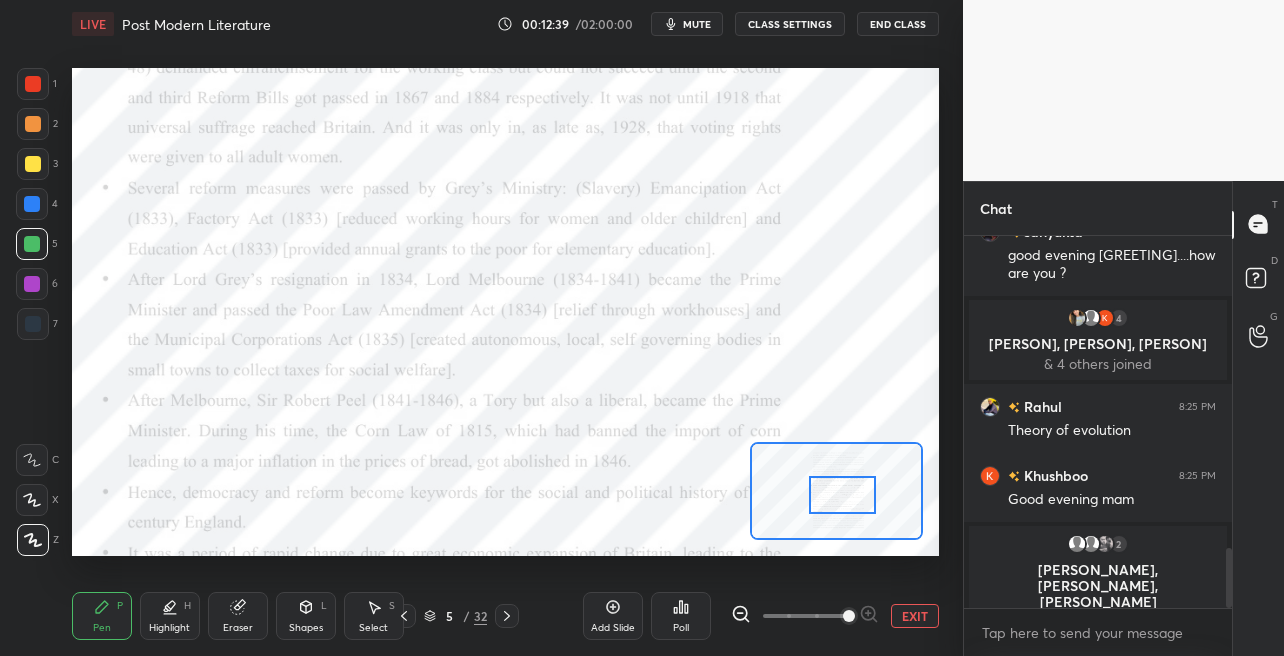 drag, startPoint x: 834, startPoint y: 489, endPoint x: 836, endPoint y: 499, distance: 10.198039 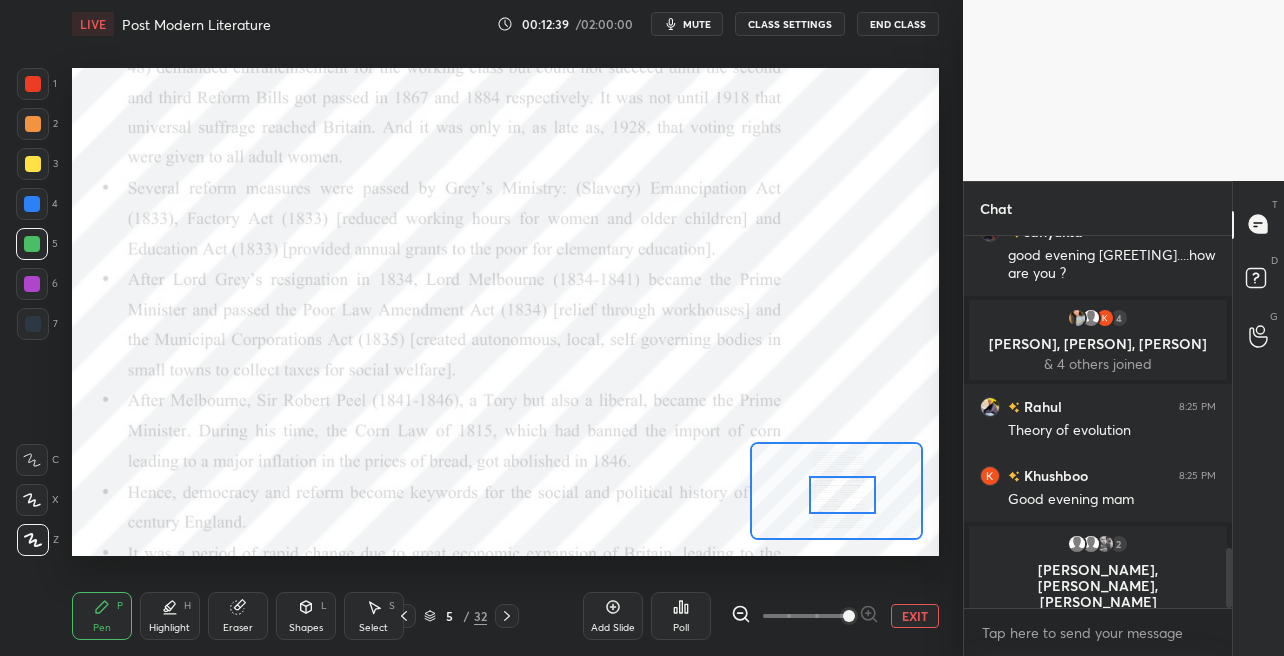 click at bounding box center (843, 494) 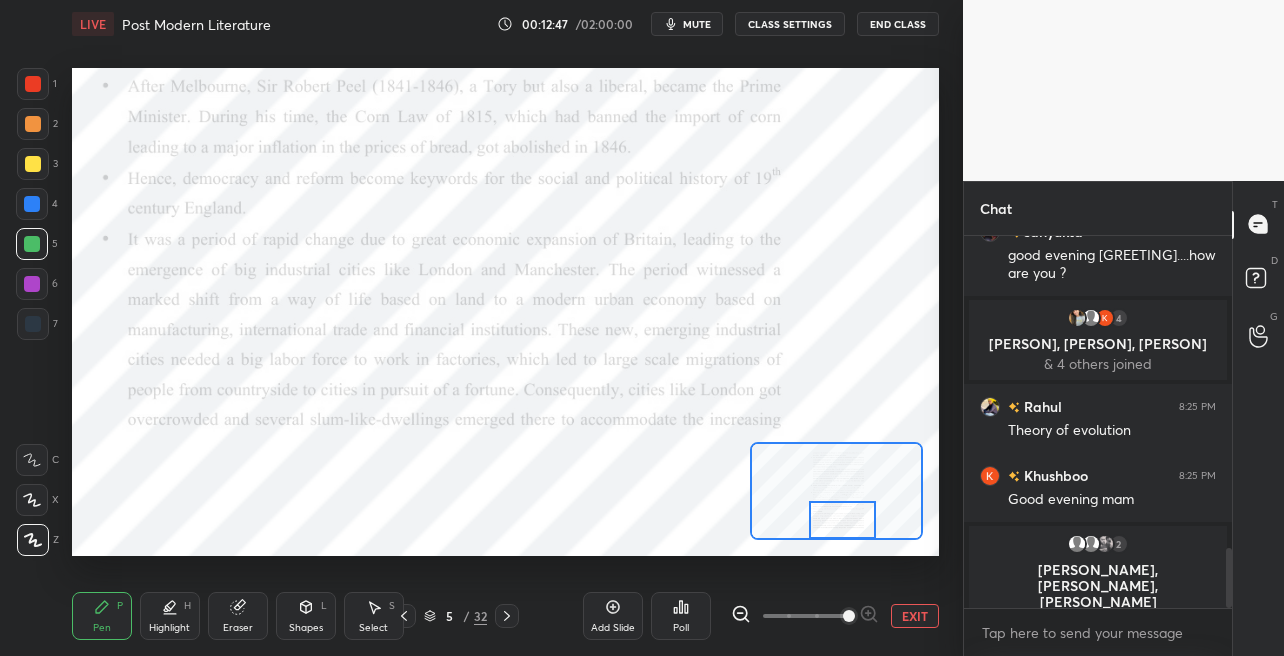 drag, startPoint x: 831, startPoint y: 497, endPoint x: 826, endPoint y: 523, distance: 26.476404 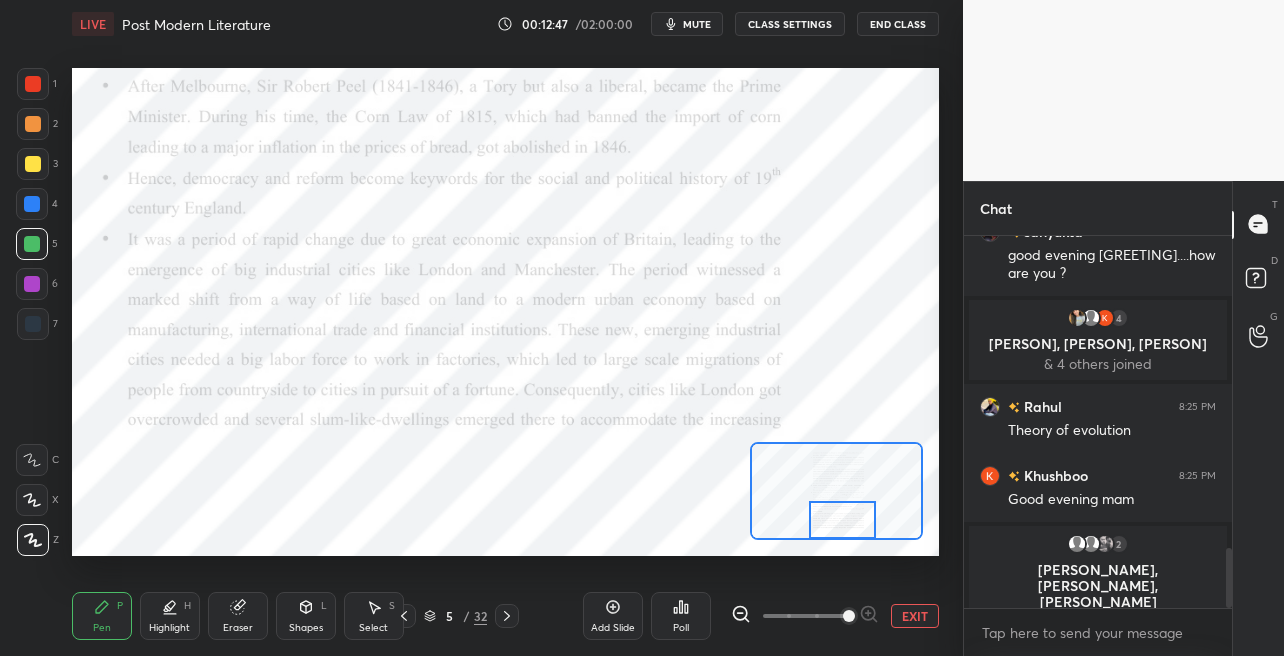 click at bounding box center (843, 519) 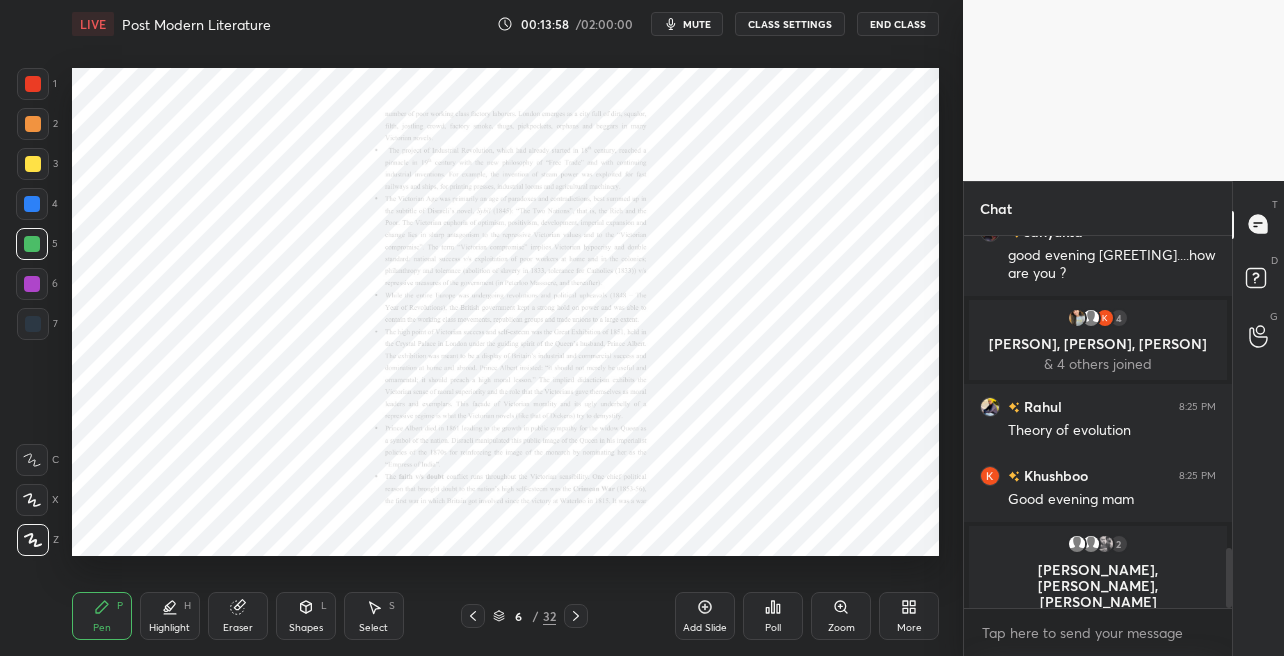 click 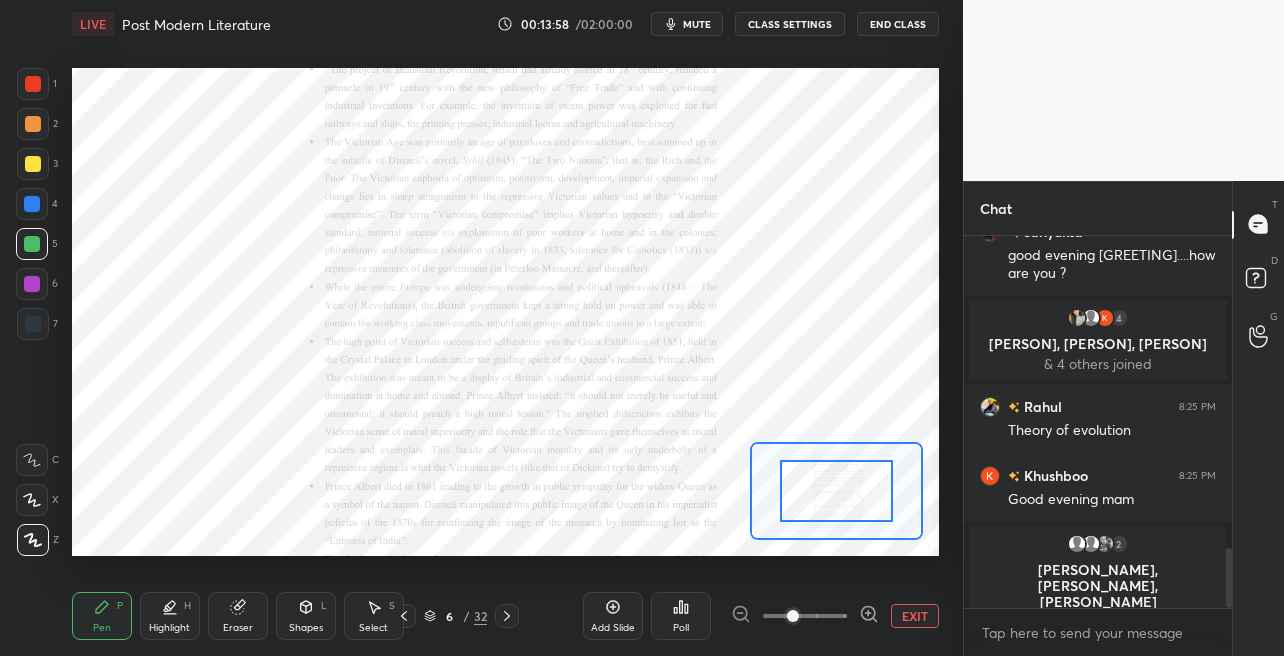 click at bounding box center (805, 616) 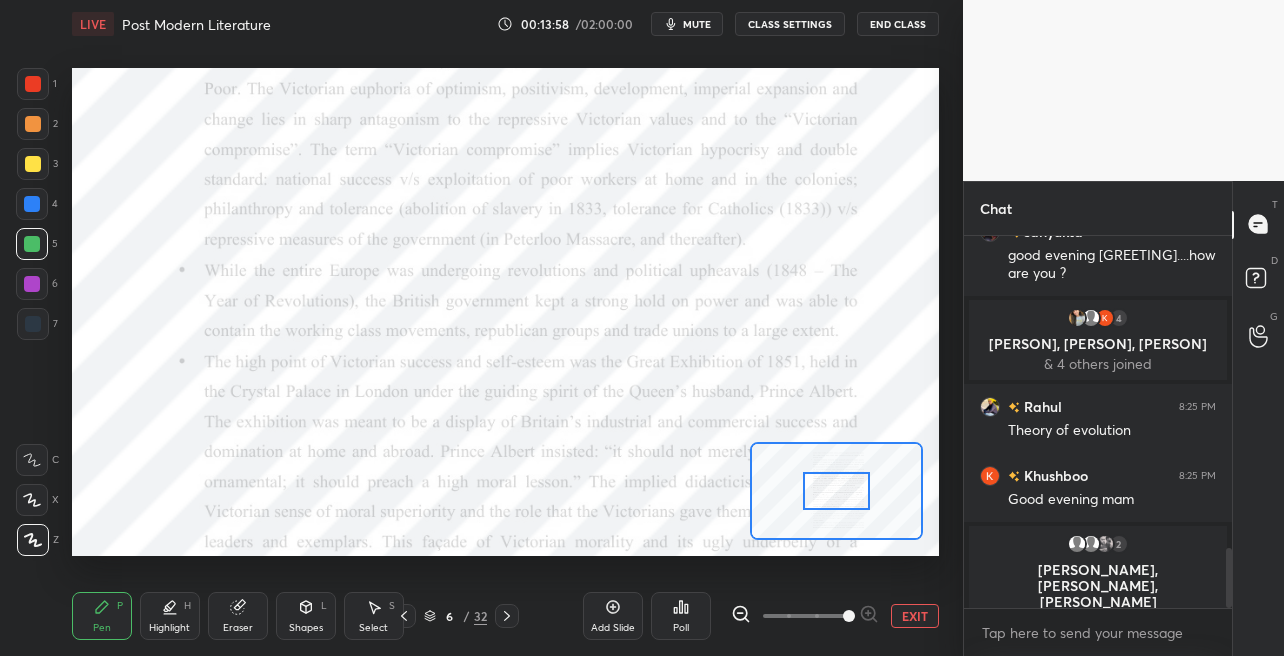 drag, startPoint x: 843, startPoint y: 609, endPoint x: 847, endPoint y: 583, distance: 26.305893 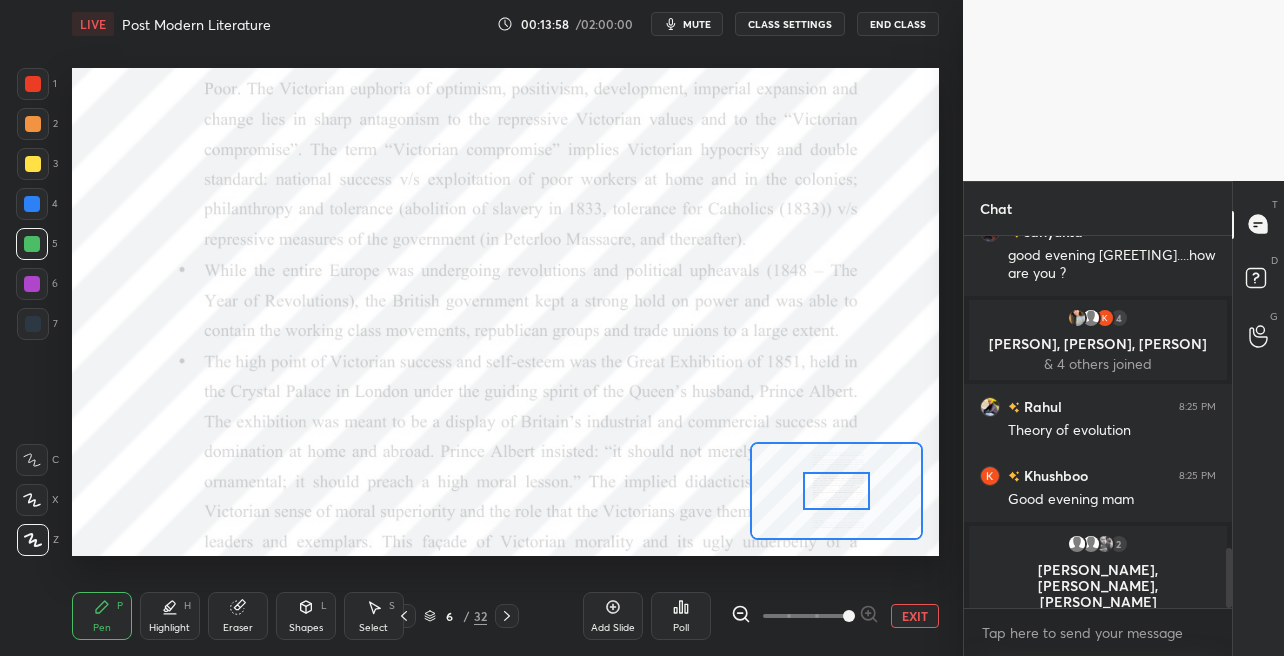 click at bounding box center [849, 616] 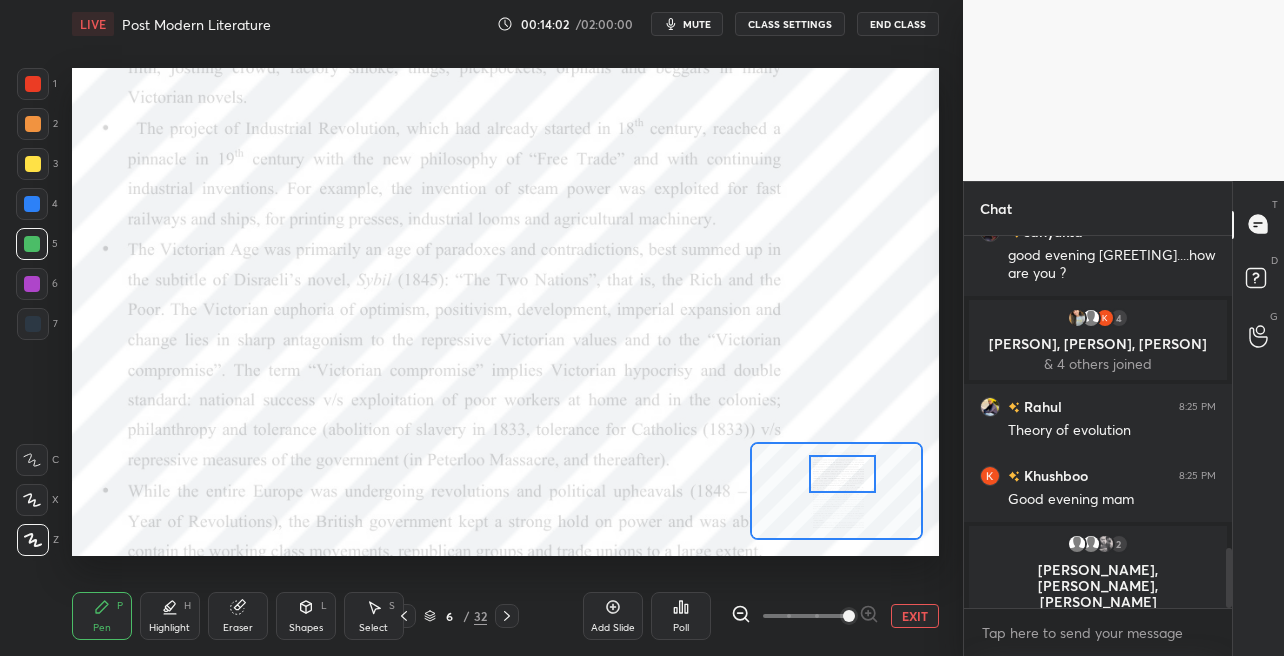 drag, startPoint x: 827, startPoint y: 496, endPoint x: 837, endPoint y: 479, distance: 19.723083 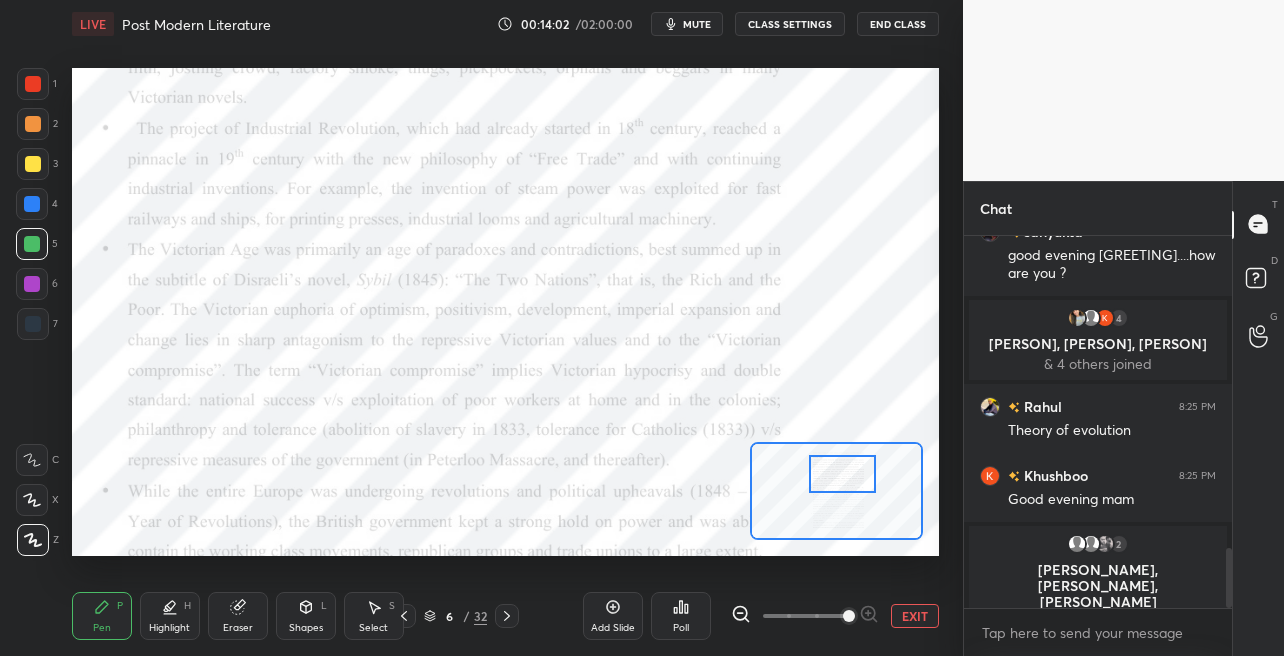 click at bounding box center (843, 473) 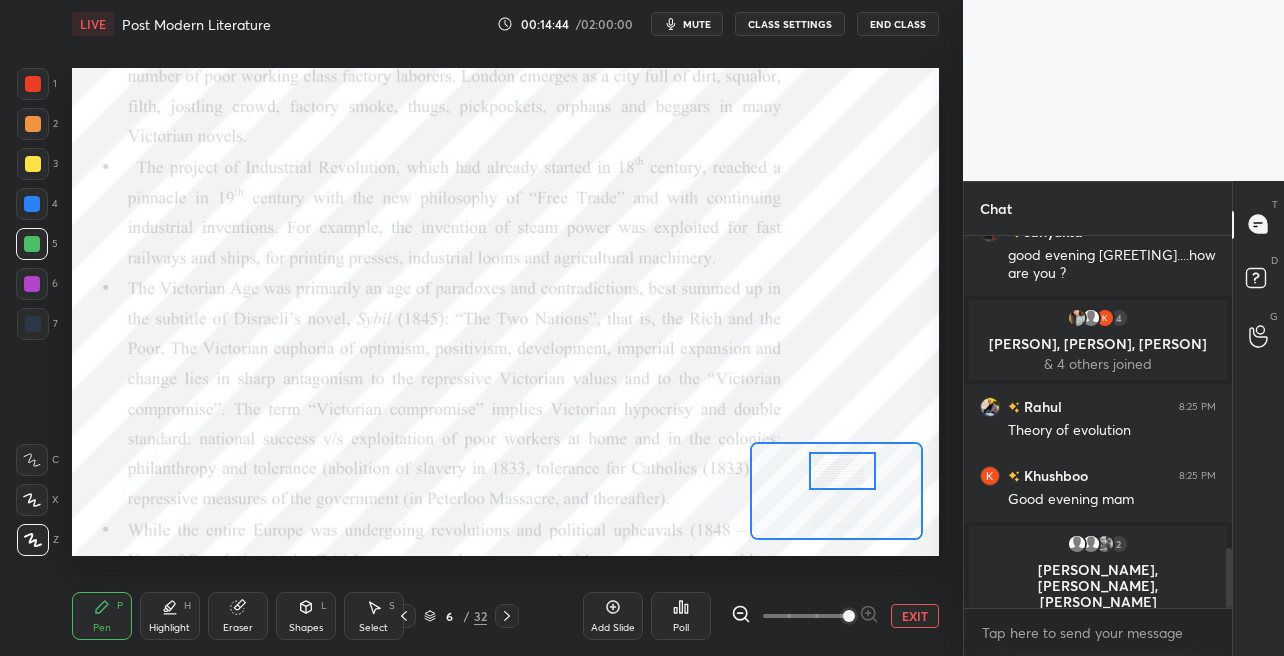 drag, startPoint x: 34, startPoint y: 203, endPoint x: 53, endPoint y: 193, distance: 21.470911 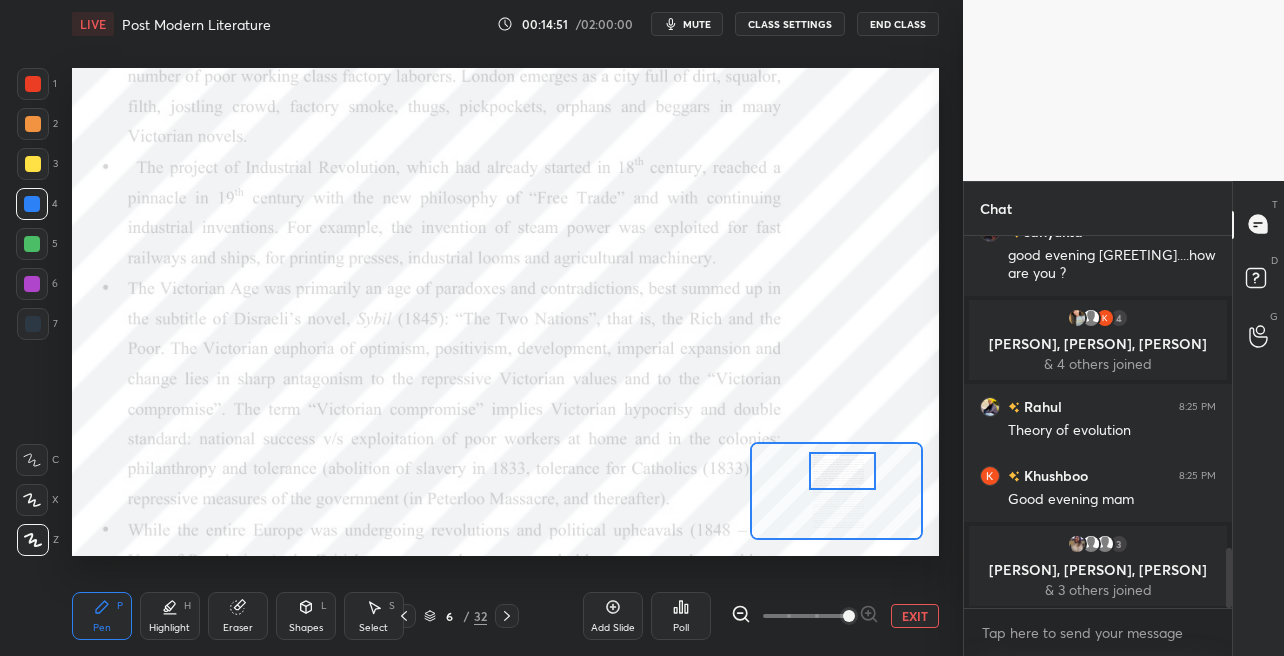 drag, startPoint x: 247, startPoint y: 606, endPoint x: 249, endPoint y: 559, distance: 47.042534 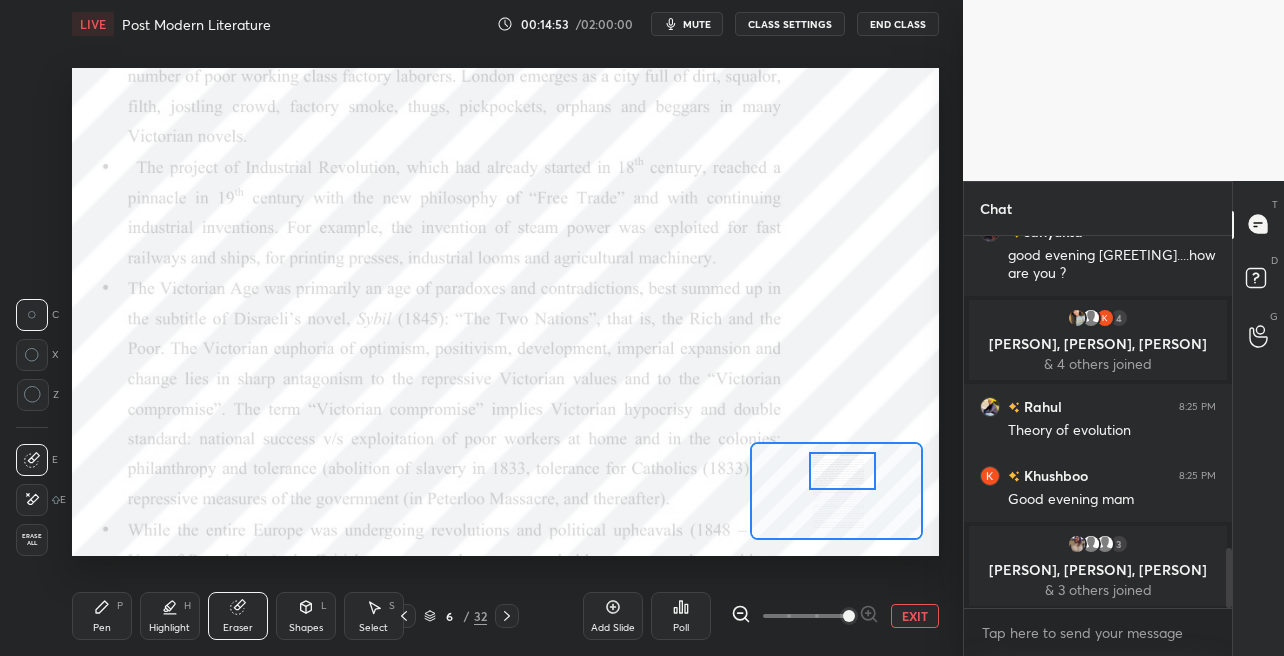 drag, startPoint x: 94, startPoint y: 600, endPoint x: 110, endPoint y: 560, distance: 43.081318 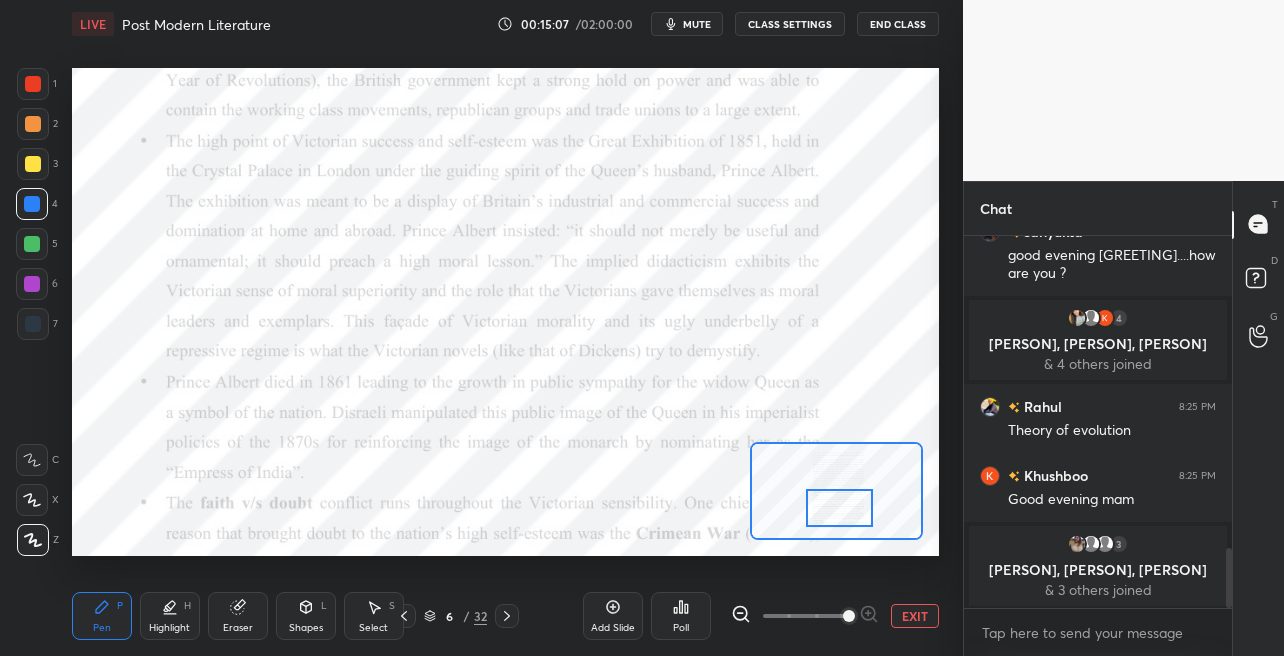 drag, startPoint x: 845, startPoint y: 478, endPoint x: 840, endPoint y: 510, distance: 32.38827 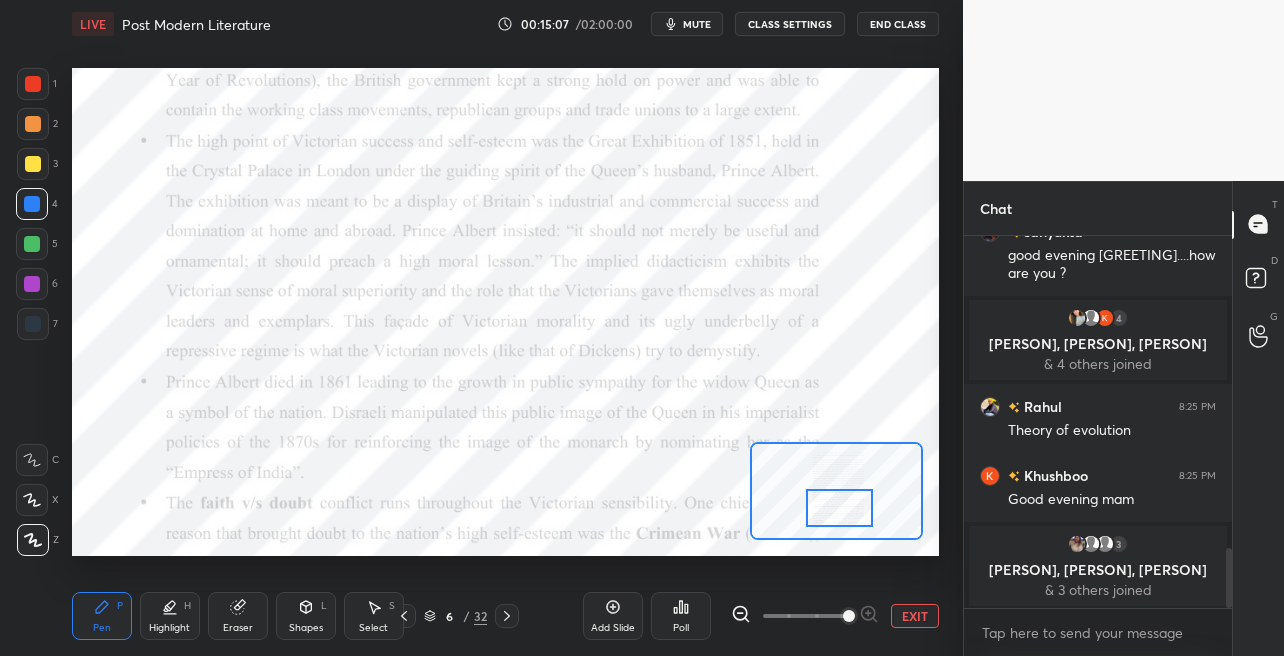 click at bounding box center [840, 507] 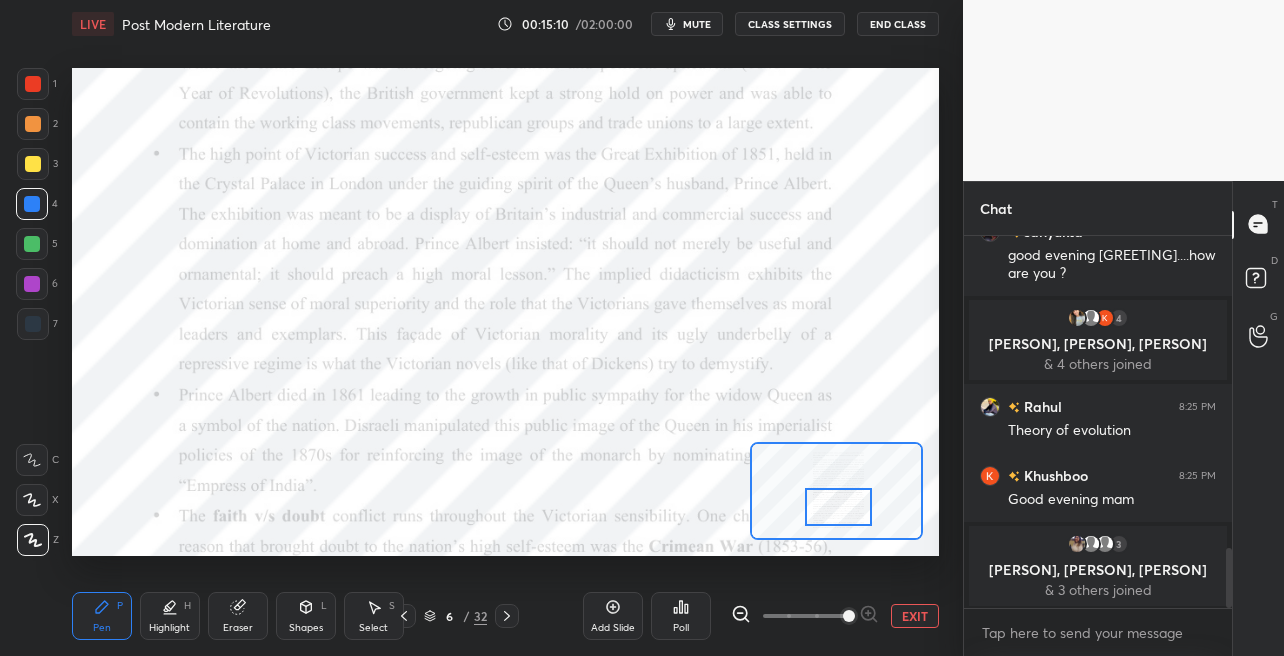 click 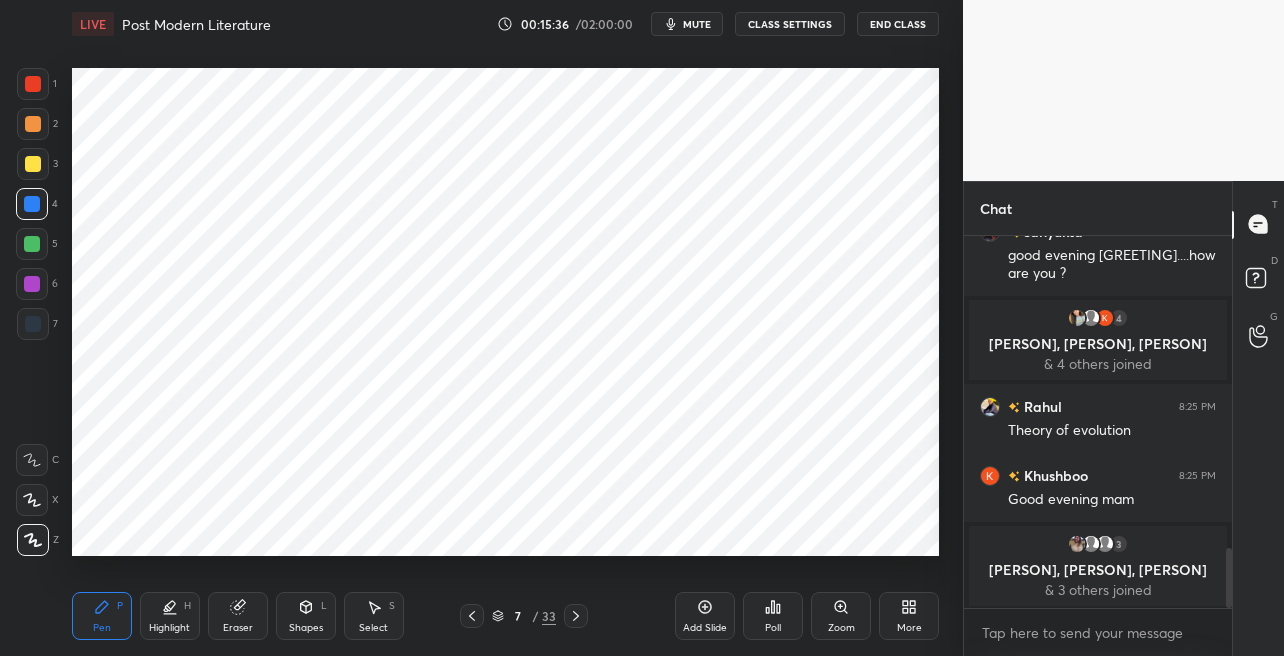 drag, startPoint x: 42, startPoint y: 284, endPoint x: 68, endPoint y: 275, distance: 27.513634 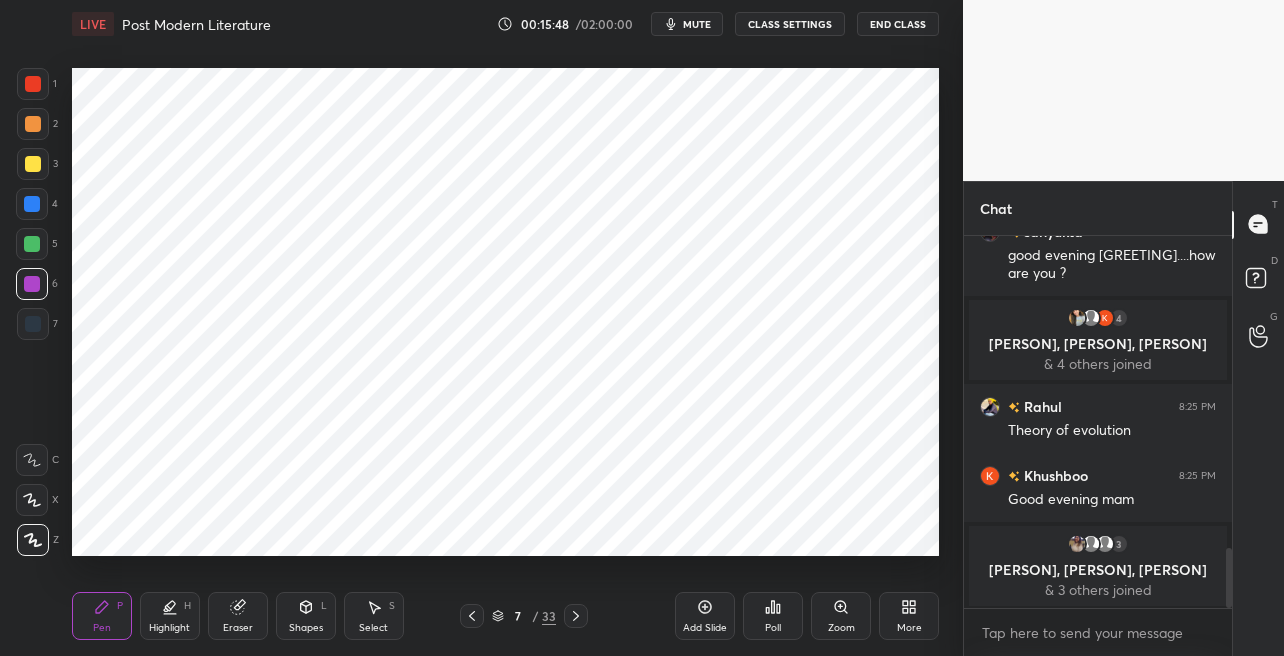 drag, startPoint x: 40, startPoint y: 86, endPoint x: 70, endPoint y: 100, distance: 33.105892 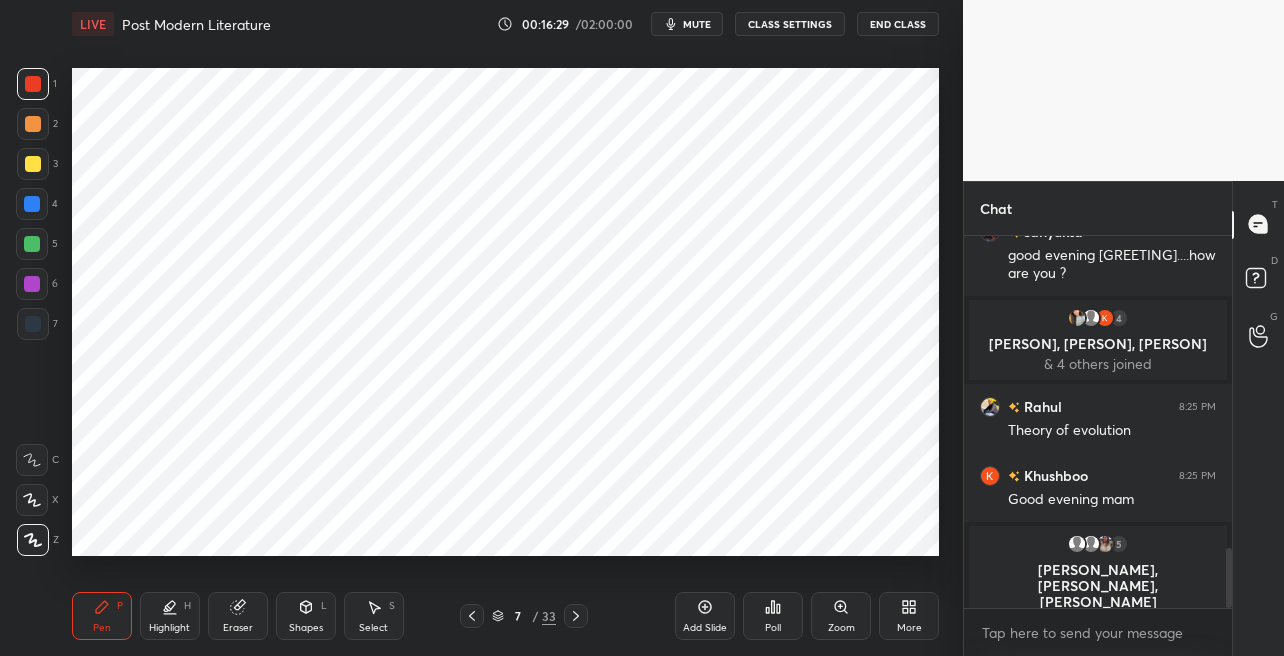 drag, startPoint x: 51, startPoint y: 203, endPoint x: 59, endPoint y: 193, distance: 12.806249 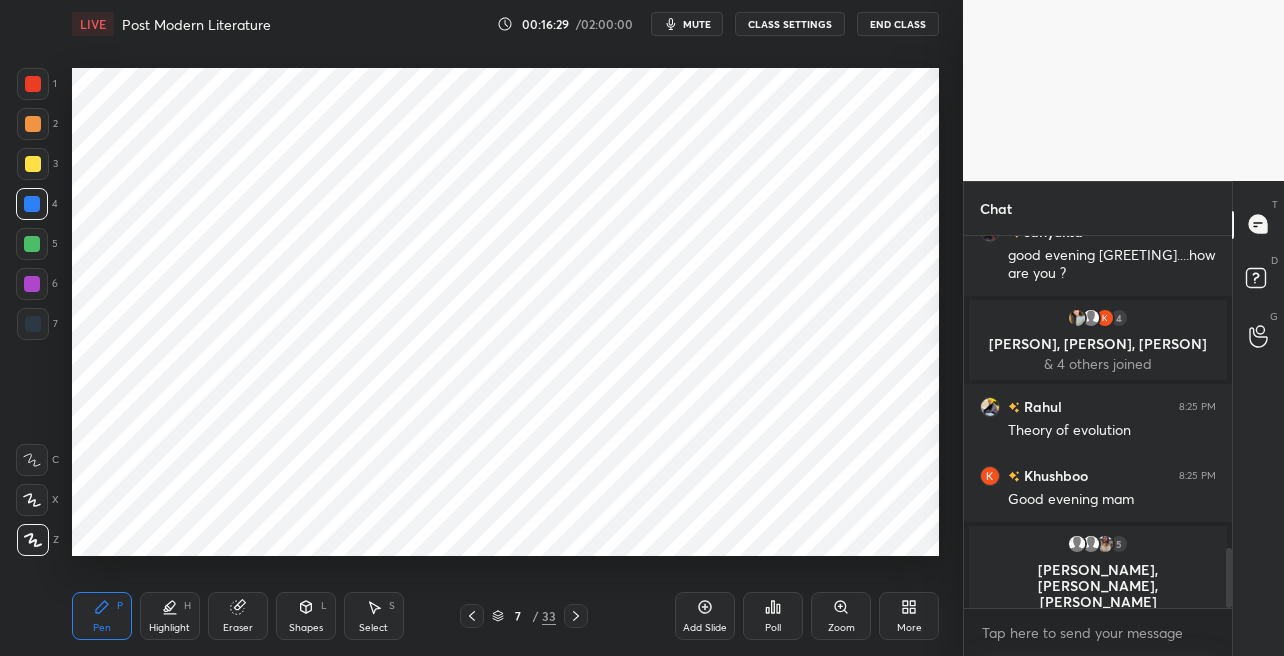 click at bounding box center [32, 244] 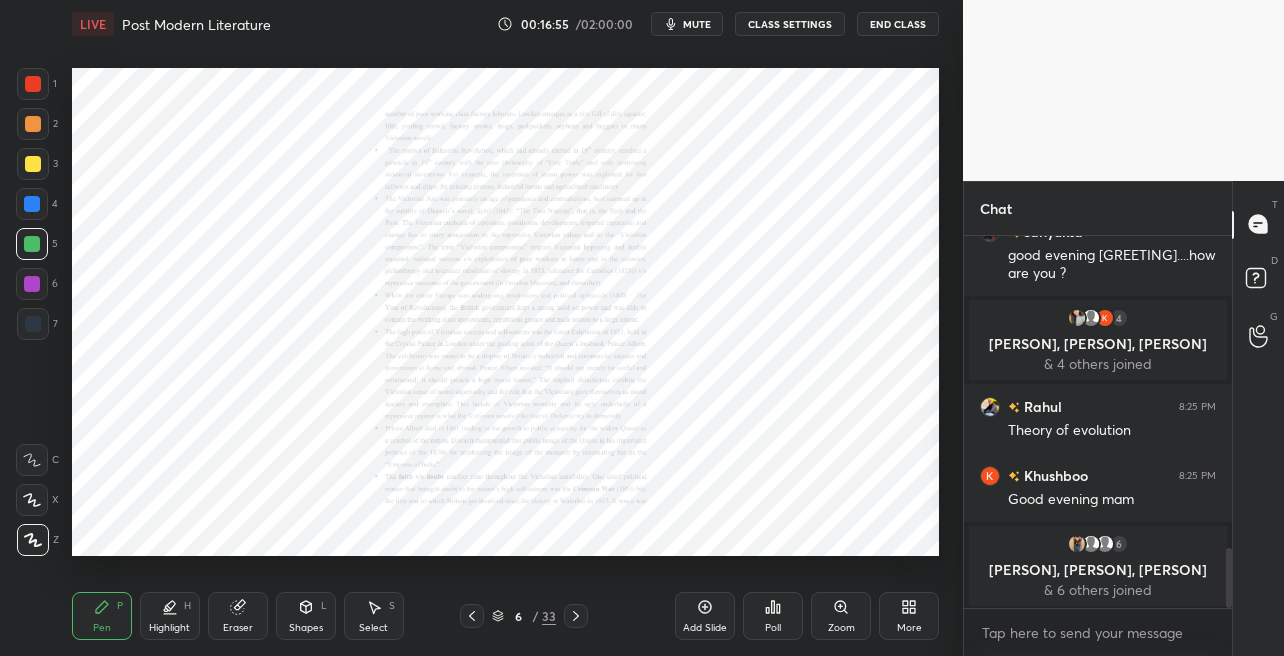 click 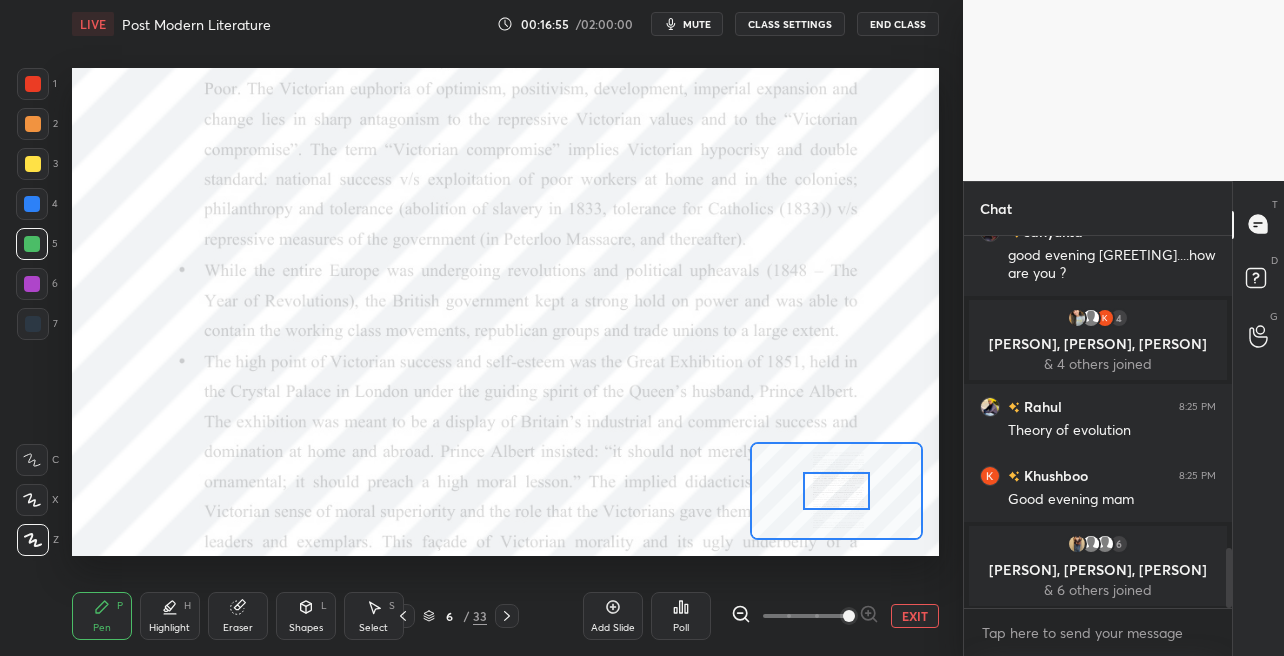 click at bounding box center (805, 616) 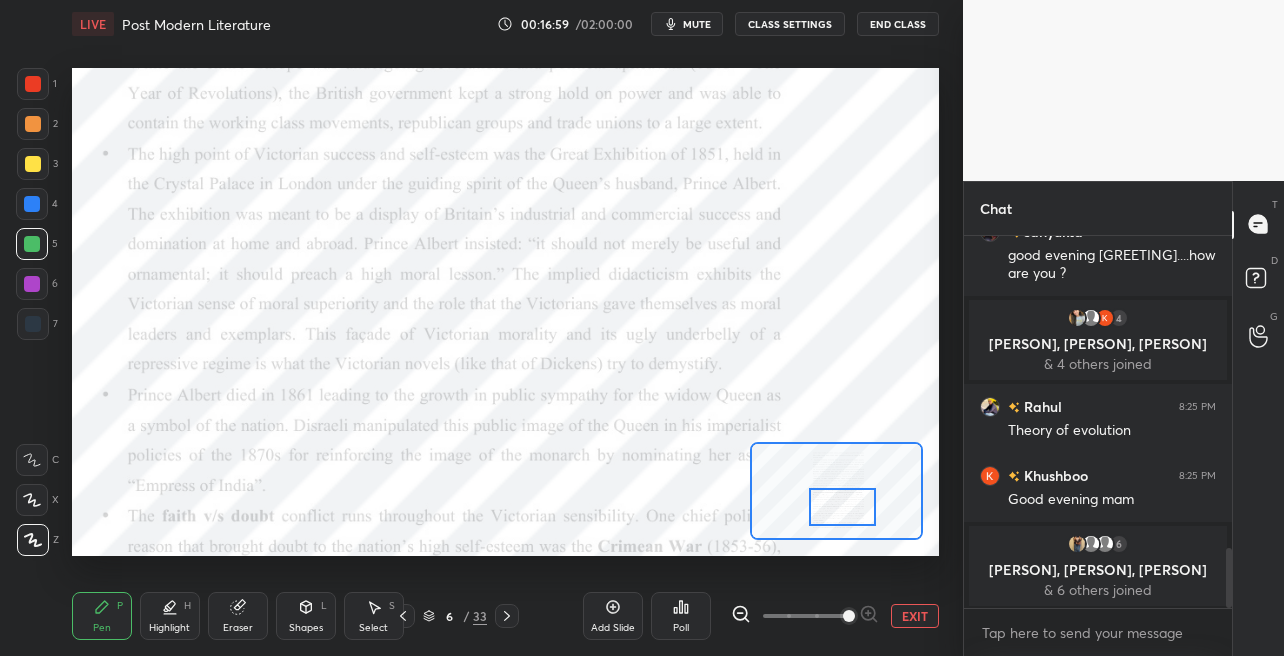 drag, startPoint x: 836, startPoint y: 481, endPoint x: 843, endPoint y: 497, distance: 17.464249 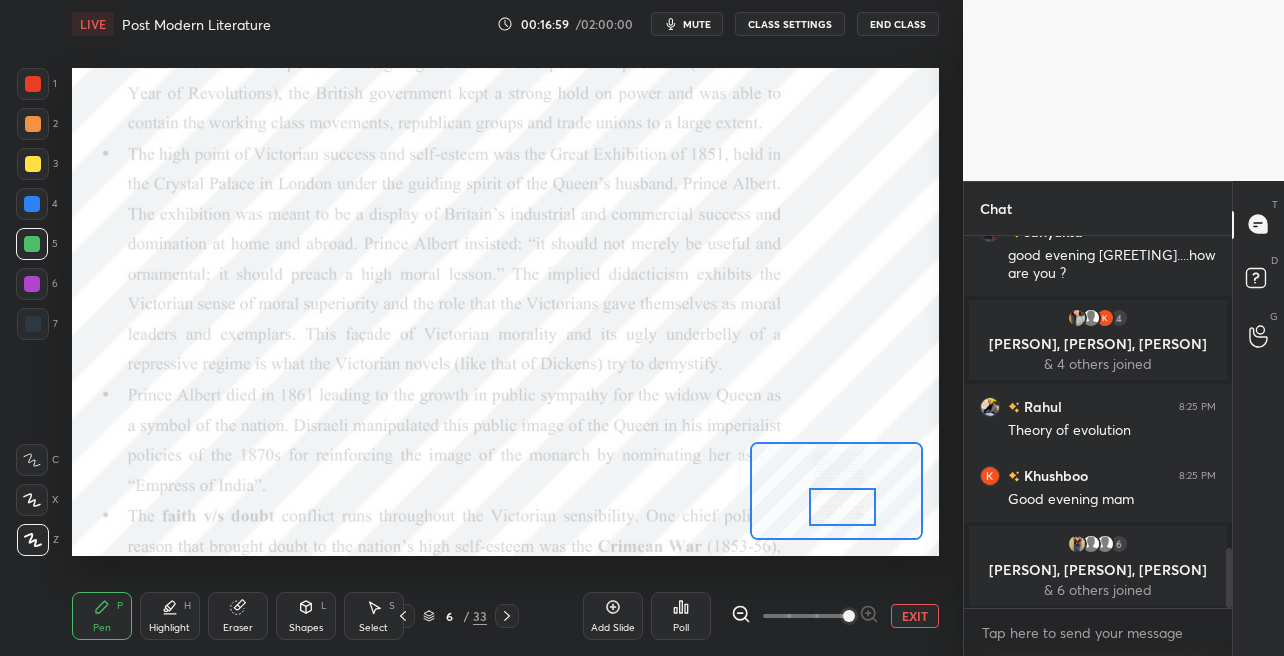 click at bounding box center [843, 506] 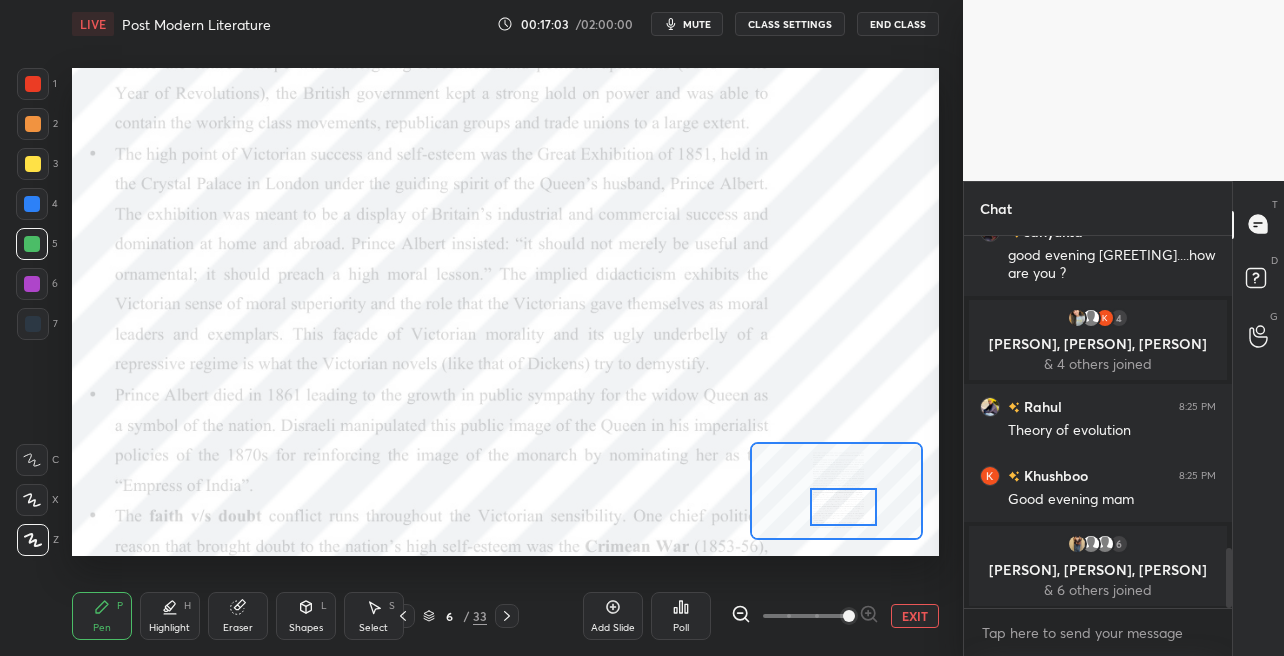 drag, startPoint x: 238, startPoint y: 610, endPoint x: 263, endPoint y: 571, distance: 46.32494 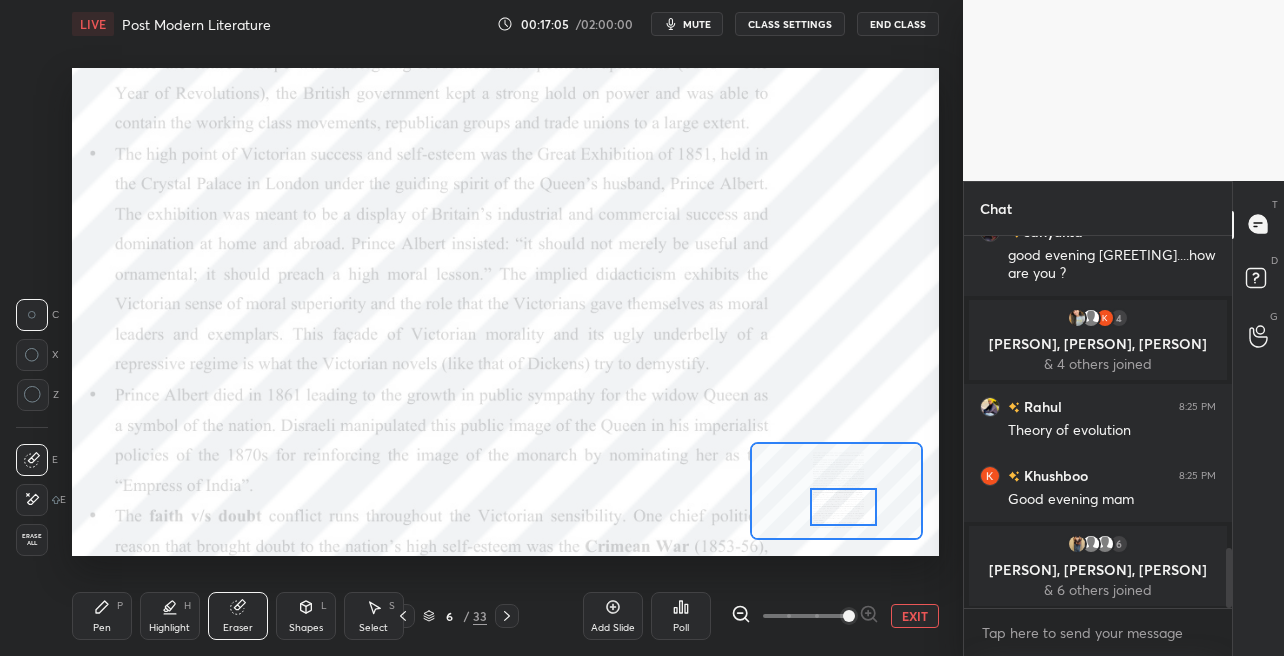 click on "Pen P" at bounding box center [102, 616] 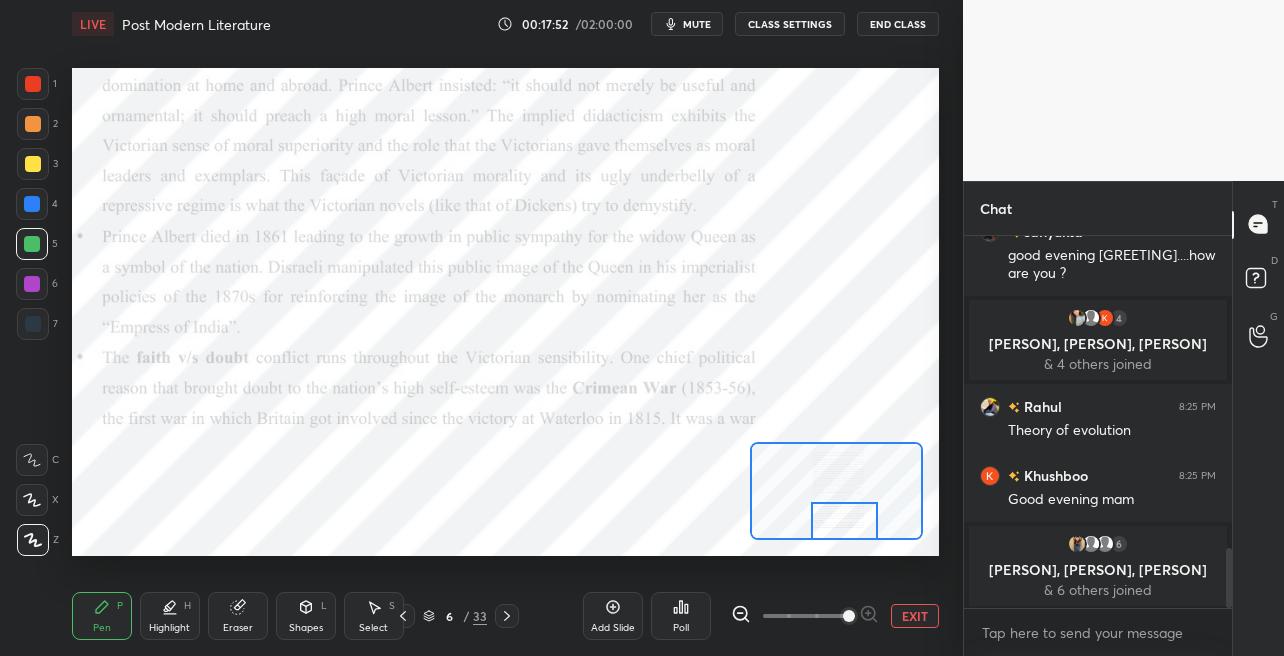 drag, startPoint x: 856, startPoint y: 503, endPoint x: 854, endPoint y: 516, distance: 13.152946 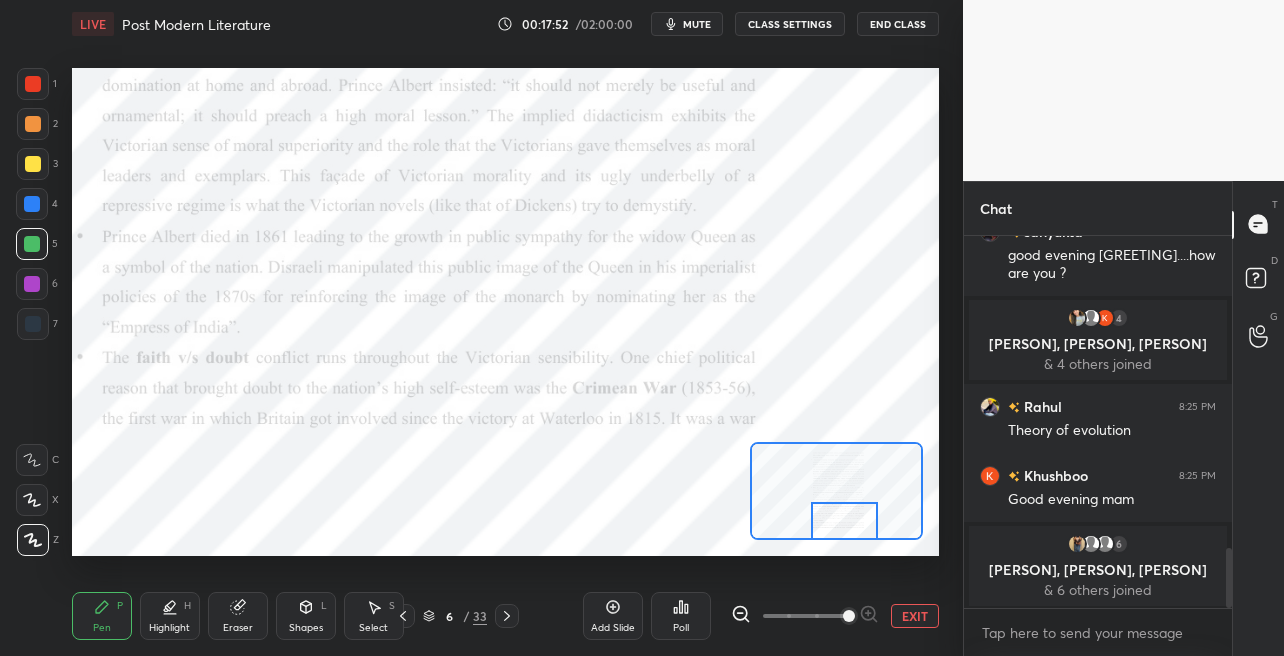 click at bounding box center [845, 520] 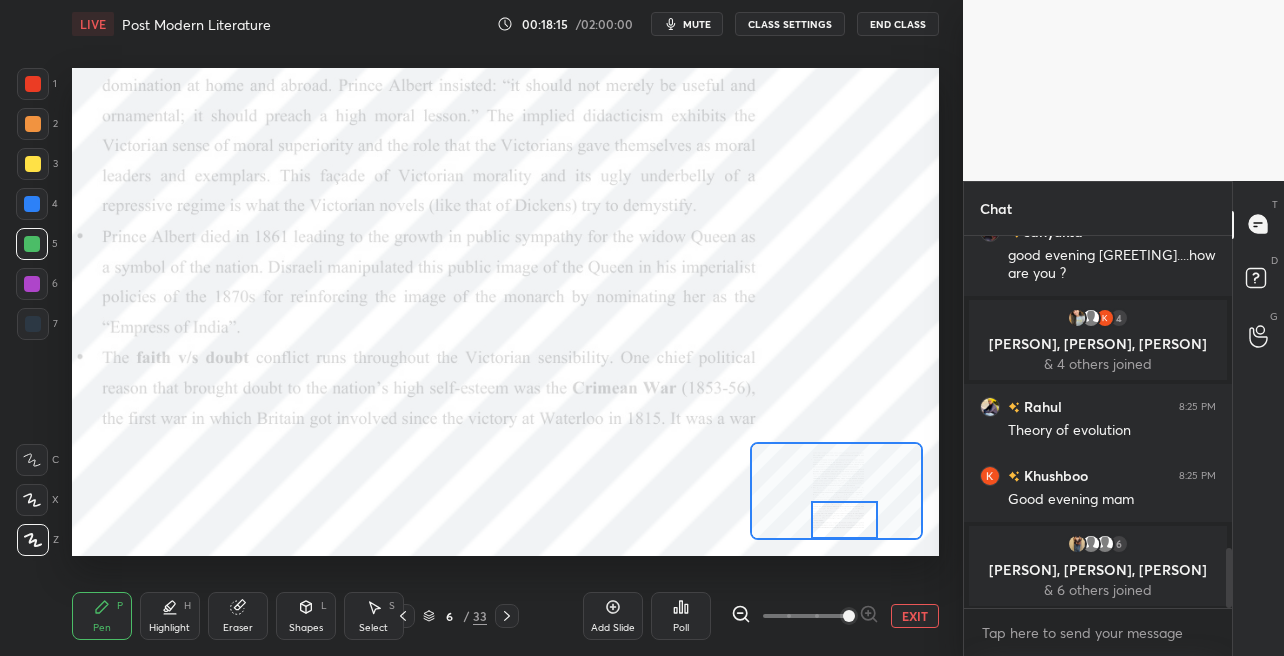 click at bounding box center [32, 204] 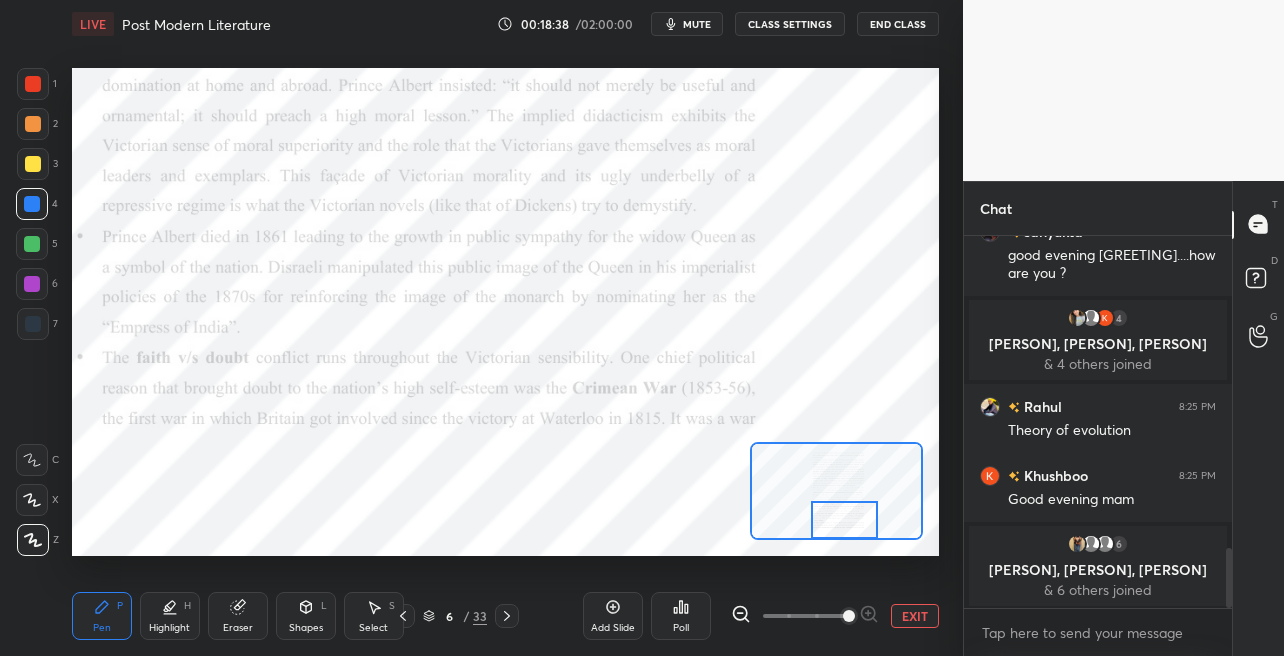 click 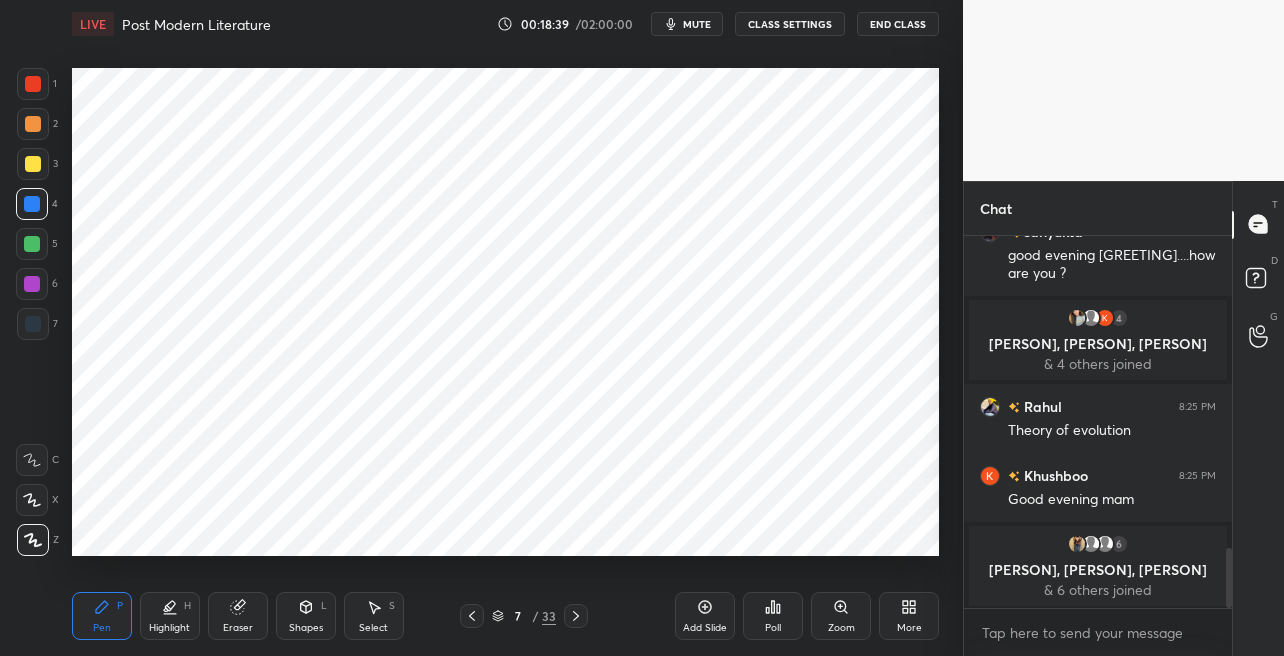click 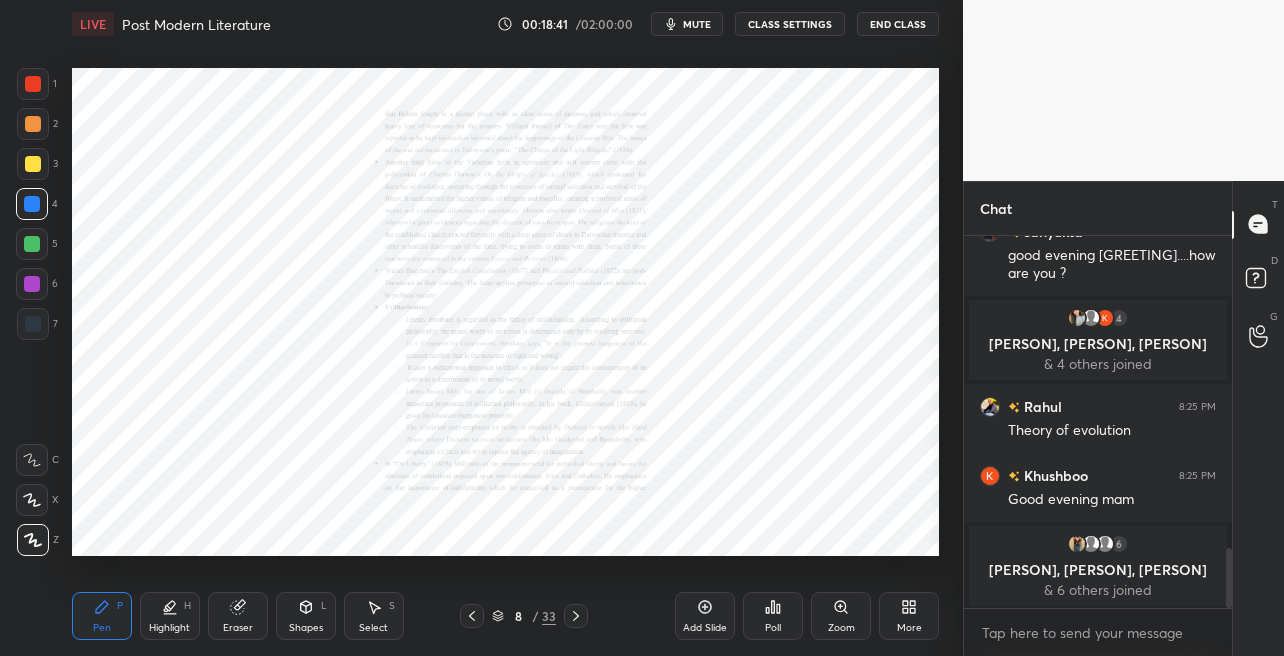 click 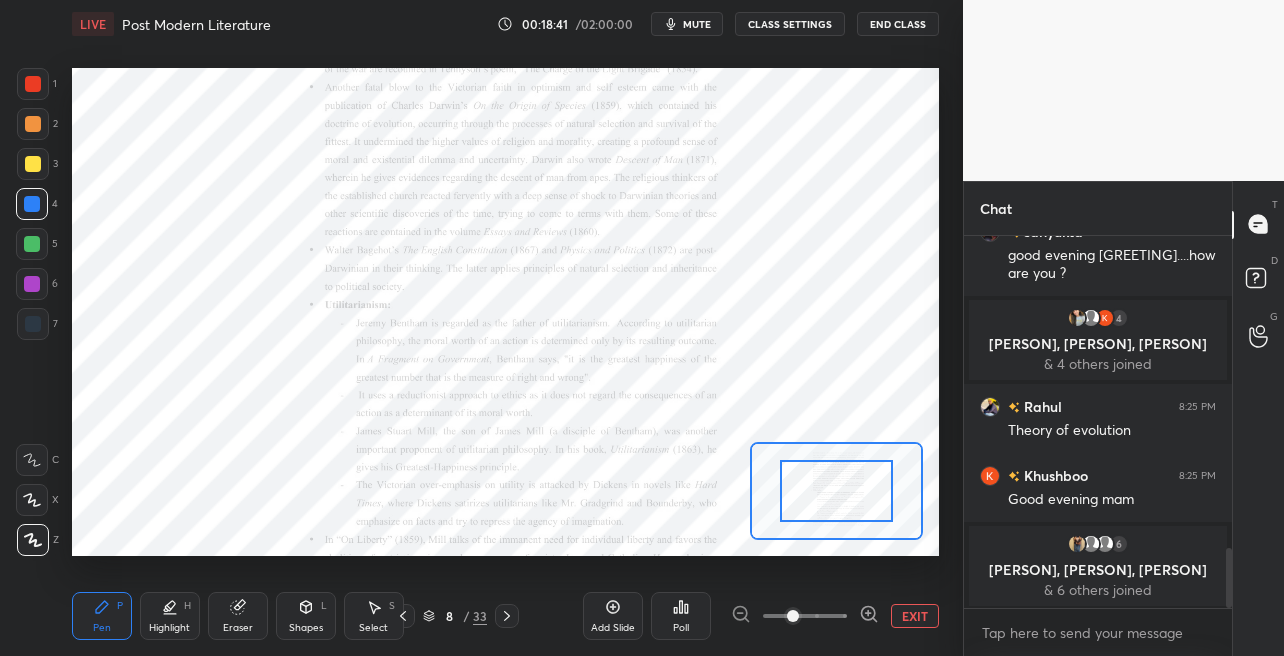 click at bounding box center [805, 616] 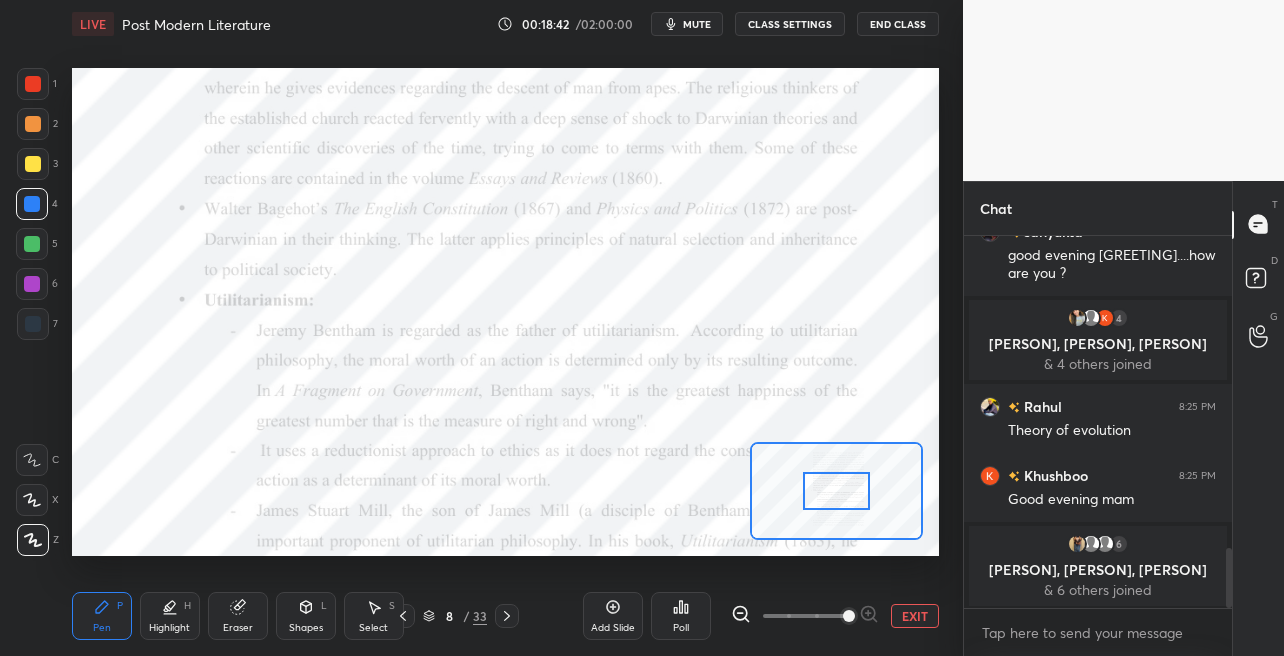drag, startPoint x: 844, startPoint y: 612, endPoint x: 845, endPoint y: 595, distance: 17.029387 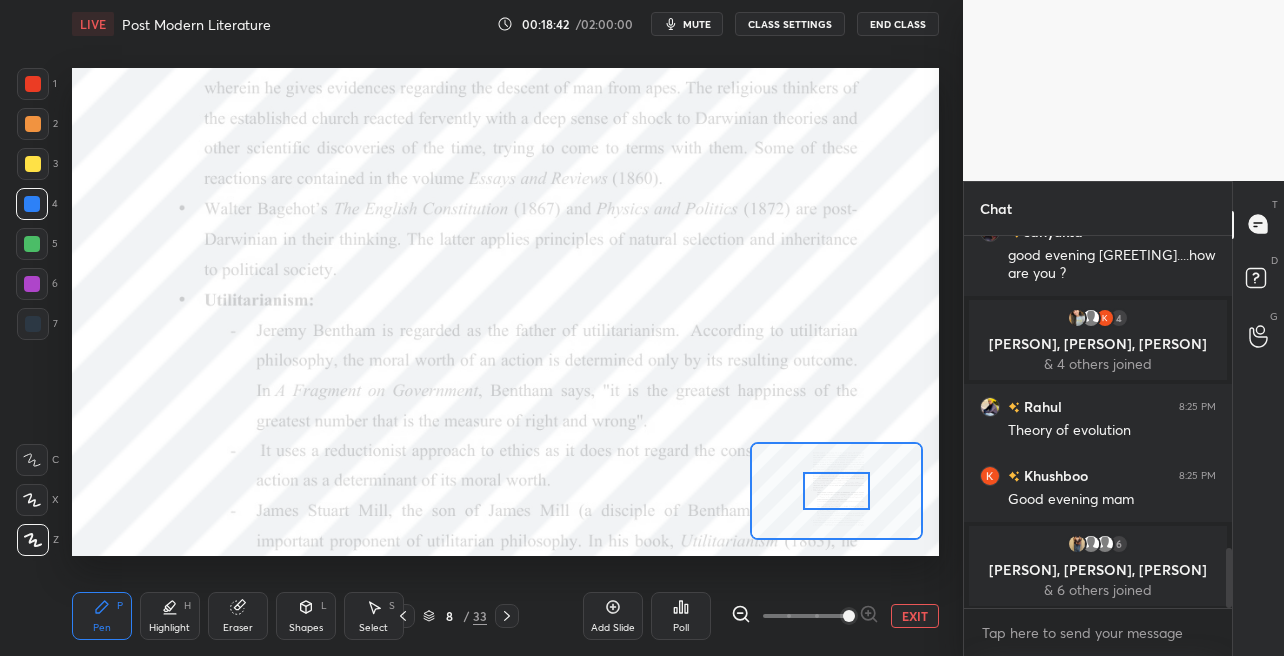 click at bounding box center (849, 616) 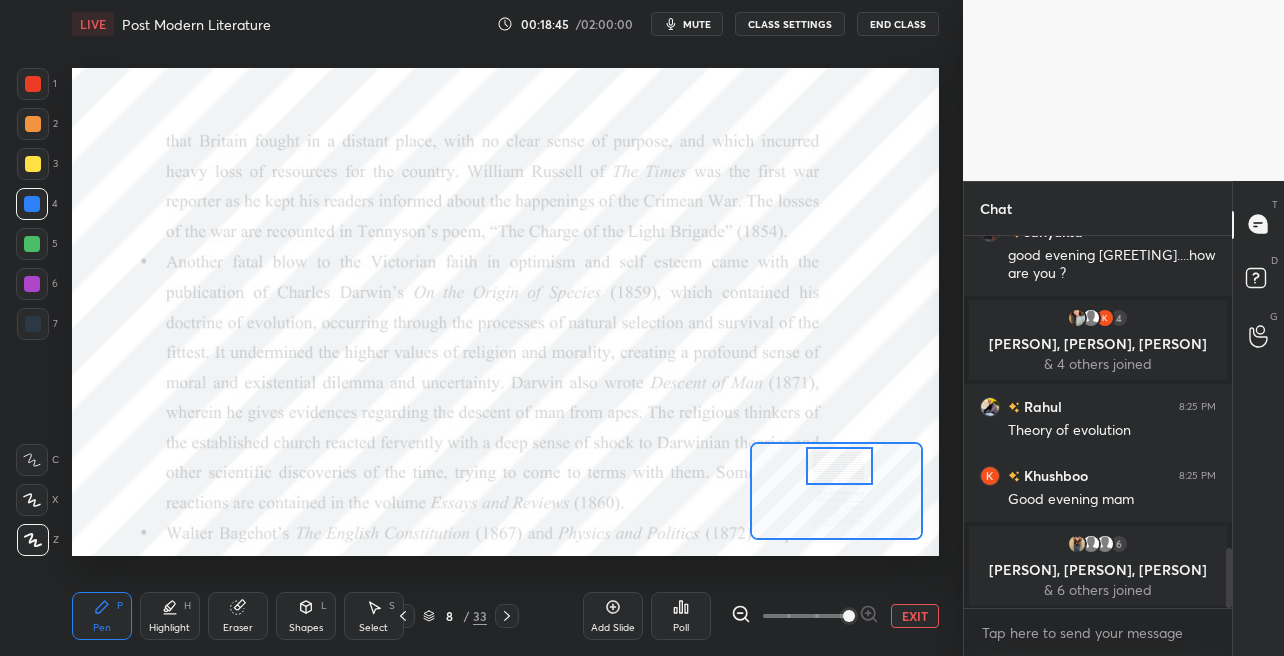 drag, startPoint x: 832, startPoint y: 496, endPoint x: 833, endPoint y: 469, distance: 27.018513 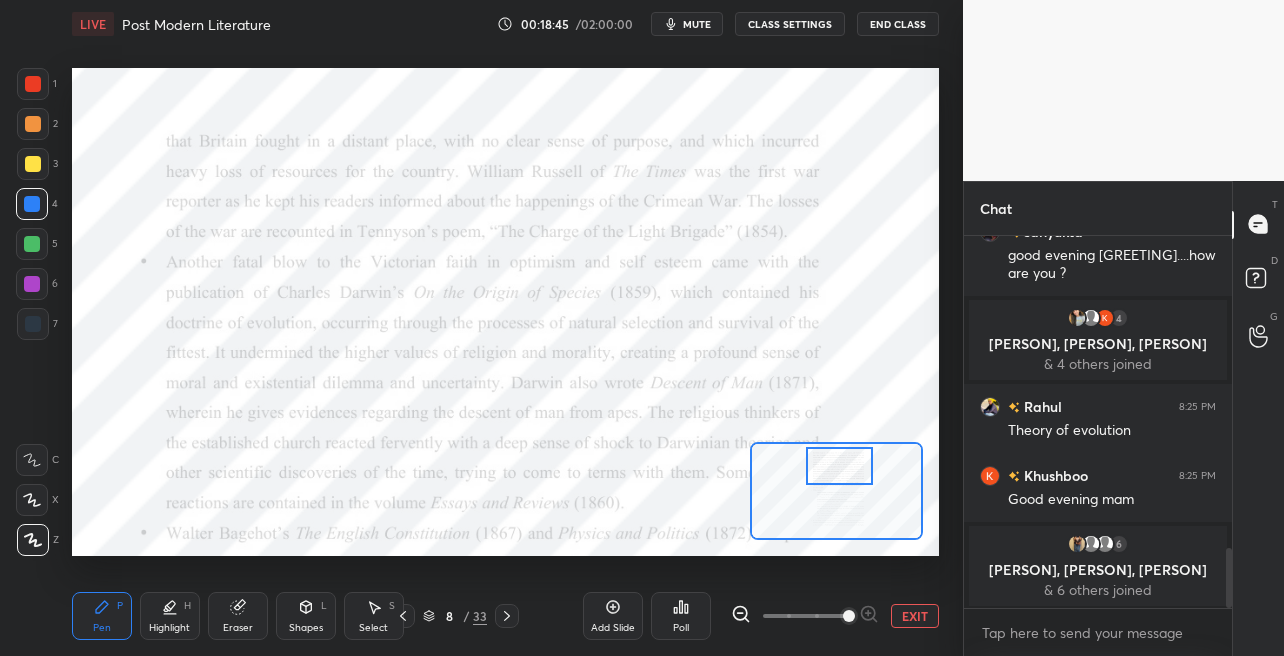 click at bounding box center [840, 465] 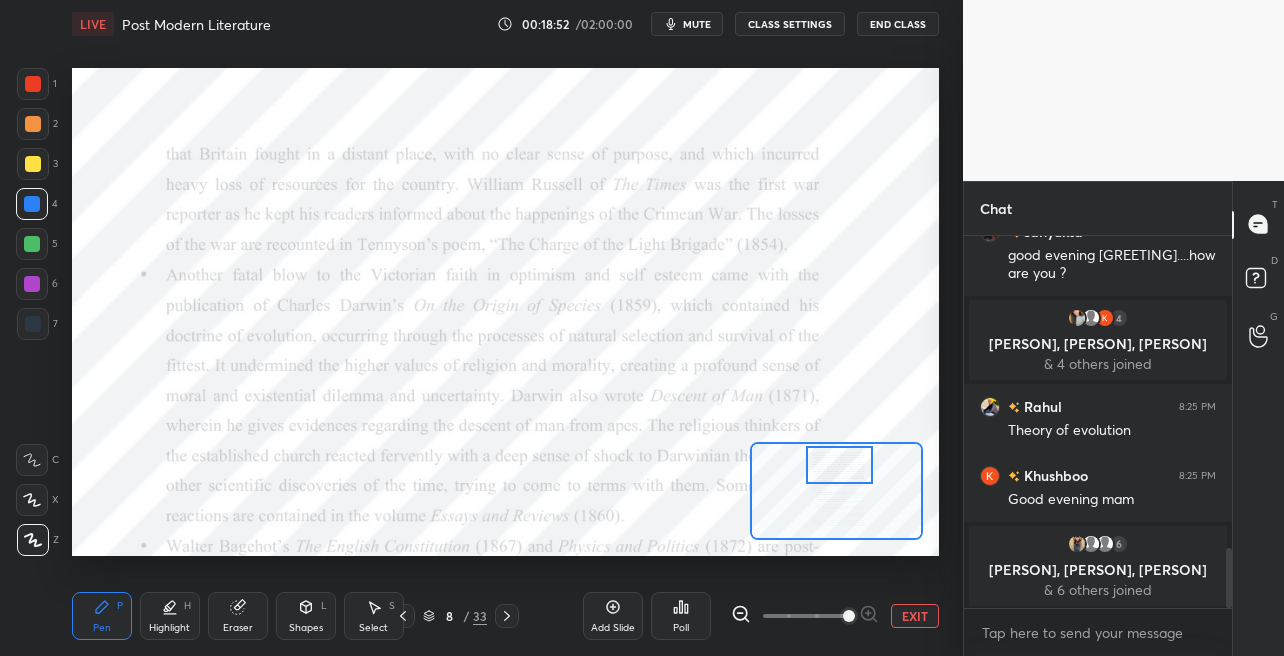 drag, startPoint x: 239, startPoint y: 615, endPoint x: 255, endPoint y: 561, distance: 56.32051 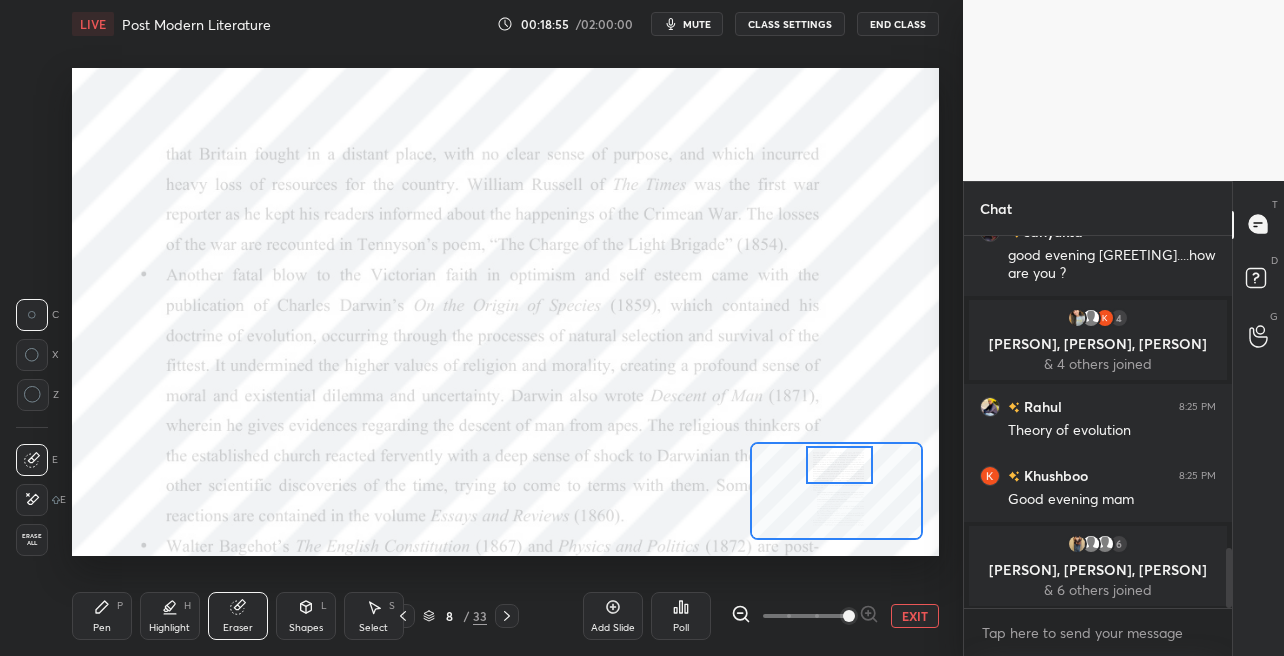 drag, startPoint x: 102, startPoint y: 612, endPoint x: 123, endPoint y: 568, distance: 48.754486 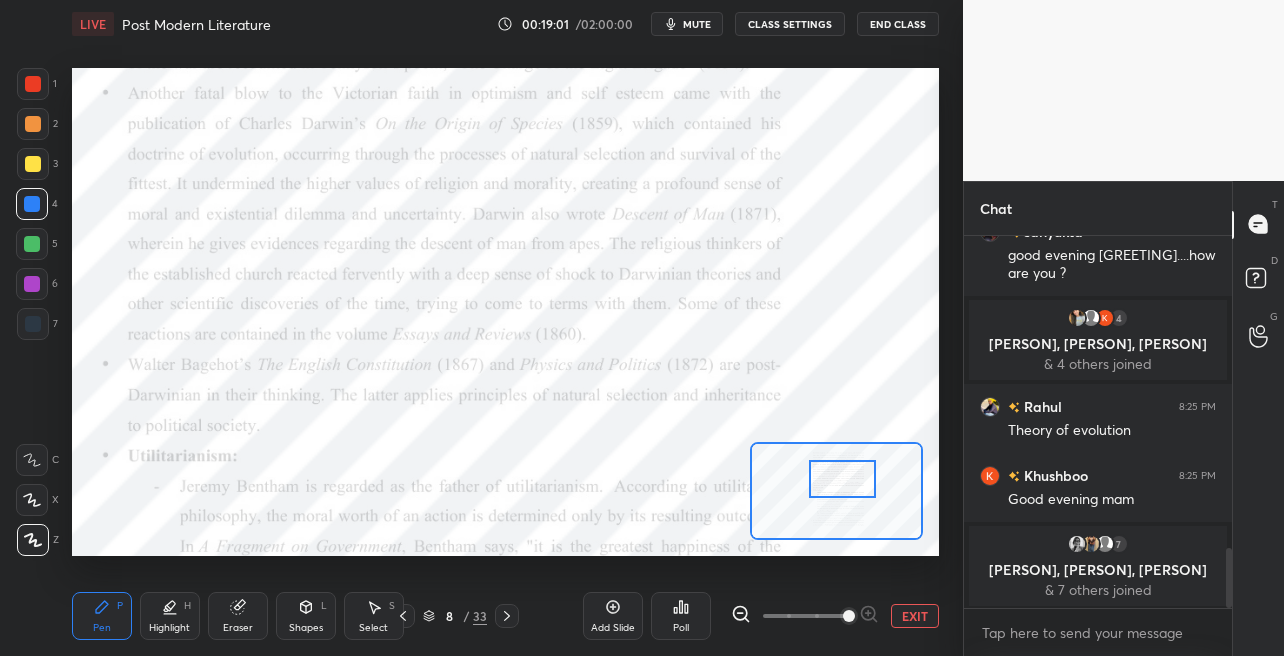 drag, startPoint x: 835, startPoint y: 457, endPoint x: 839, endPoint y: 467, distance: 10.770329 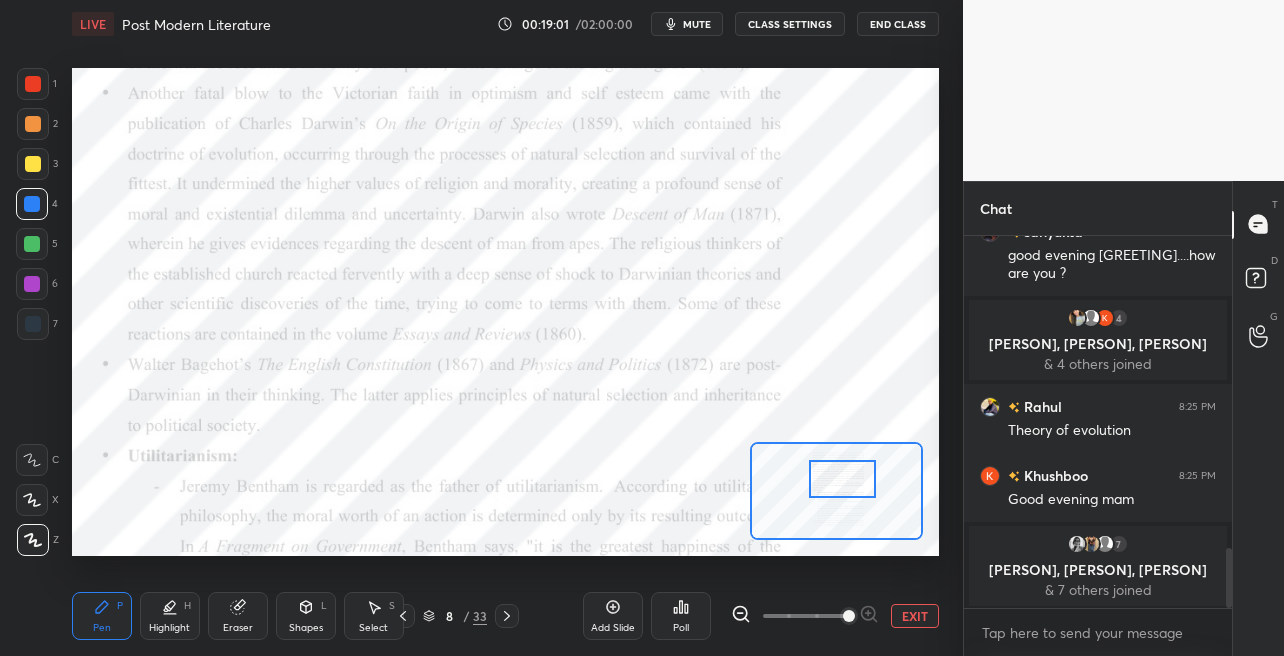 click at bounding box center (843, 478) 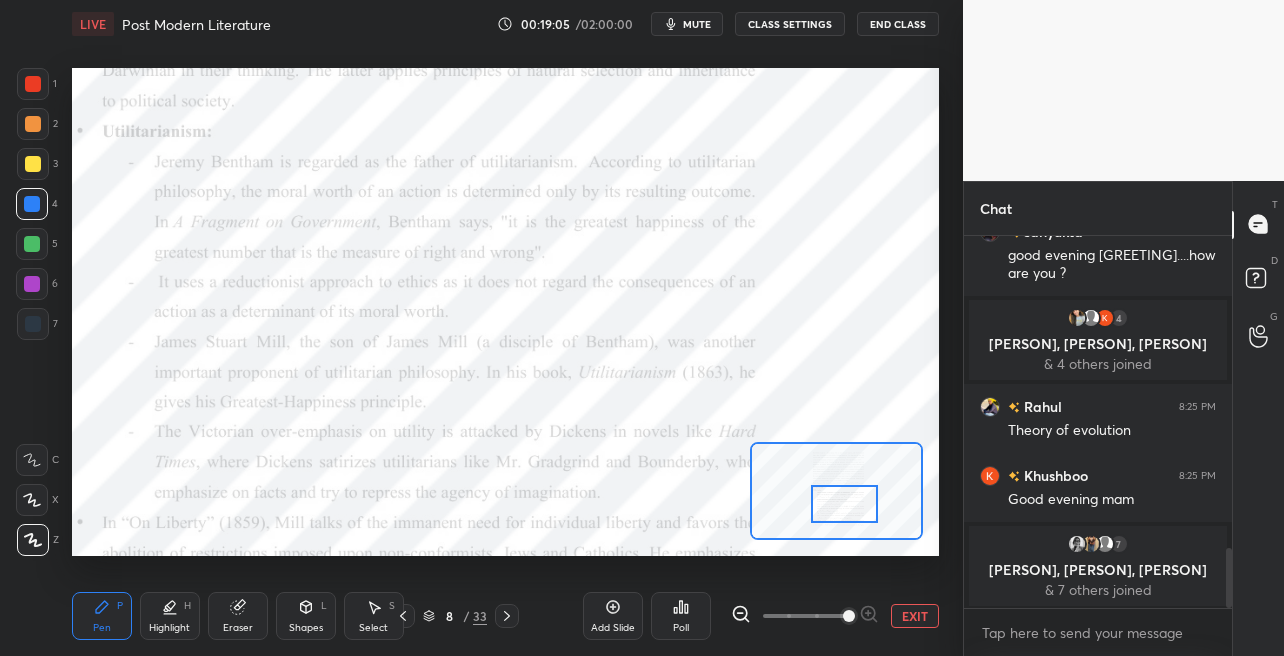 click at bounding box center [845, 503] 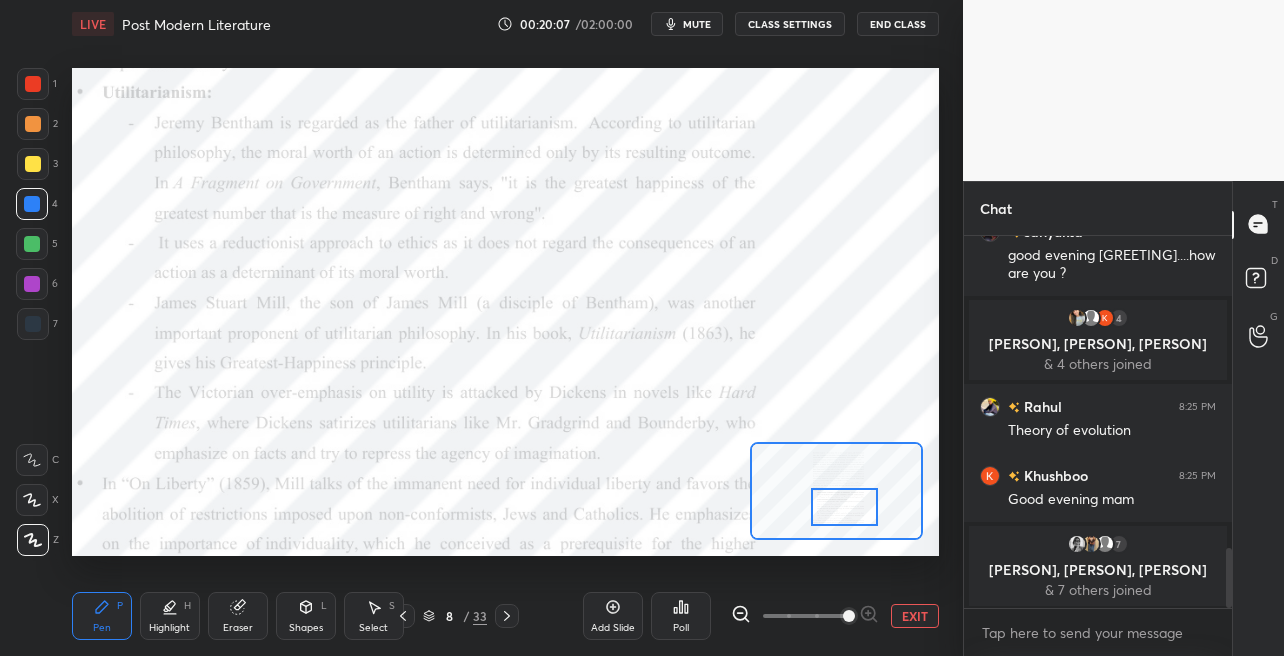 click at bounding box center [845, 506] 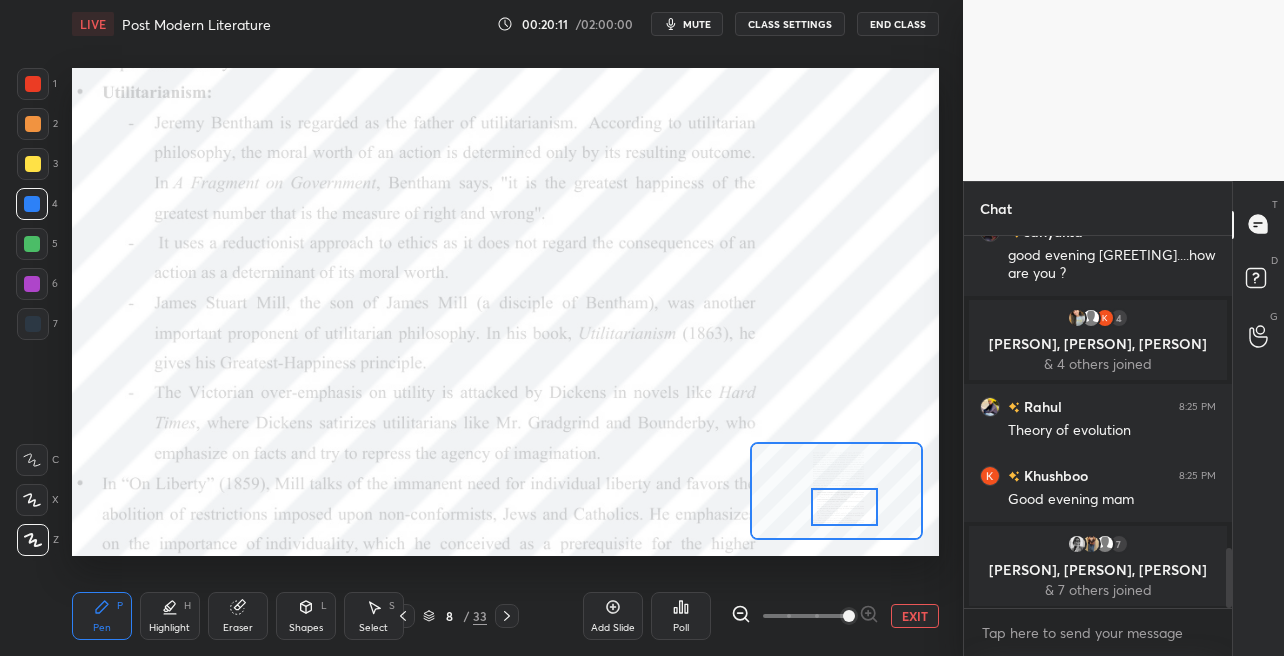 click 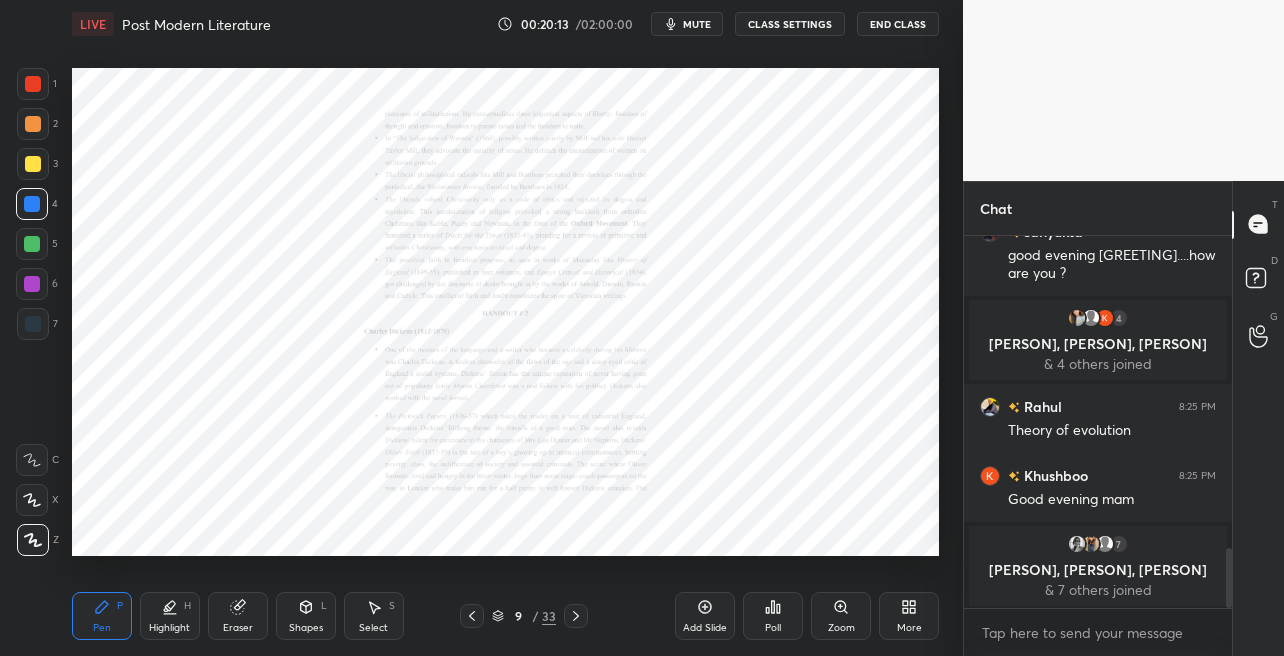 click 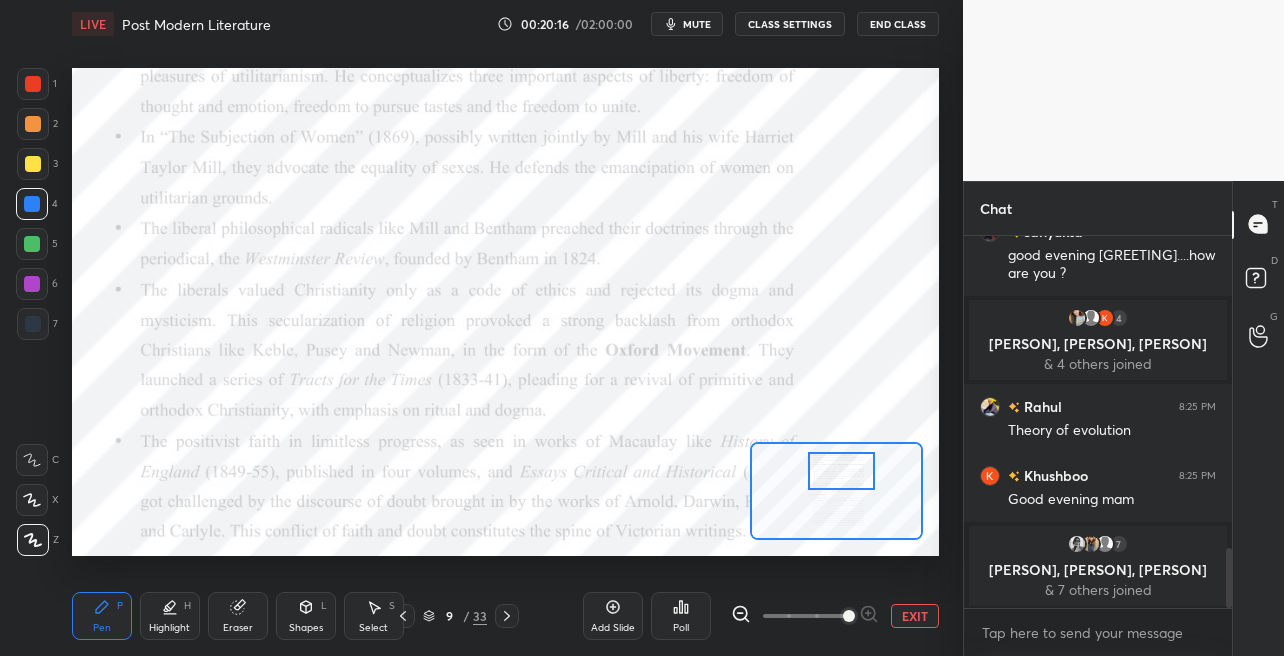 drag, startPoint x: 822, startPoint y: 488, endPoint x: 825, endPoint y: 471, distance: 17.262676 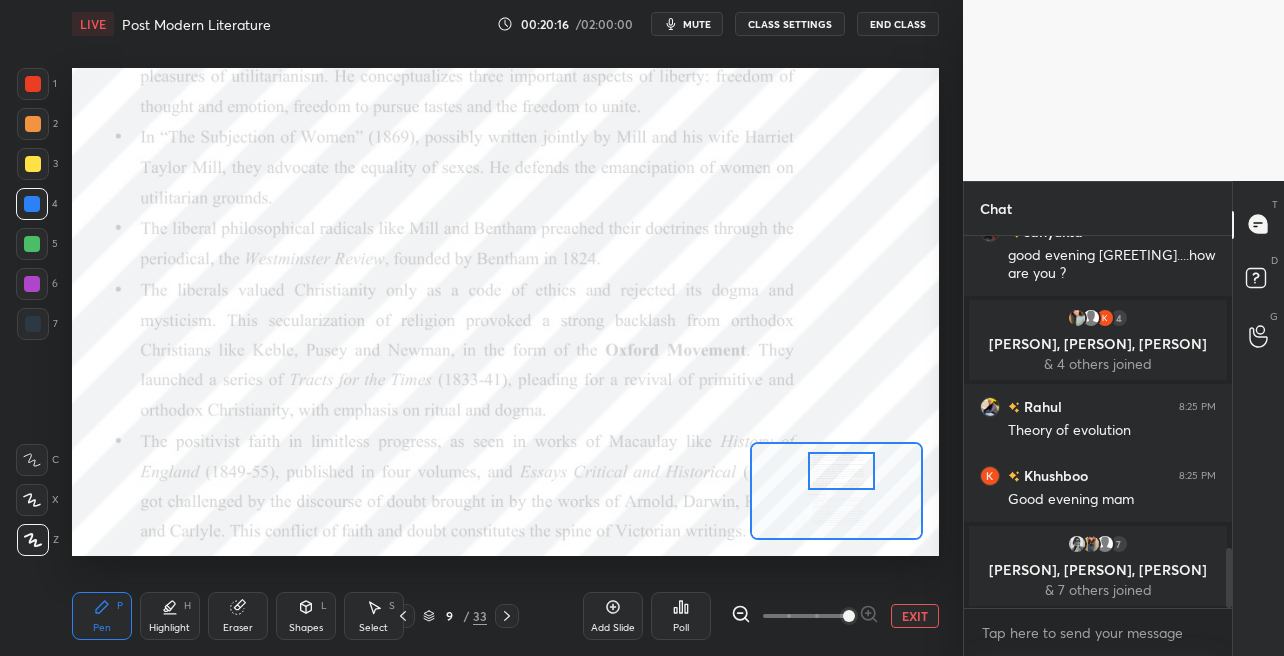 click at bounding box center [842, 470] 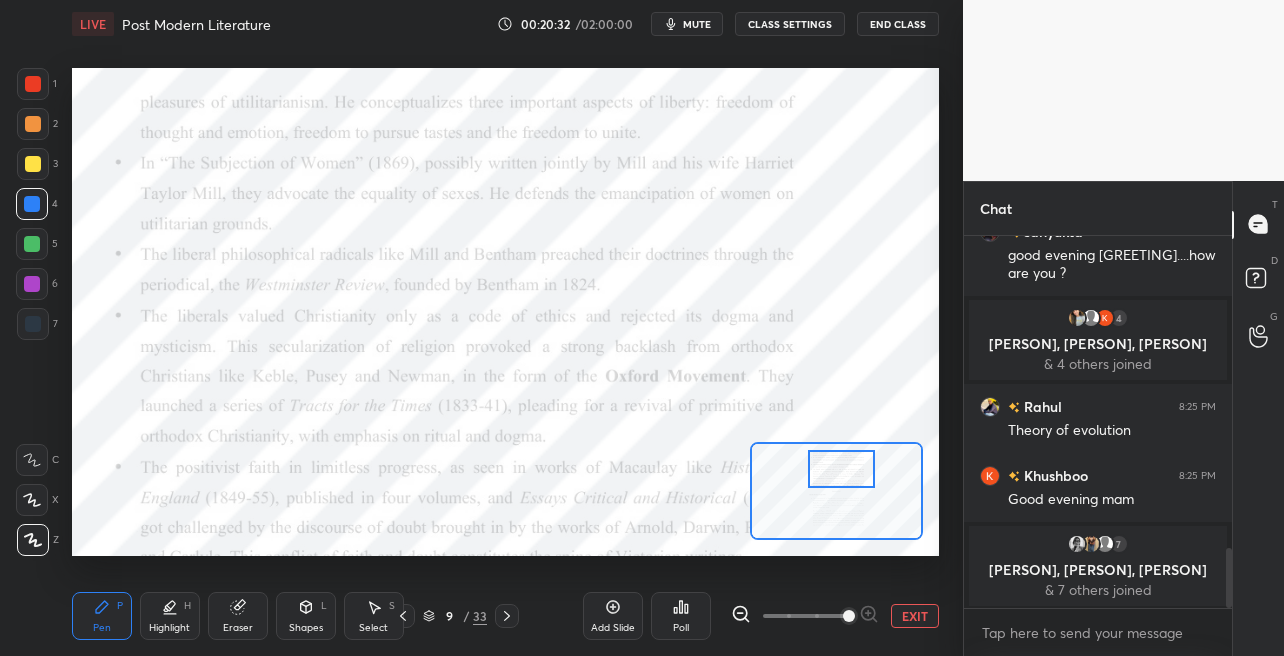 click 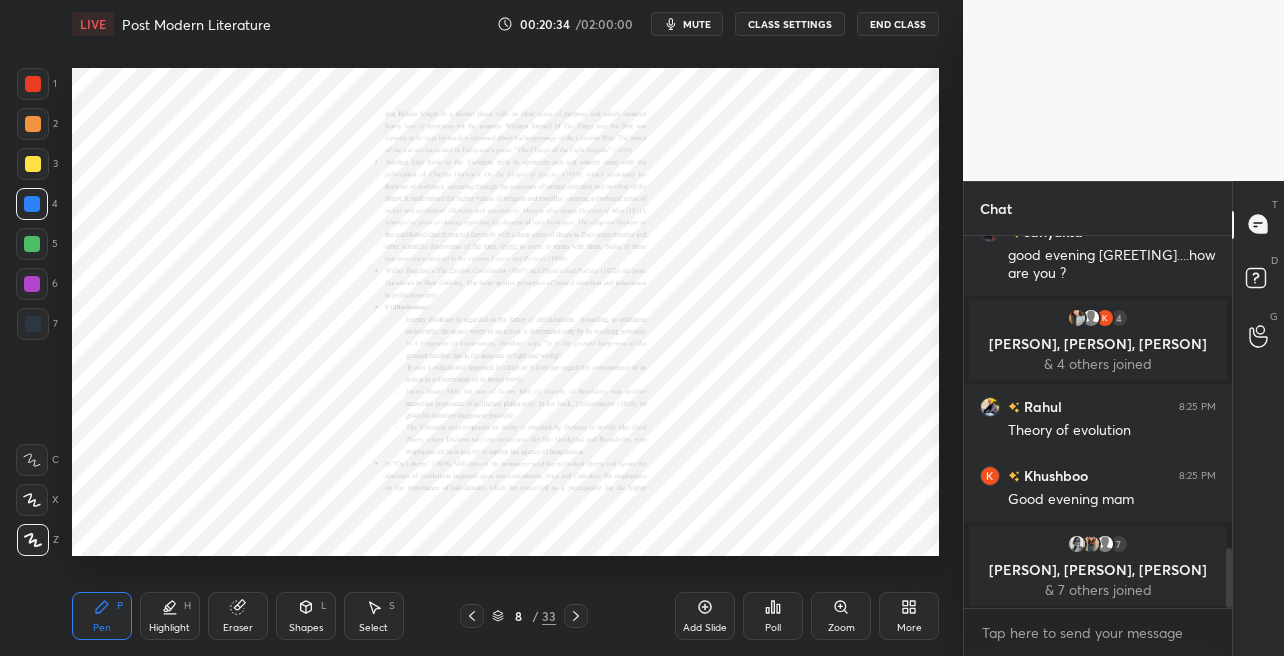 click 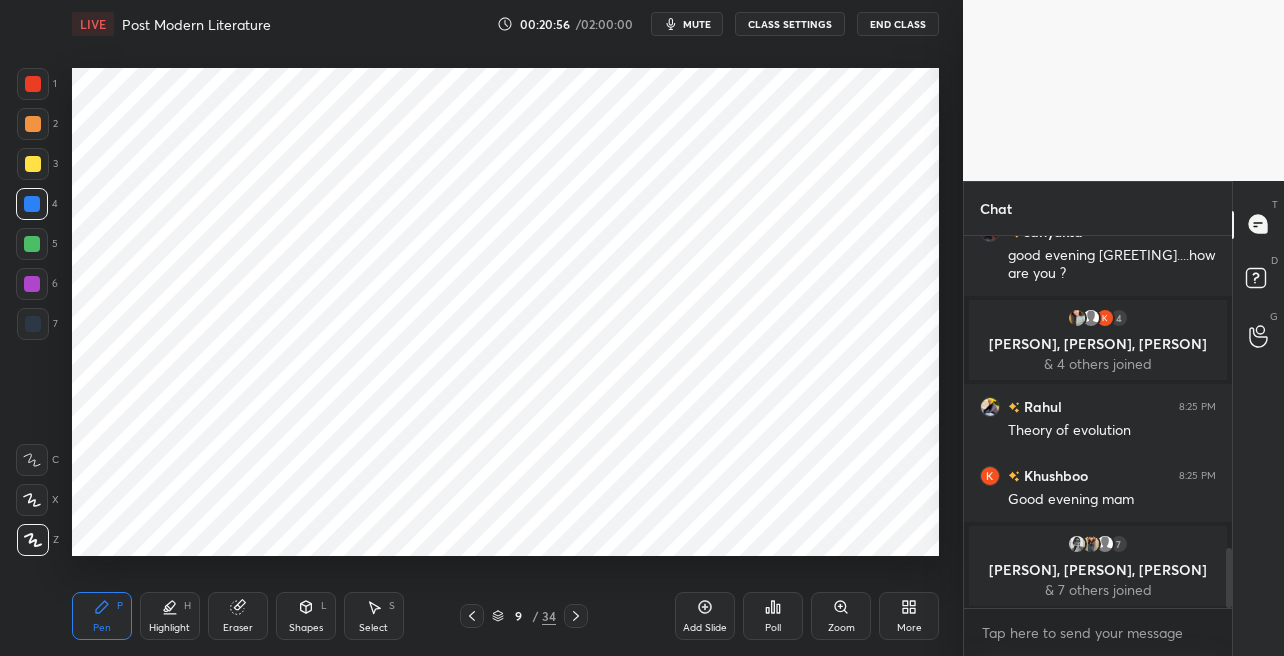 drag, startPoint x: 34, startPoint y: 248, endPoint x: 38, endPoint y: 259, distance: 11.7046995 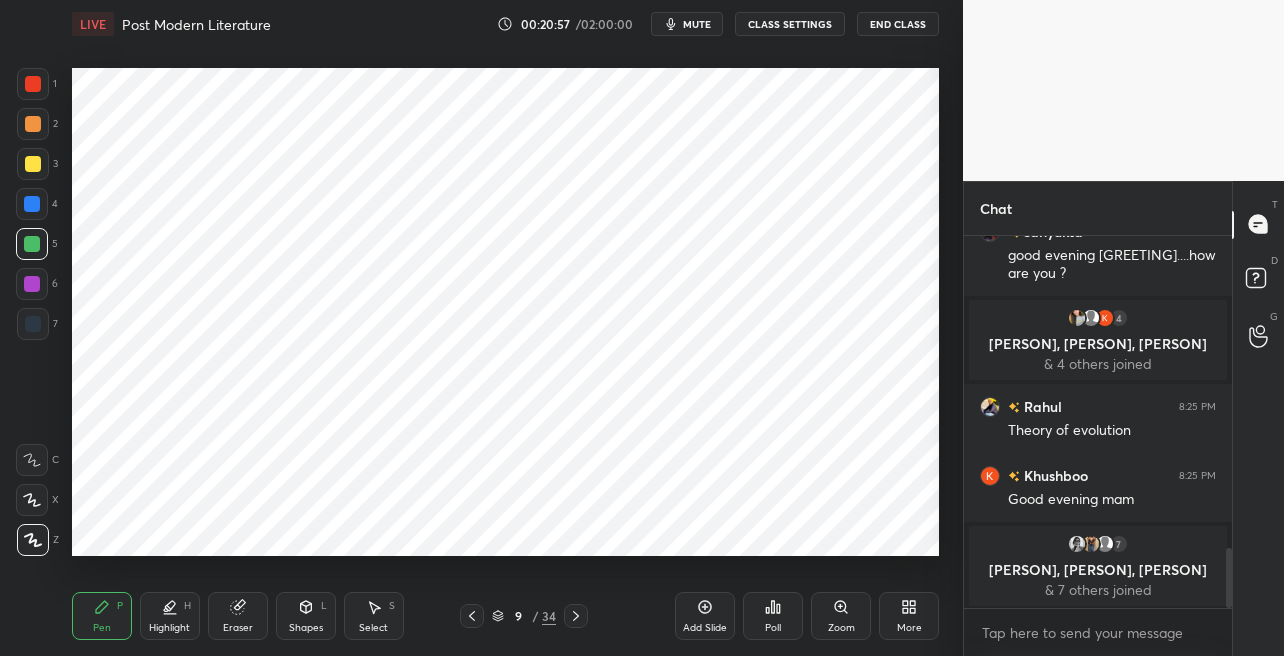 drag, startPoint x: 38, startPoint y: 283, endPoint x: 0, endPoint y: 263, distance: 42.941822 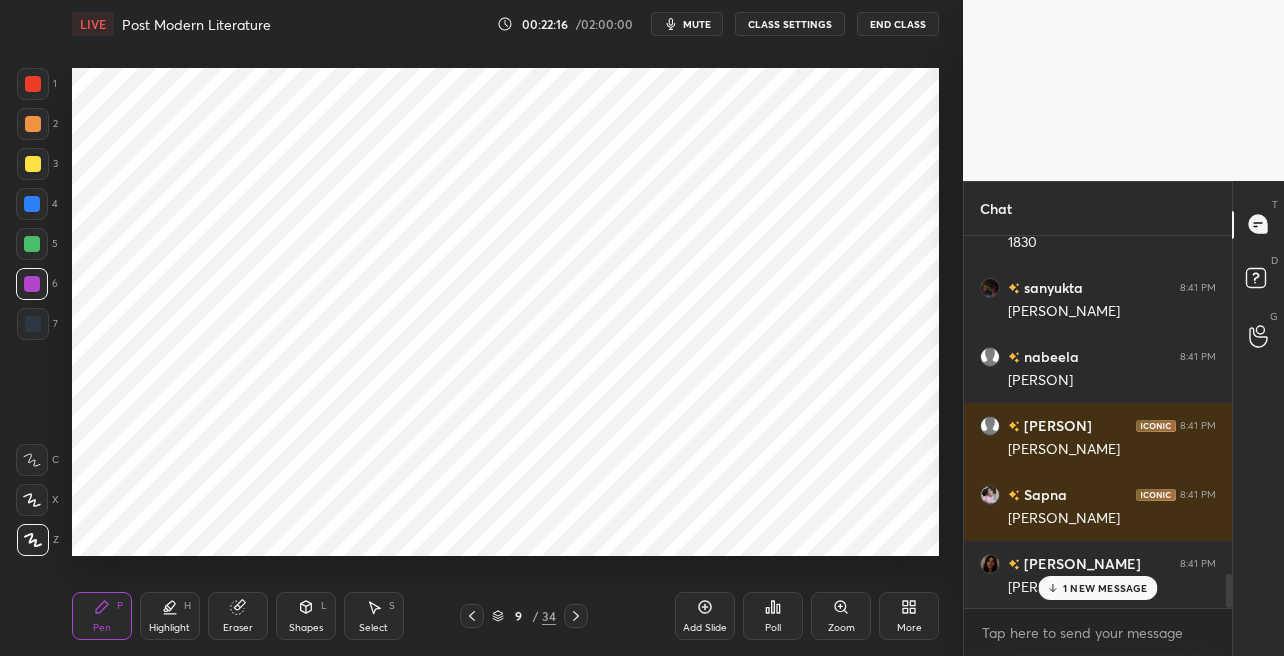 scroll, scrollTop: 3827, scrollLeft: 0, axis: vertical 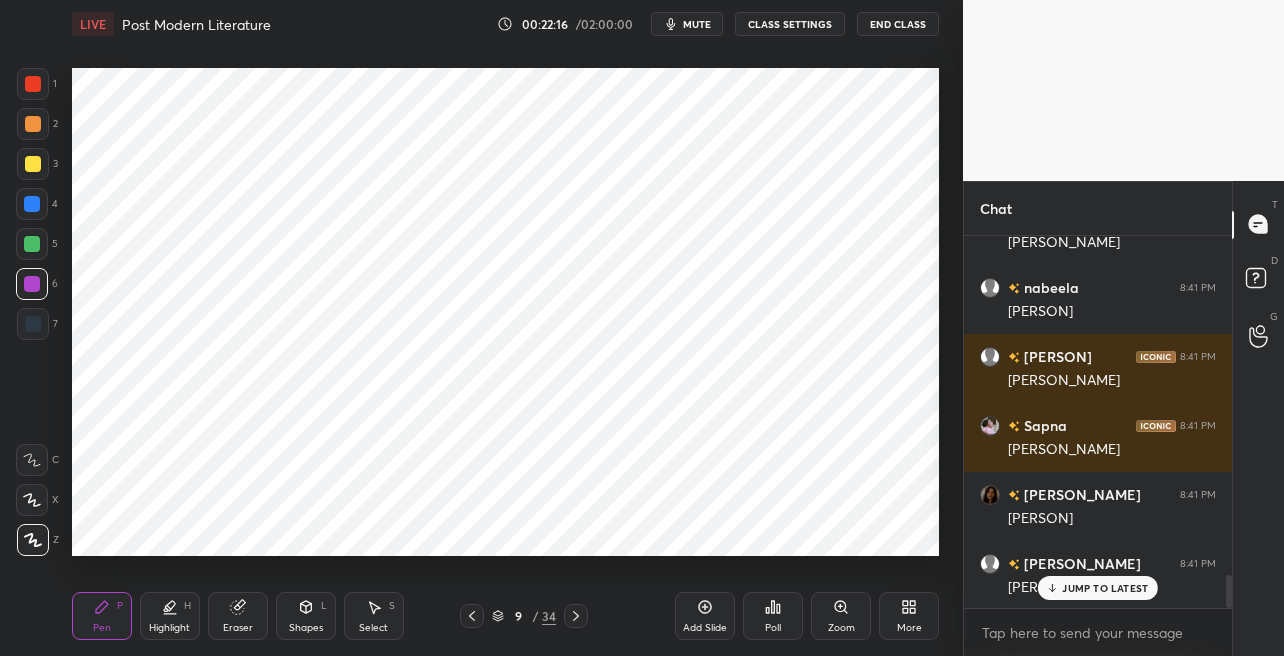 drag, startPoint x: 30, startPoint y: 212, endPoint x: 68, endPoint y: 215, distance: 38.118237 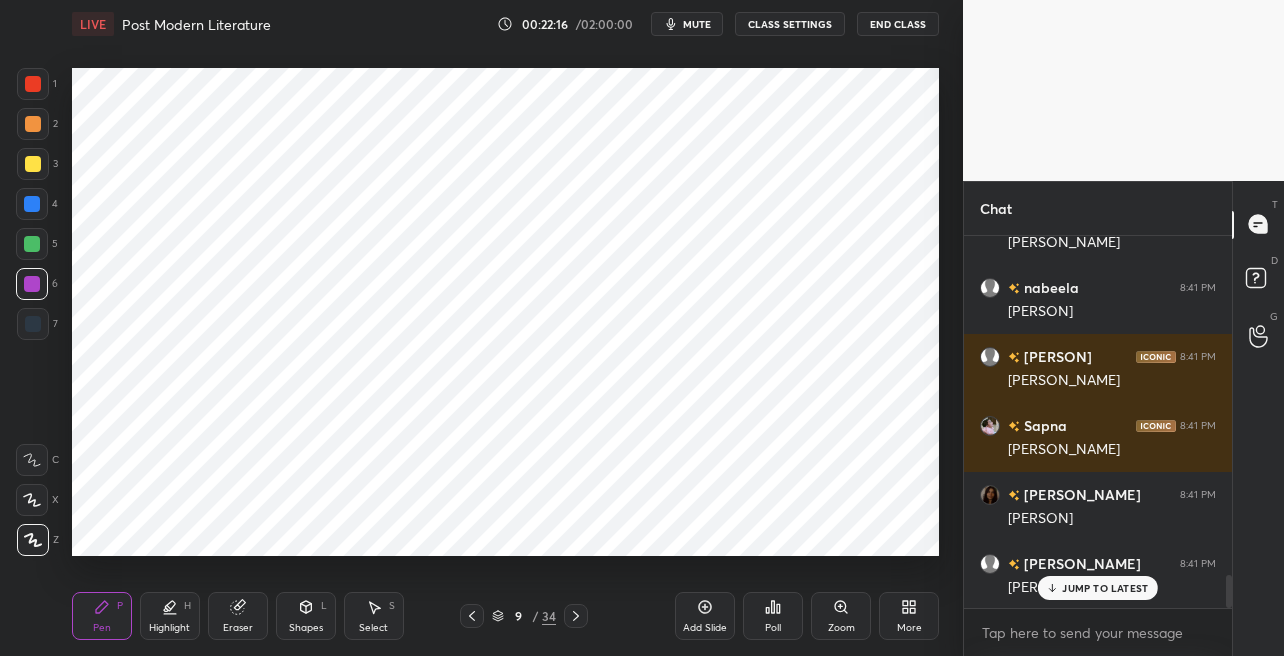 click at bounding box center (32, 204) 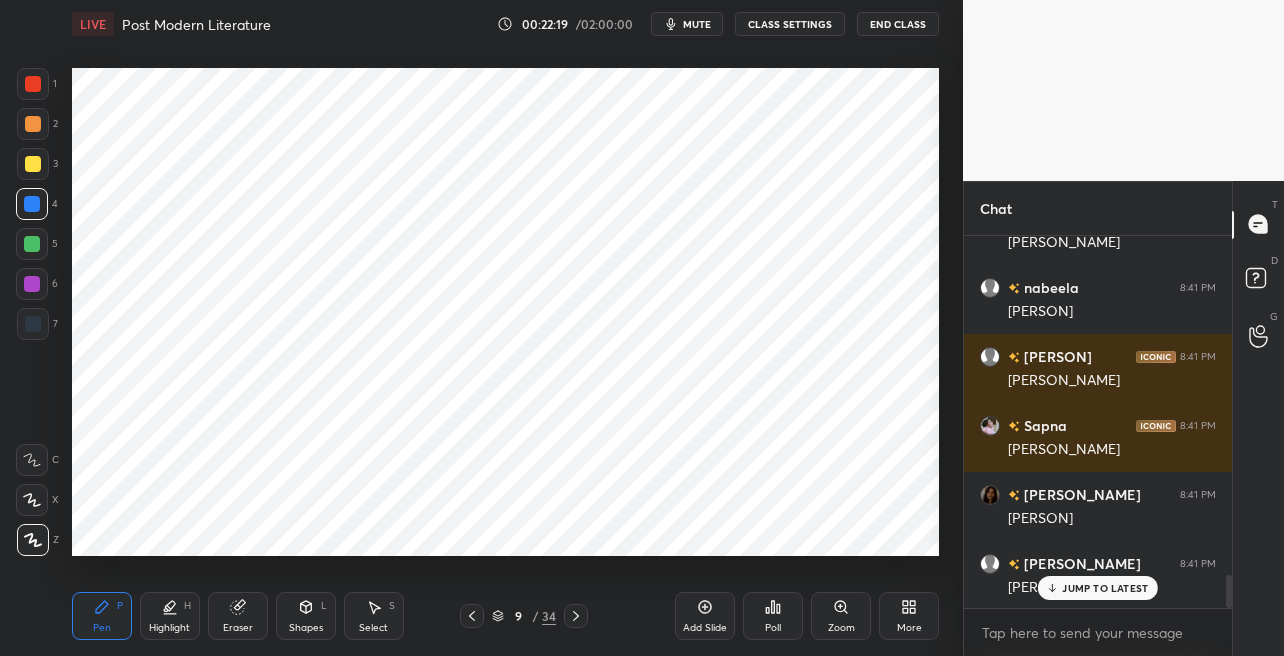 click at bounding box center (33, 84) 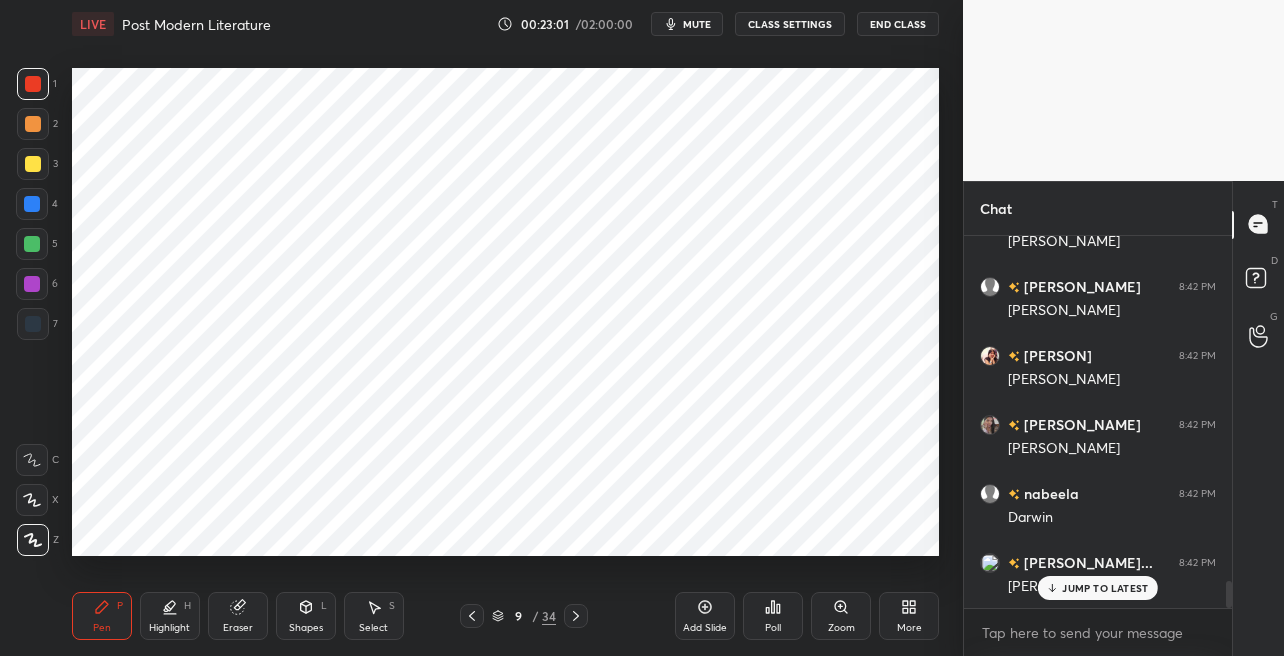 scroll, scrollTop: 4703, scrollLeft: 0, axis: vertical 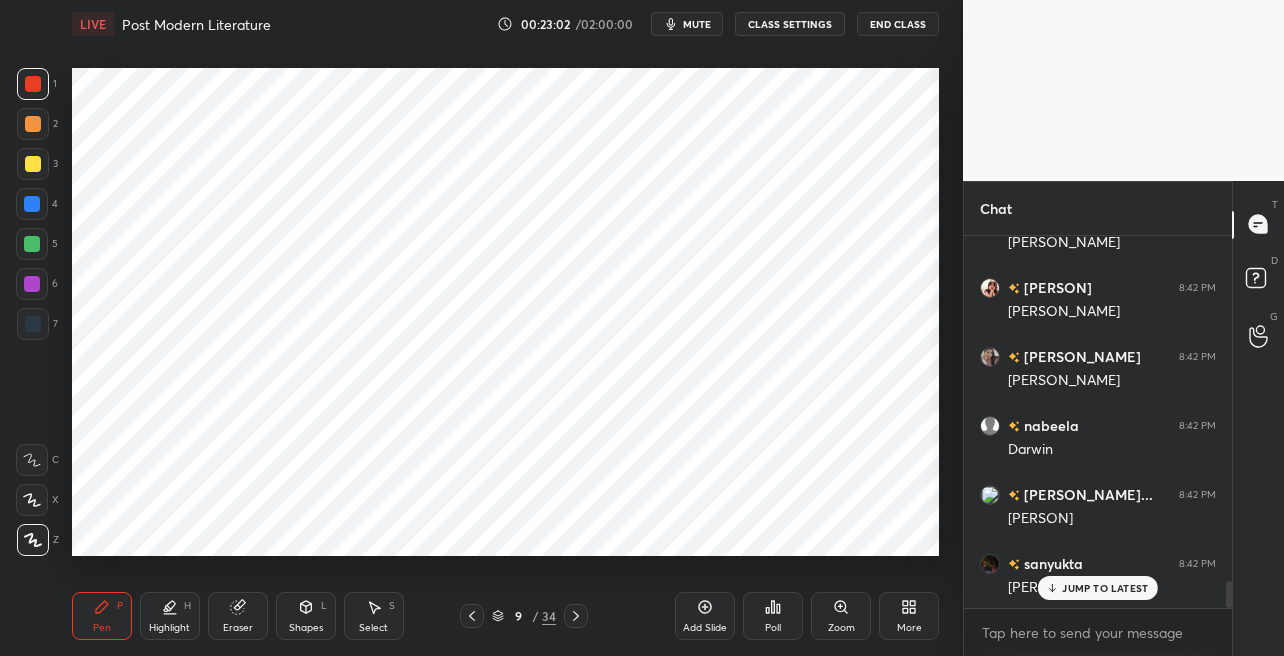 click 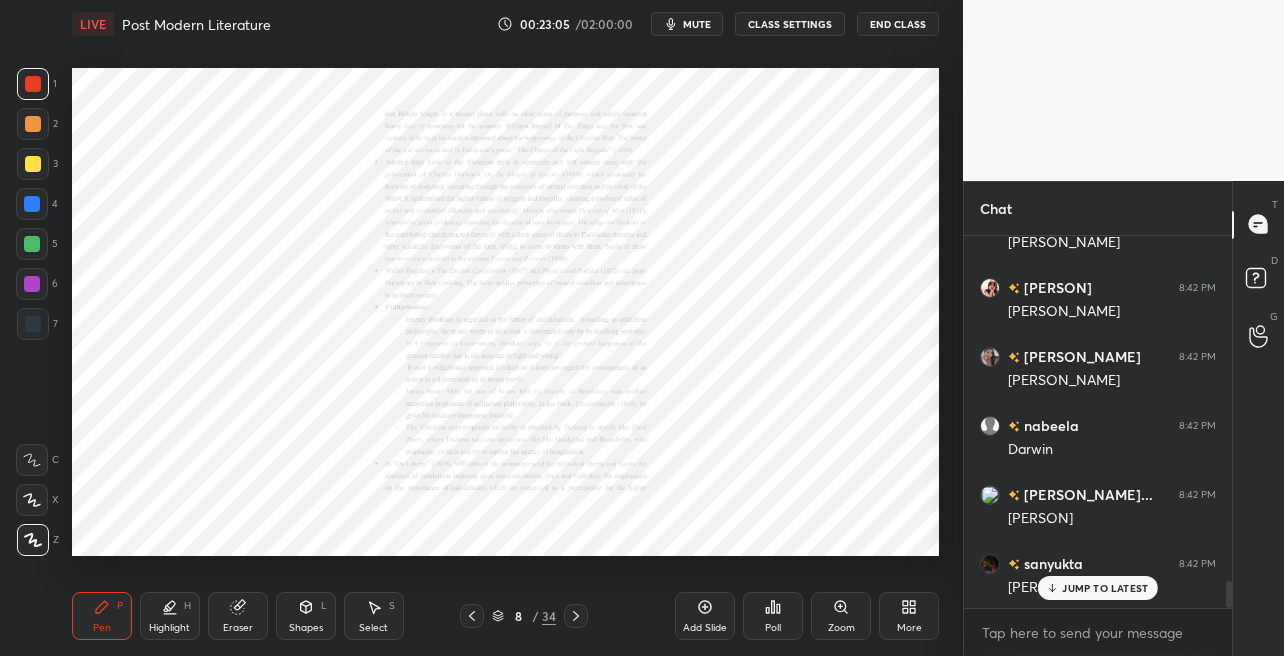 click 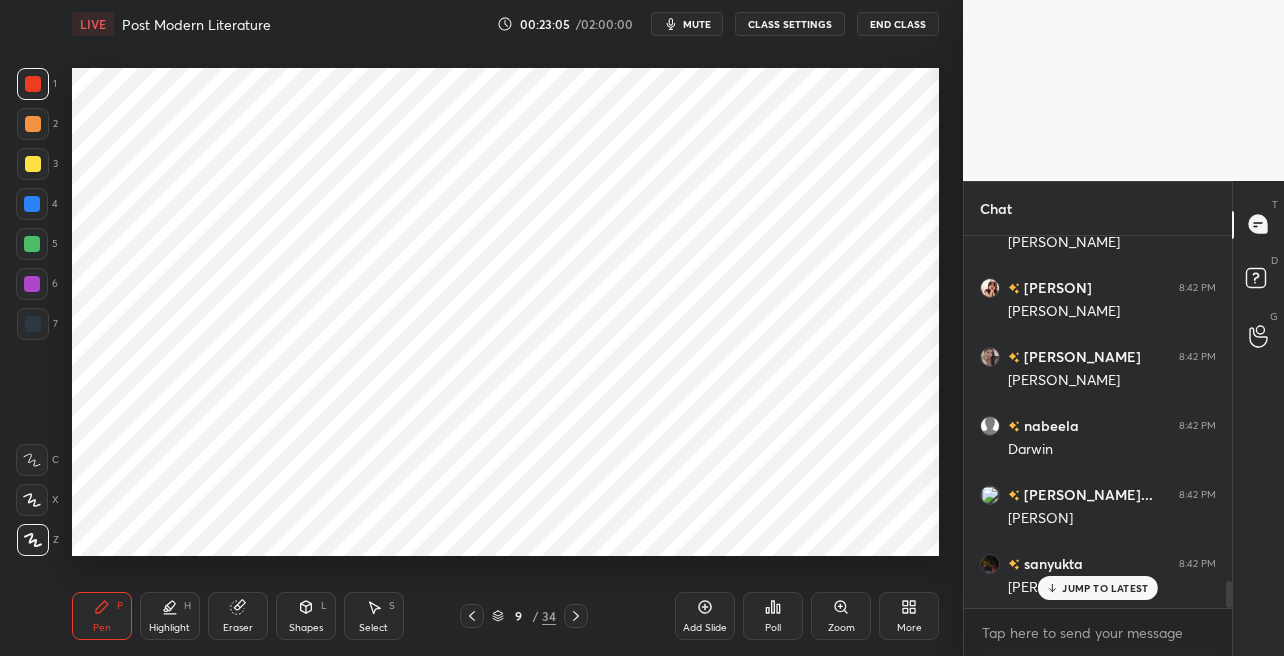 click 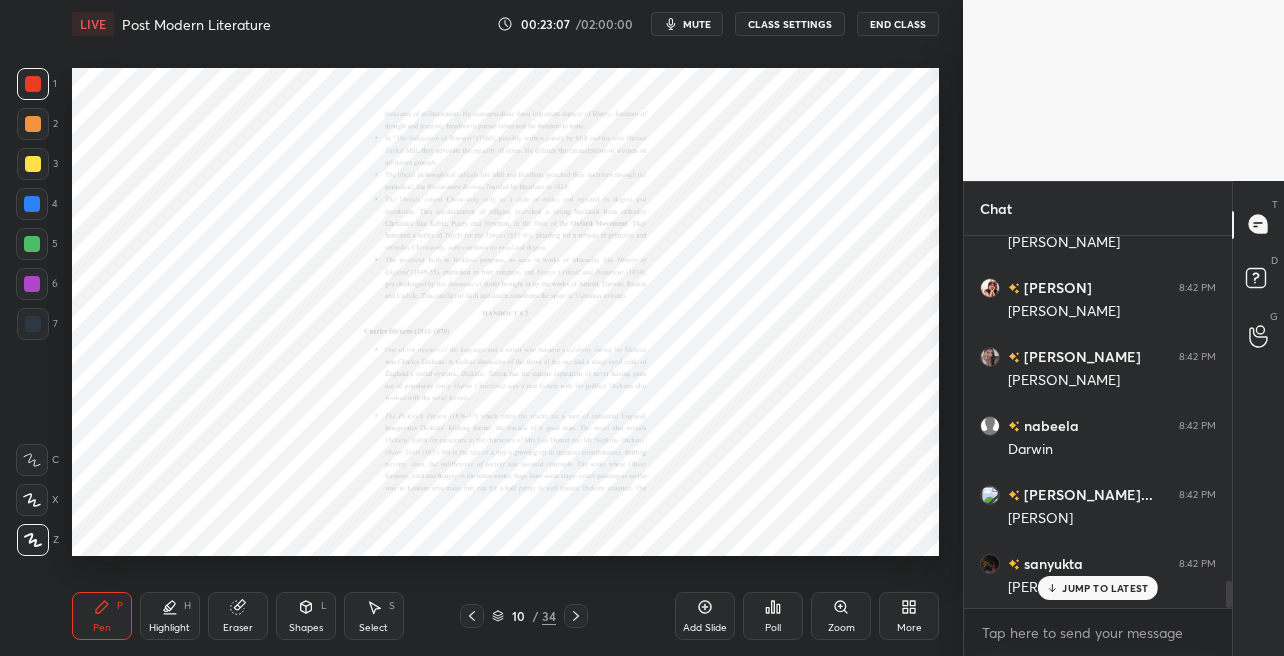 click 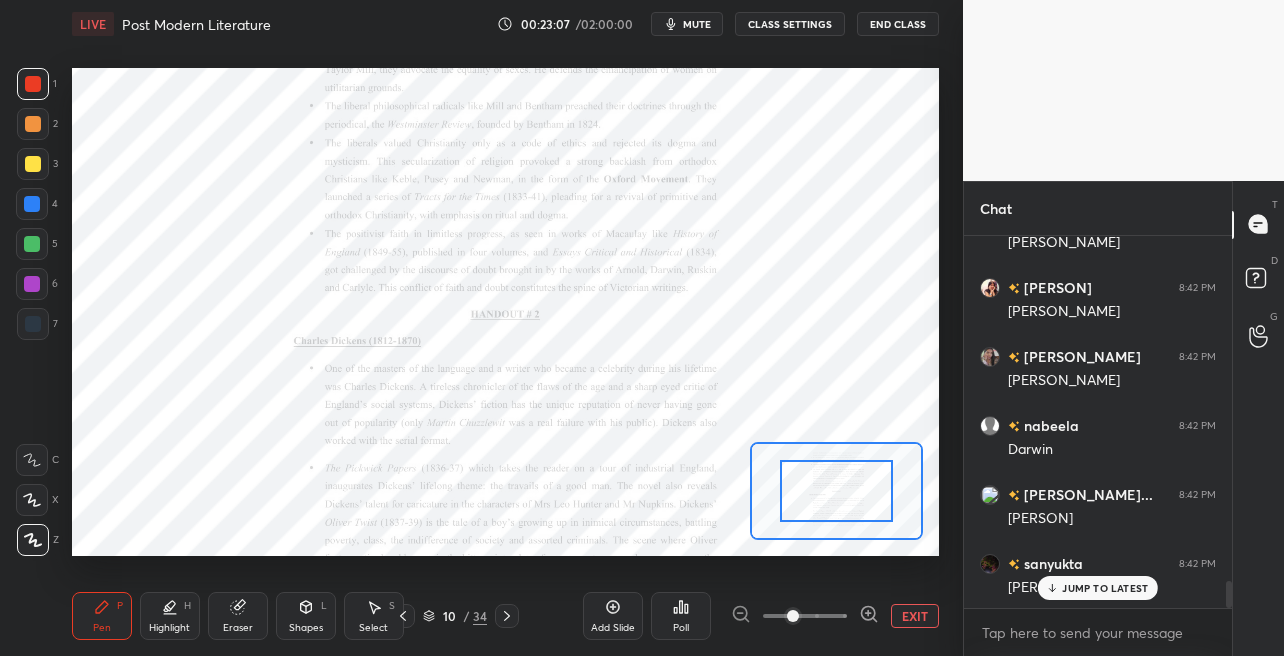 click at bounding box center [805, 616] 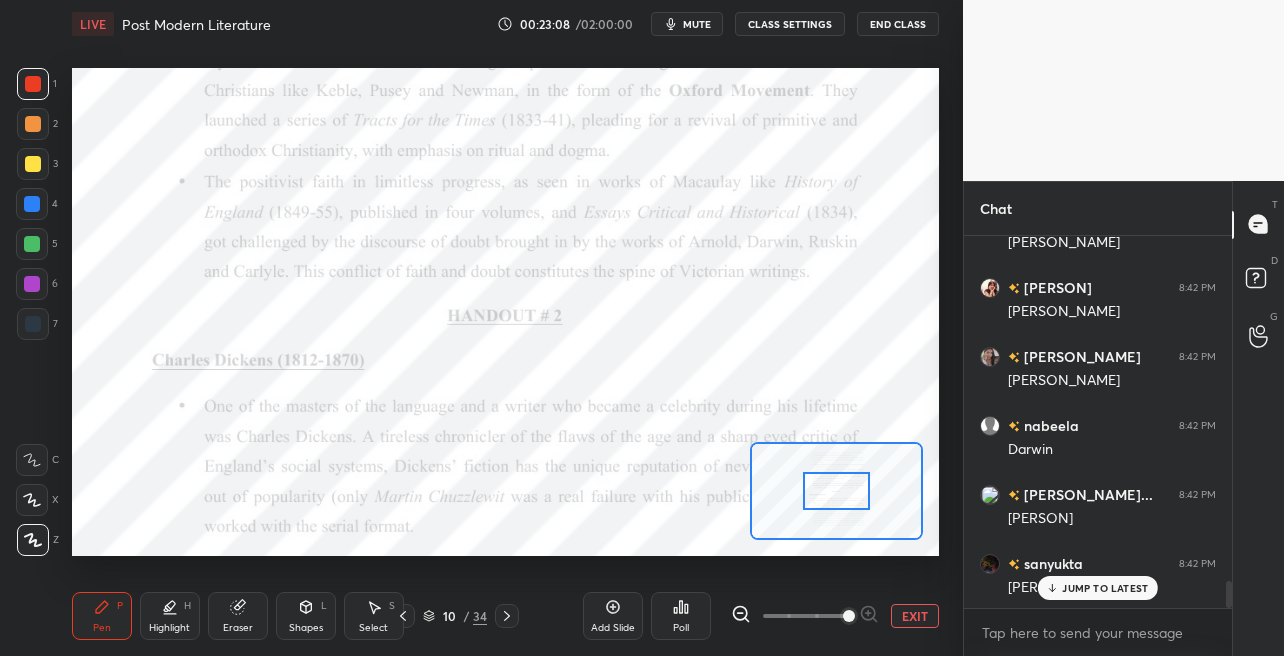 click at bounding box center [849, 616] 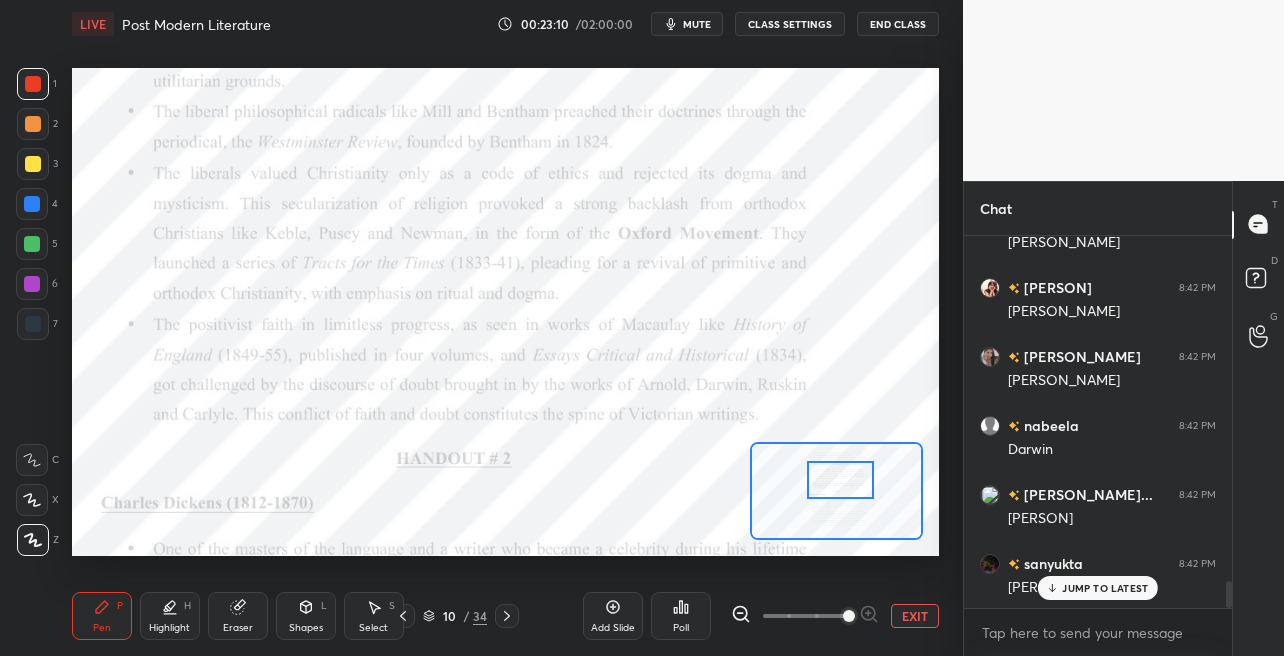 drag, startPoint x: 830, startPoint y: 490, endPoint x: 834, endPoint y: 477, distance: 13.601471 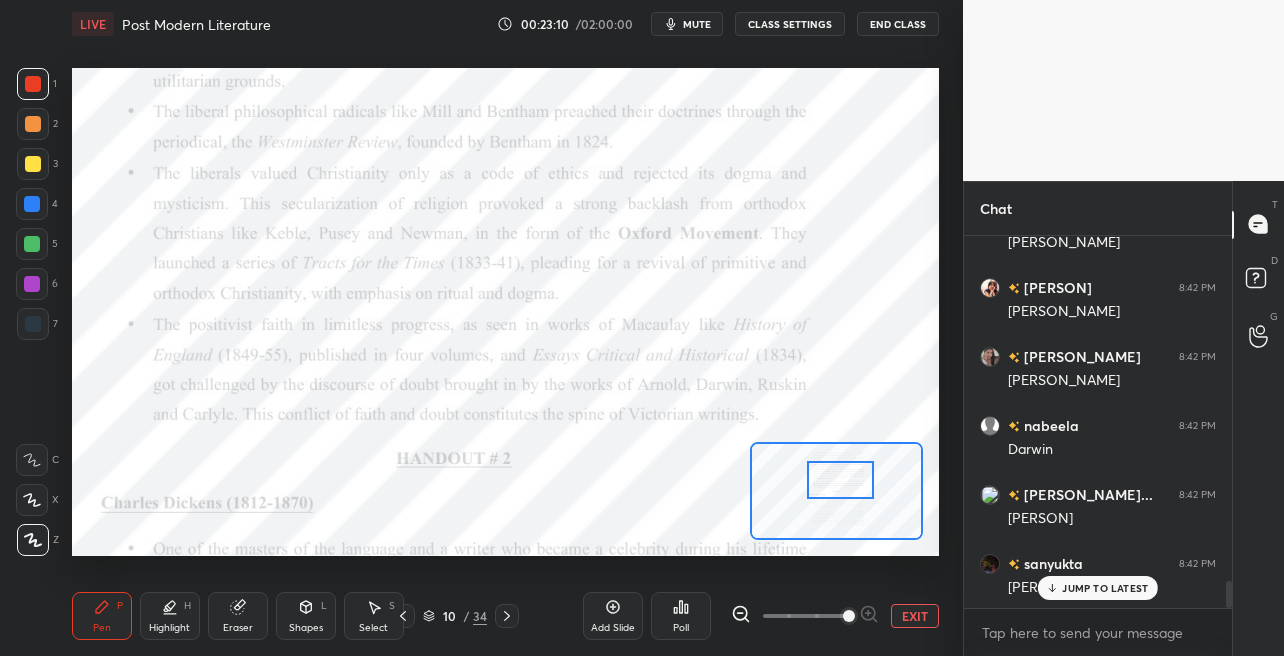 click at bounding box center [841, 479] 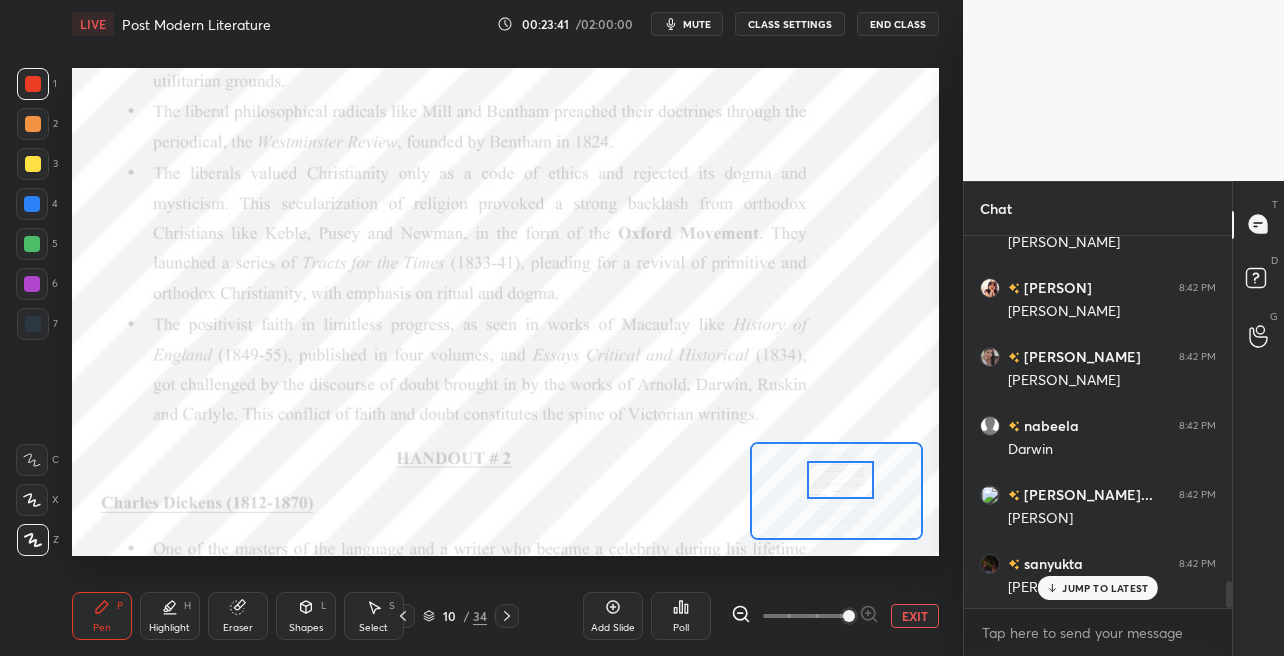 scroll, scrollTop: 4751, scrollLeft: 0, axis: vertical 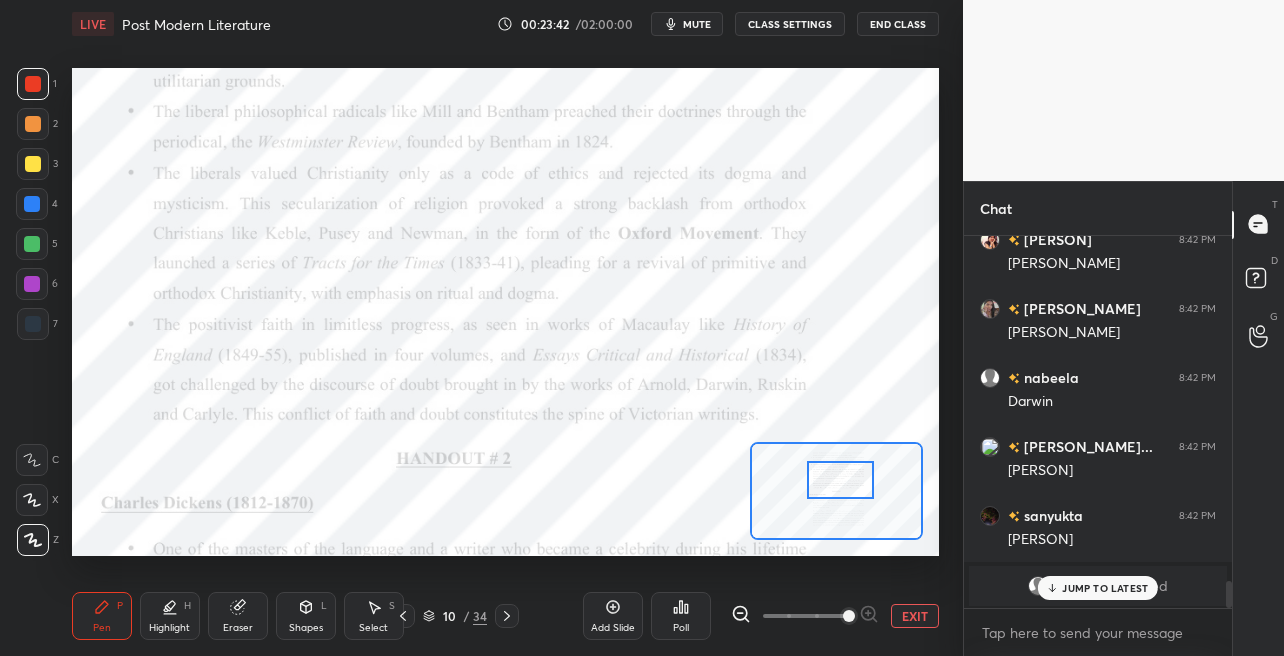 click 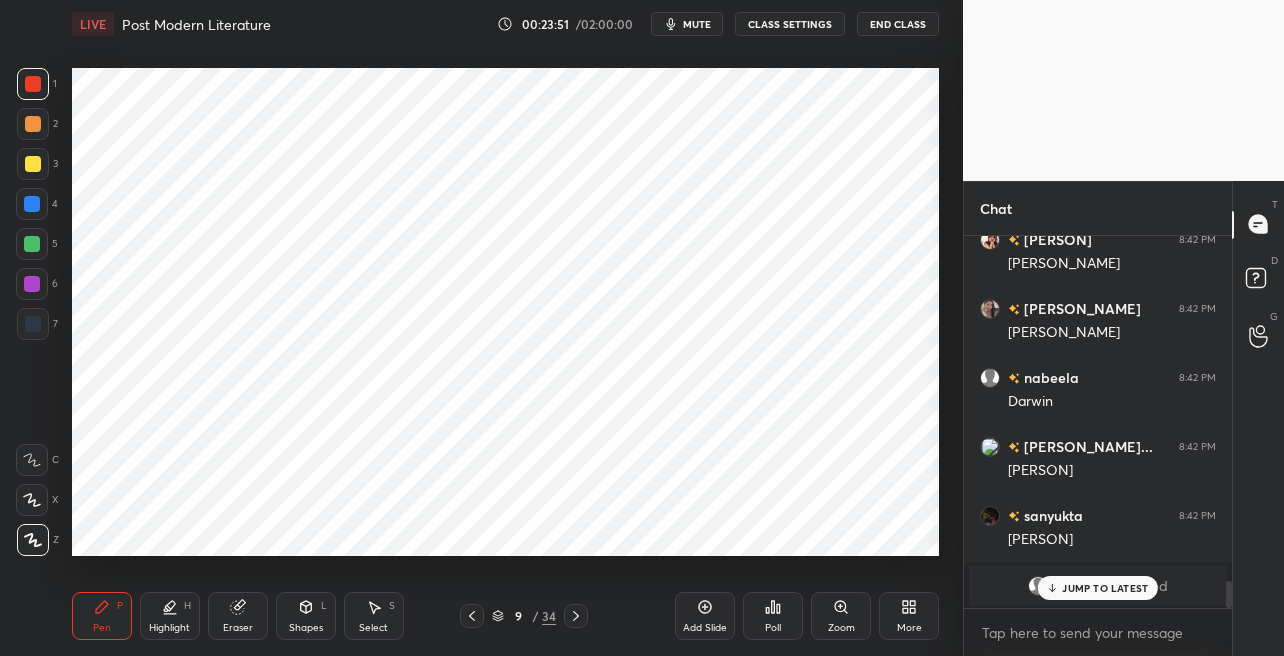 click at bounding box center (32, 204) 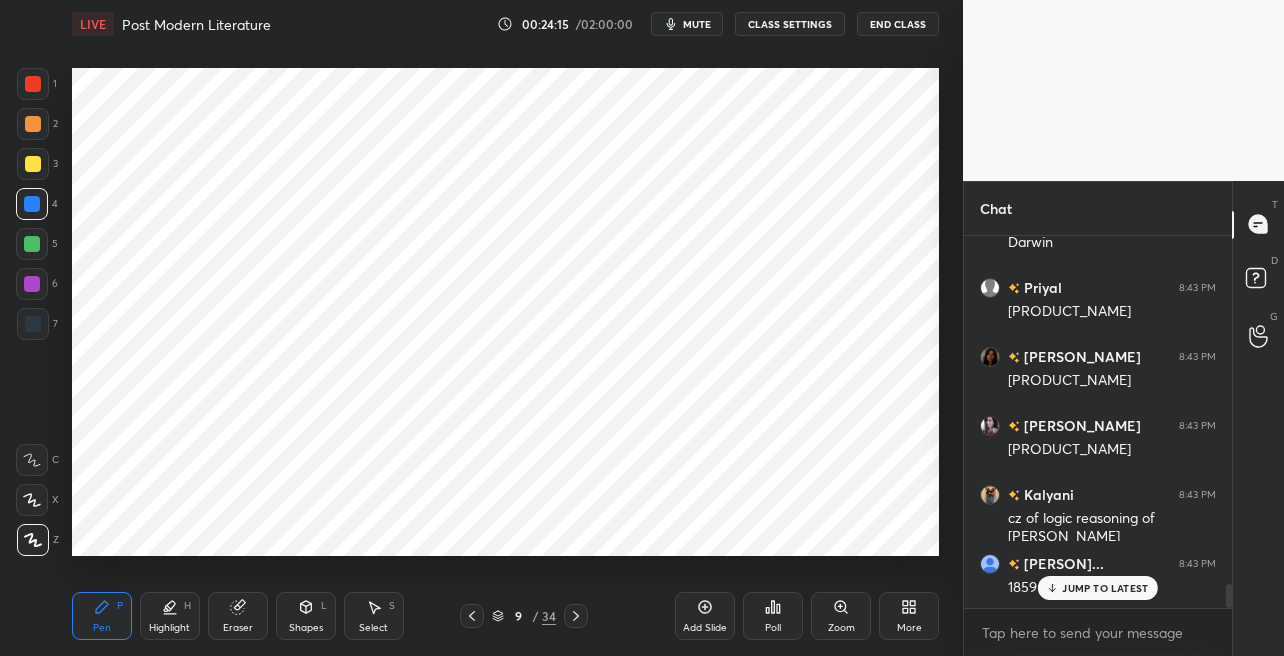 scroll, scrollTop: 5441, scrollLeft: 0, axis: vertical 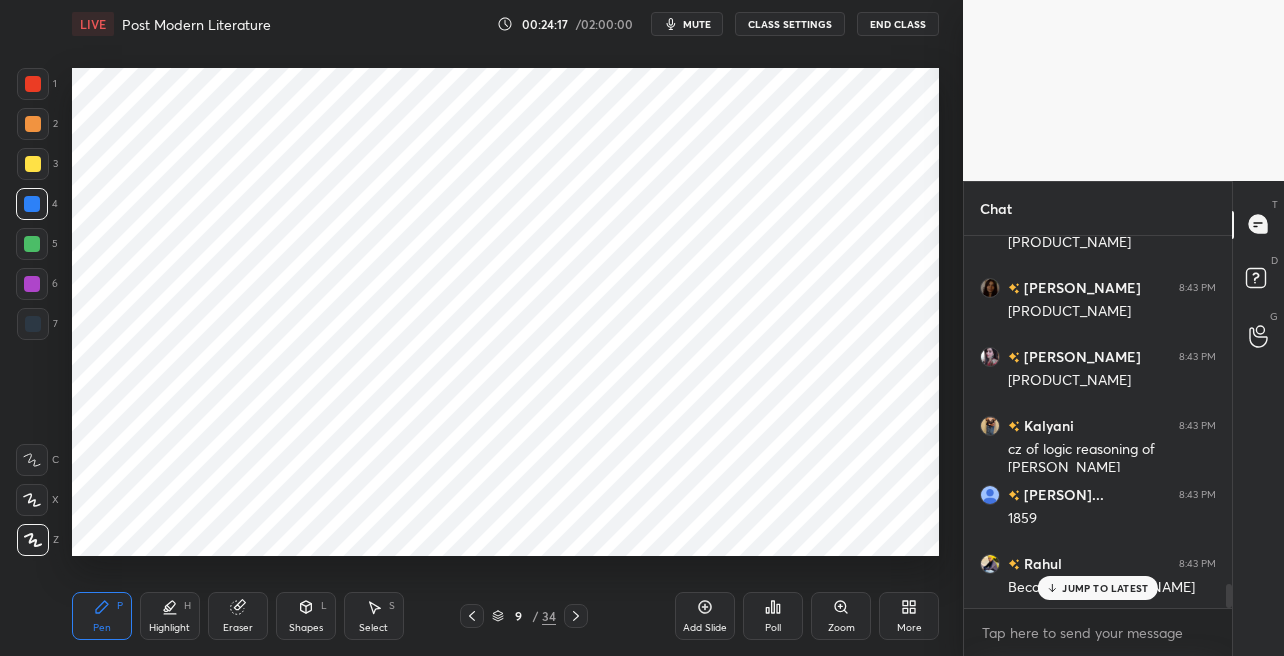 click 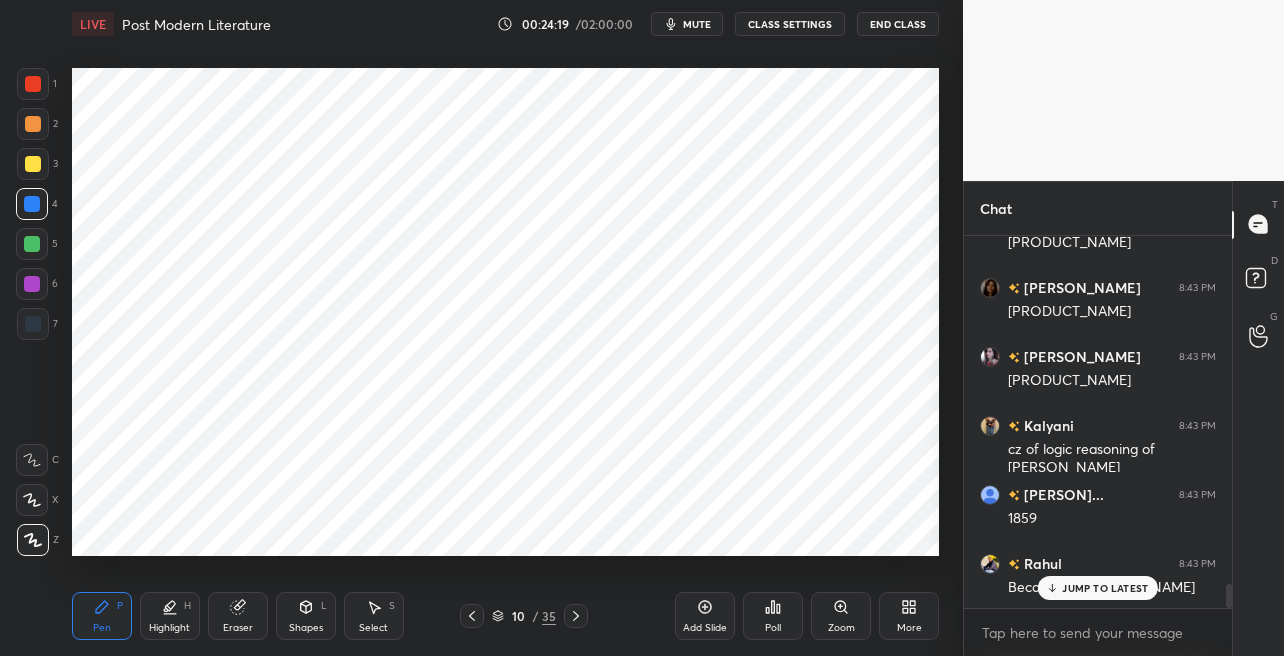 scroll, scrollTop: 5546, scrollLeft: 0, axis: vertical 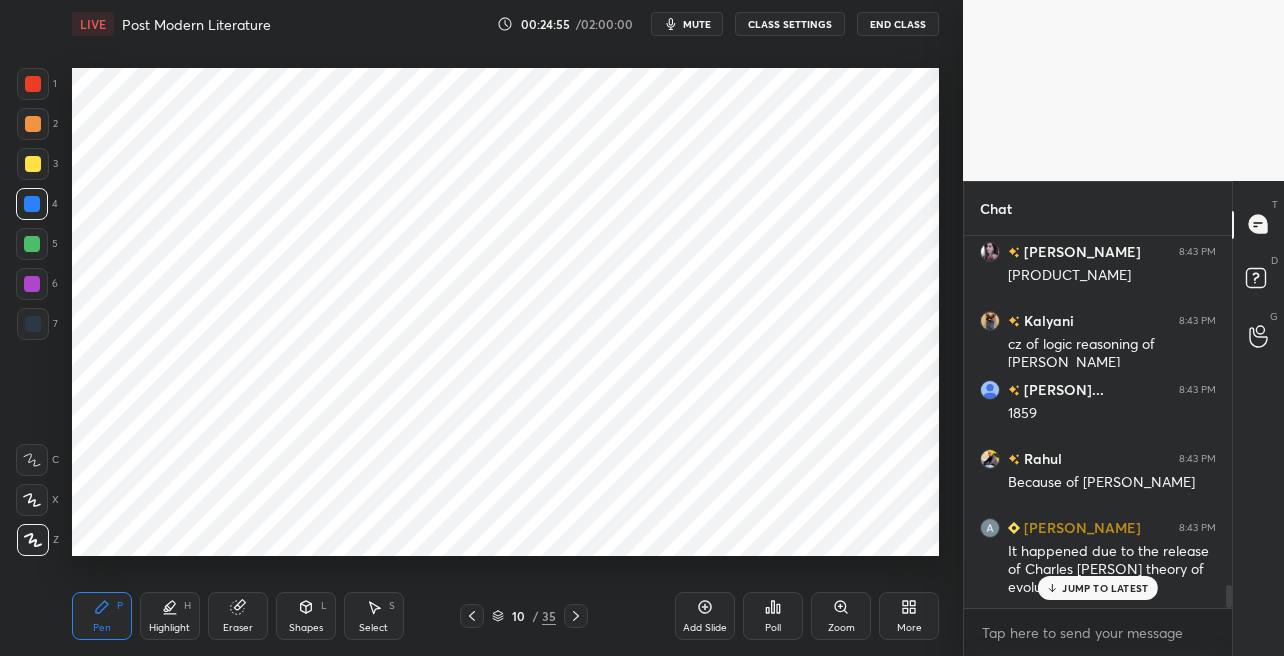 click 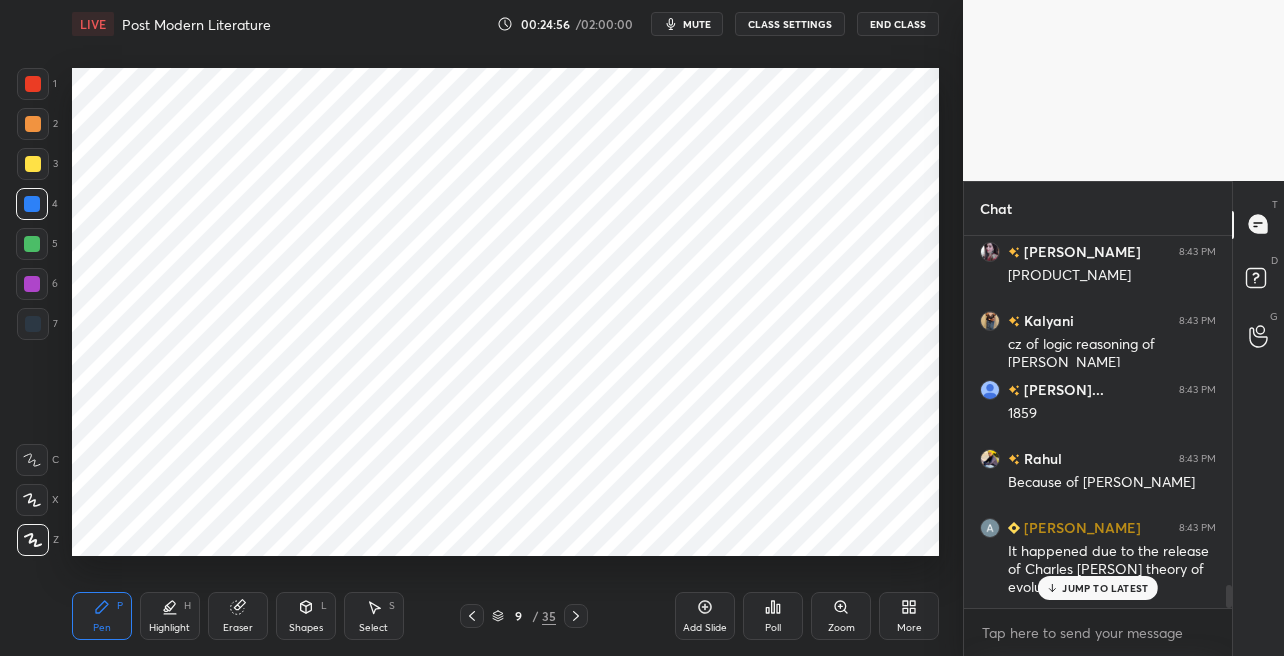 drag, startPoint x: 479, startPoint y: 620, endPoint x: 490, endPoint y: 608, distance: 16.27882 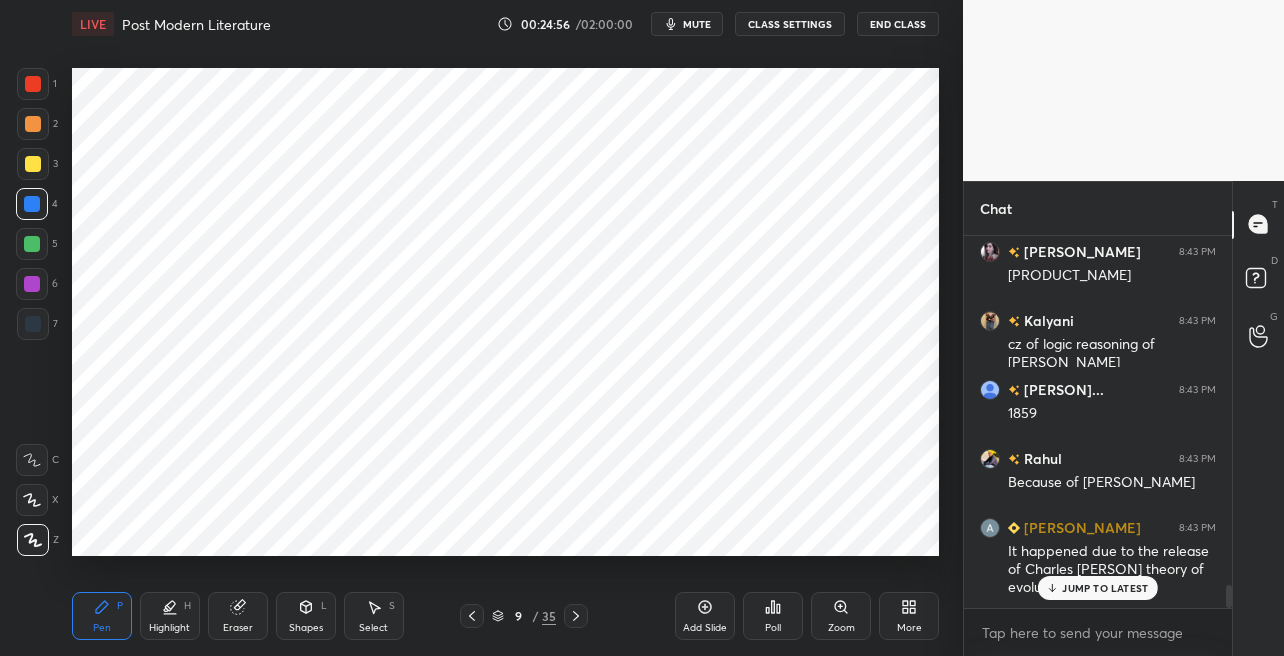 click 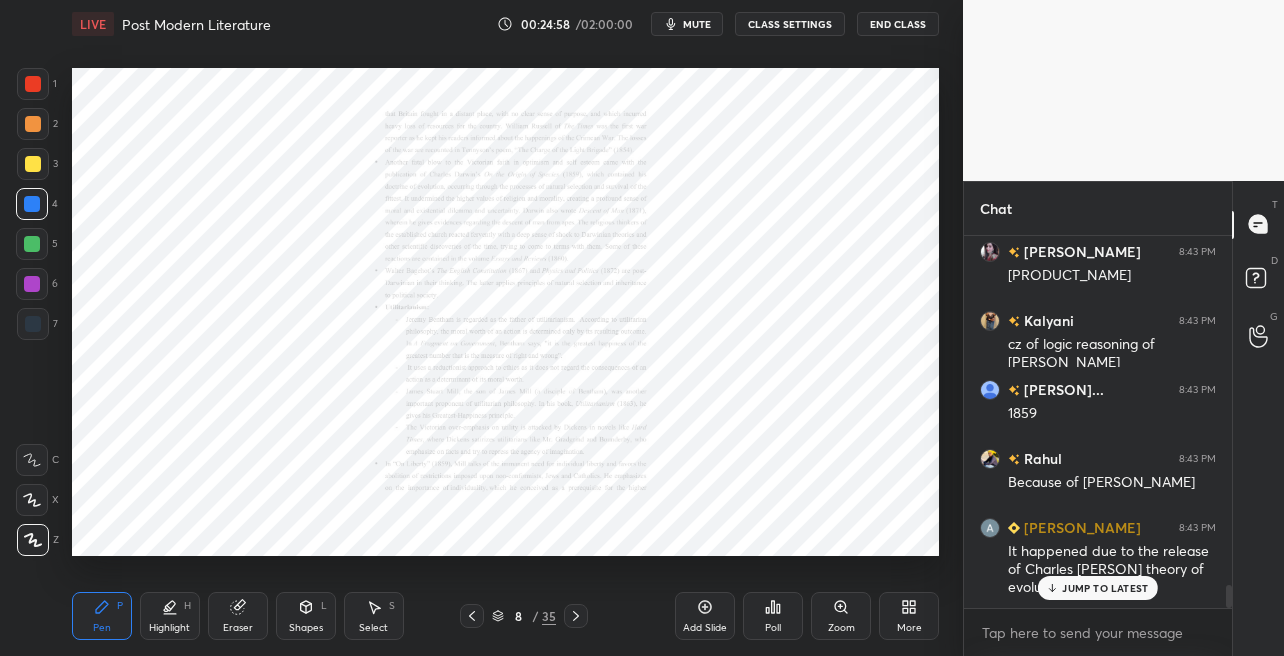 click 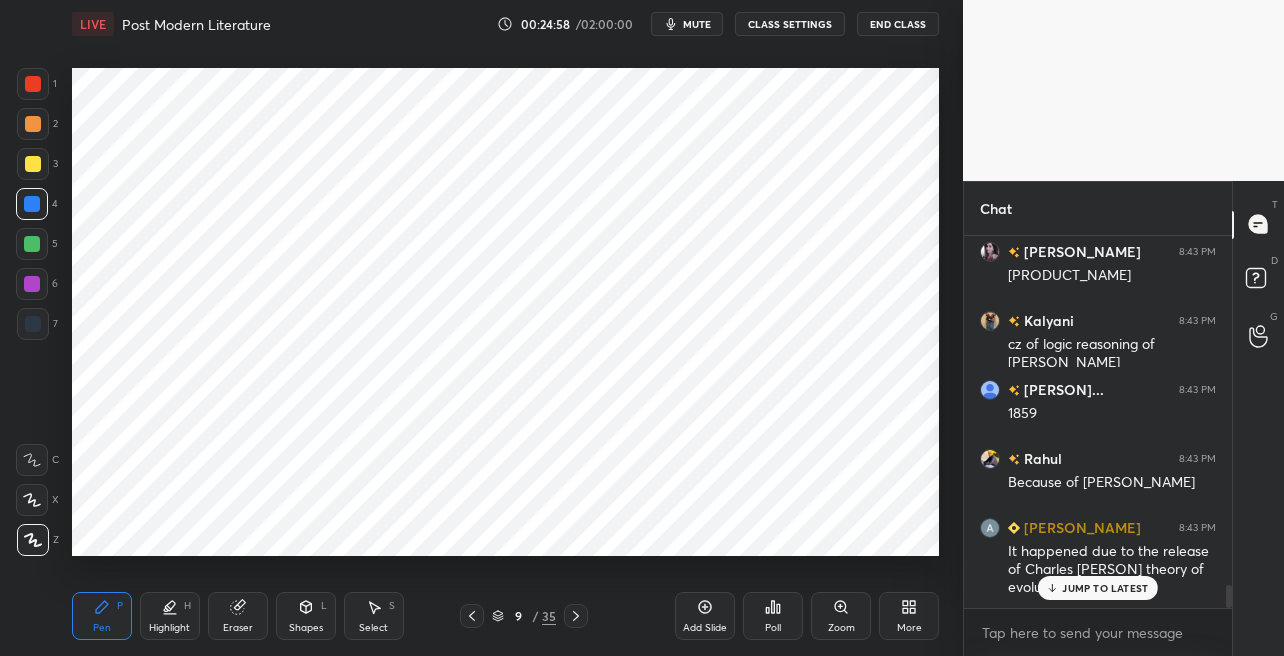 click 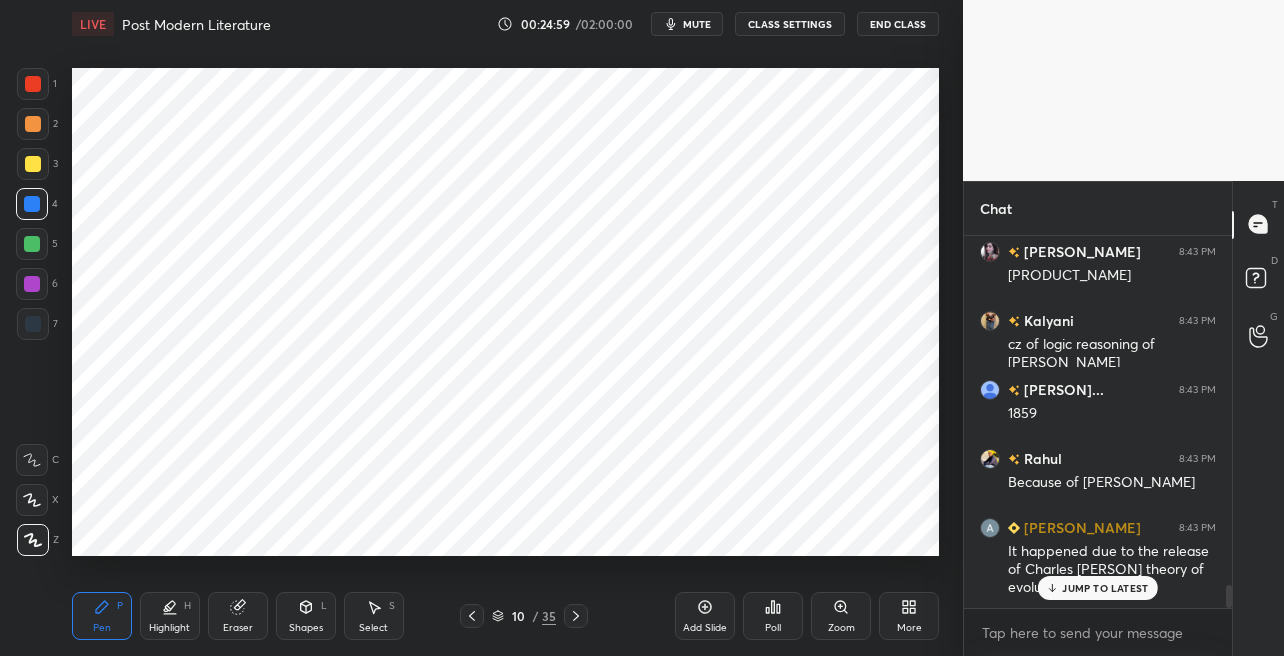 click 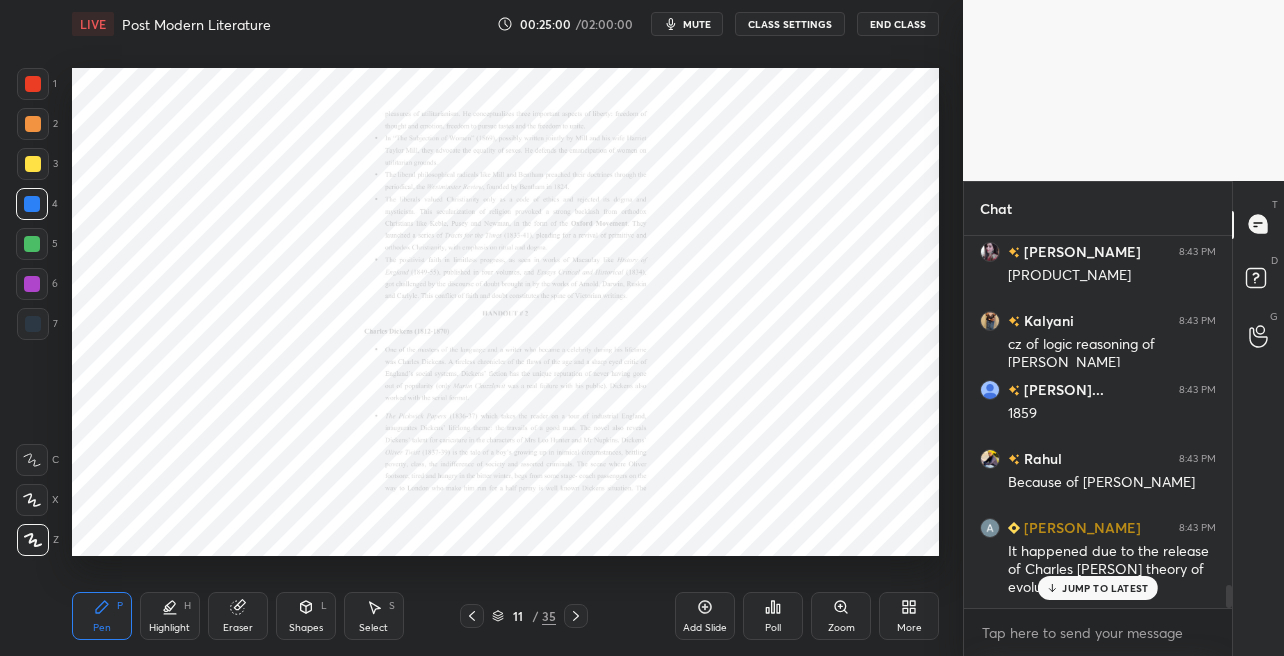 click 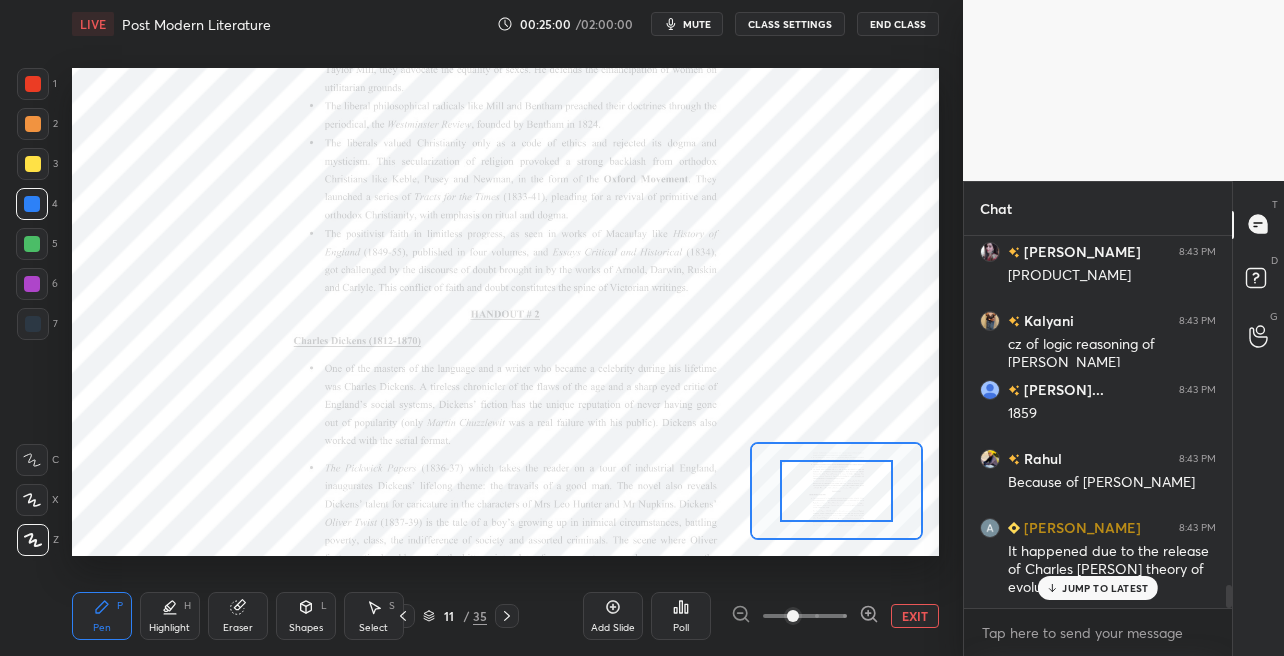 click at bounding box center [805, 616] 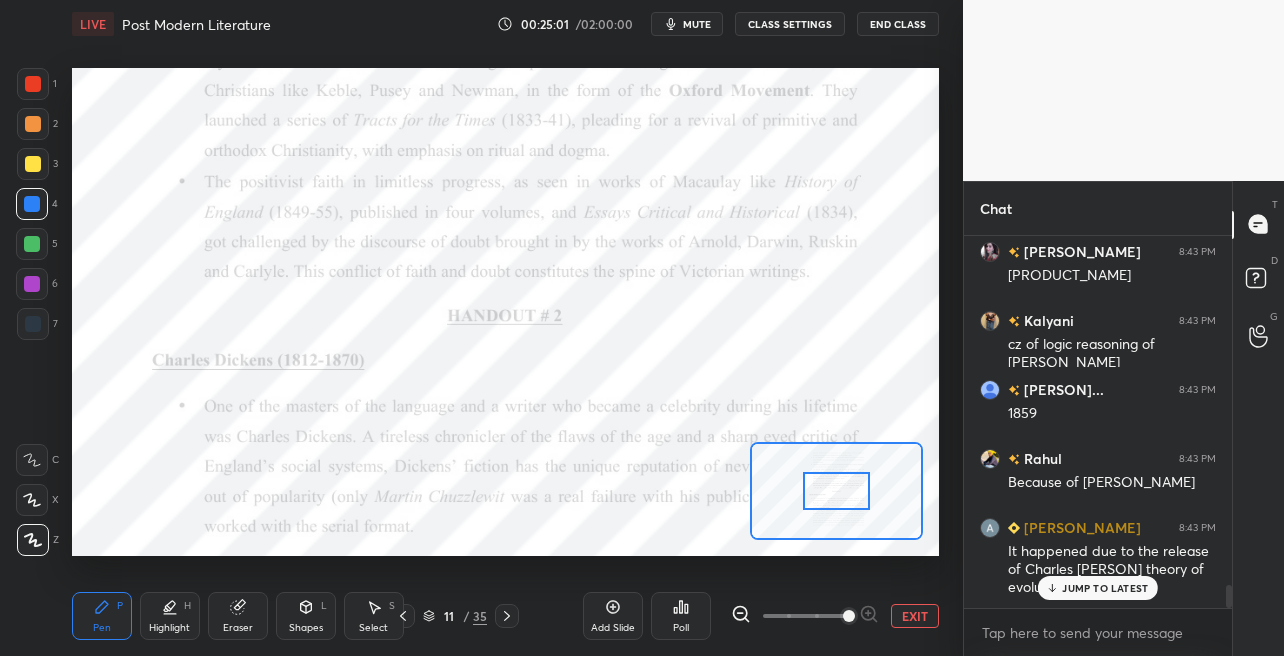 click at bounding box center (849, 616) 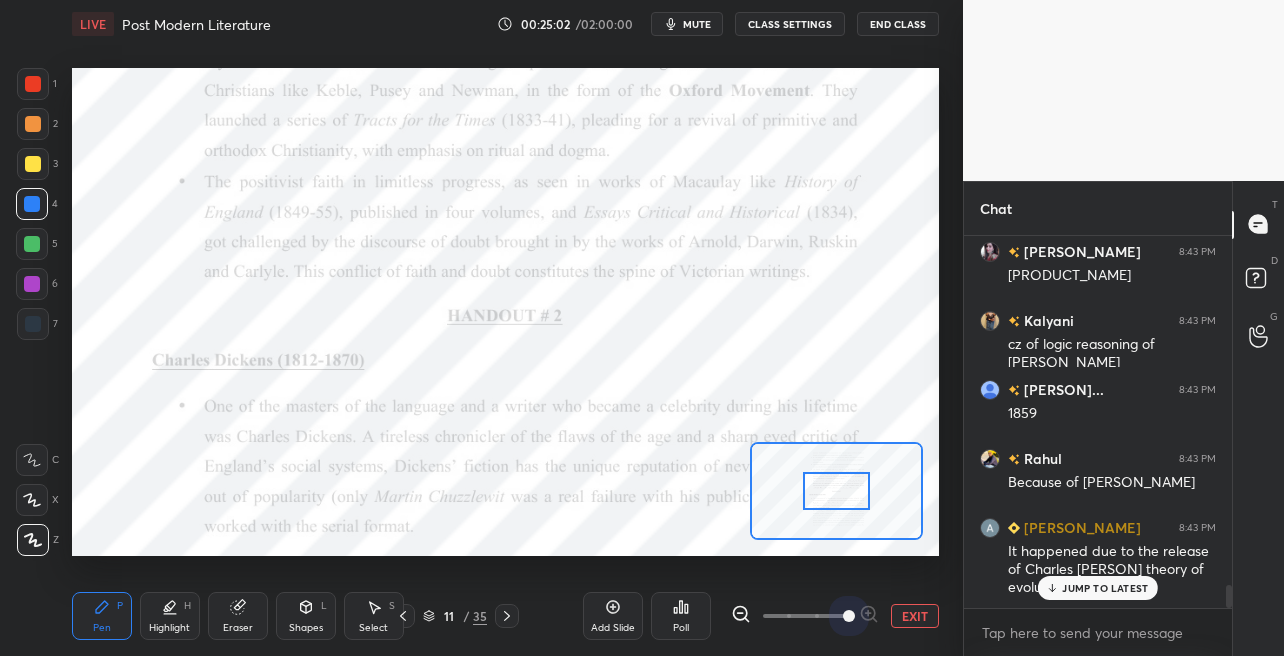 click at bounding box center [849, 616] 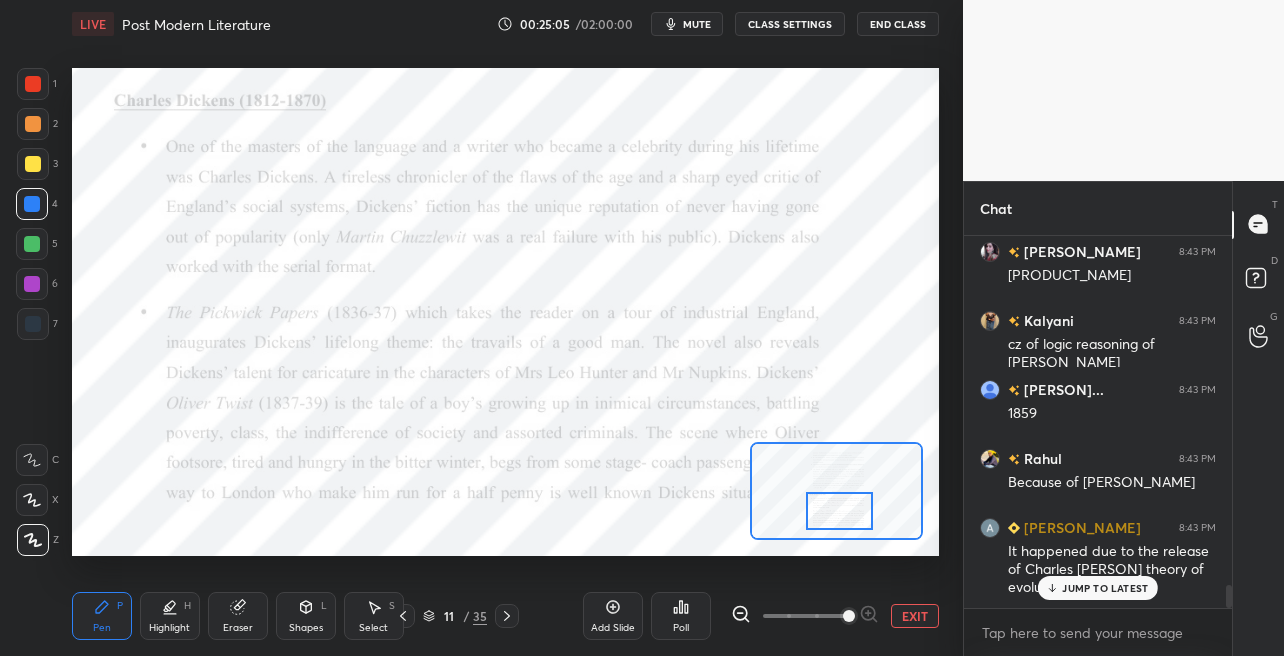 drag, startPoint x: 832, startPoint y: 497, endPoint x: 834, endPoint y: 516, distance: 19.104973 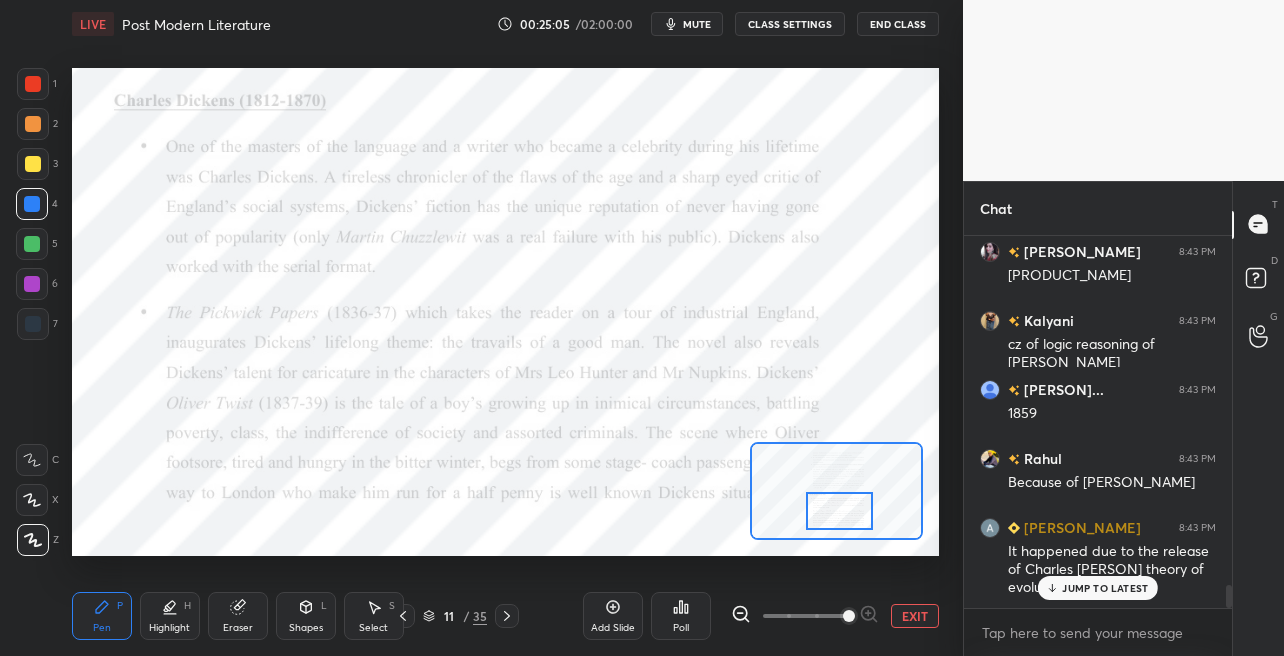 click at bounding box center [840, 510] 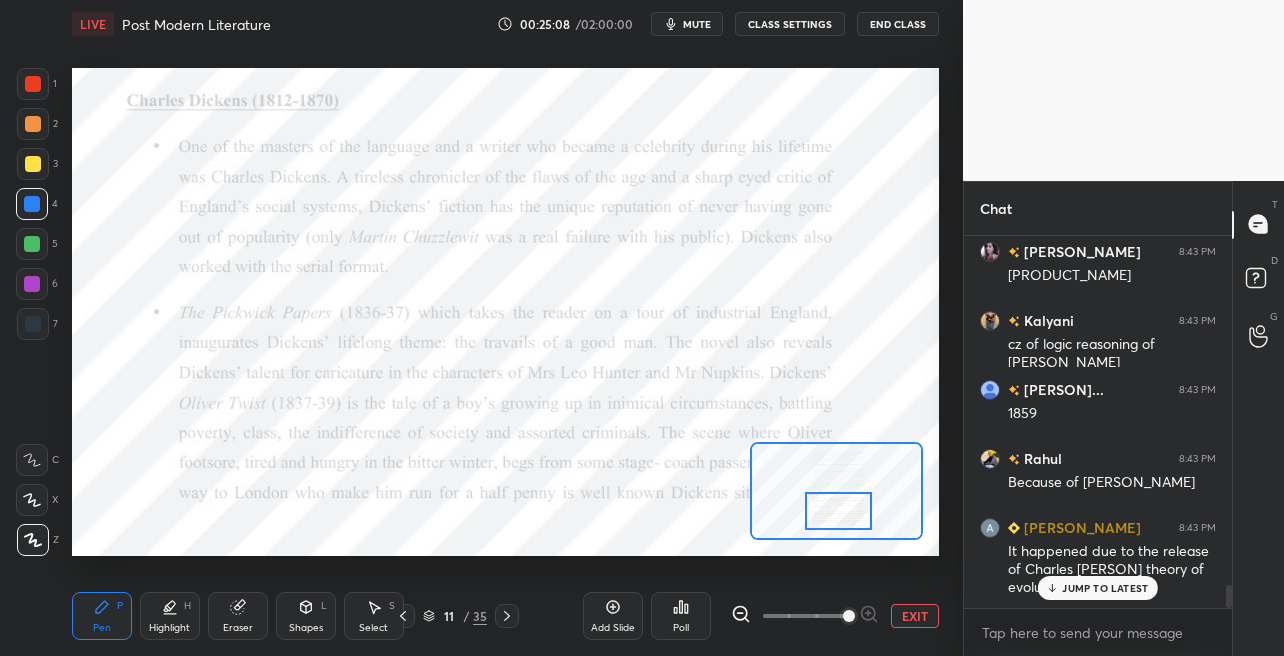 click 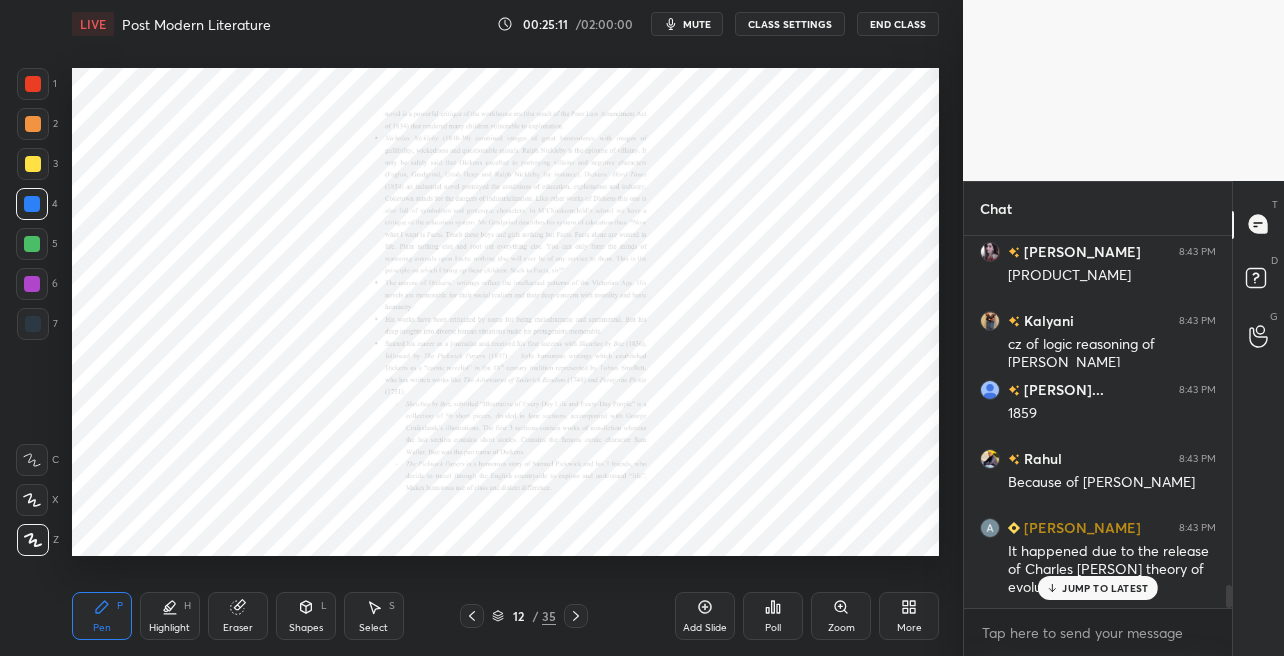 click 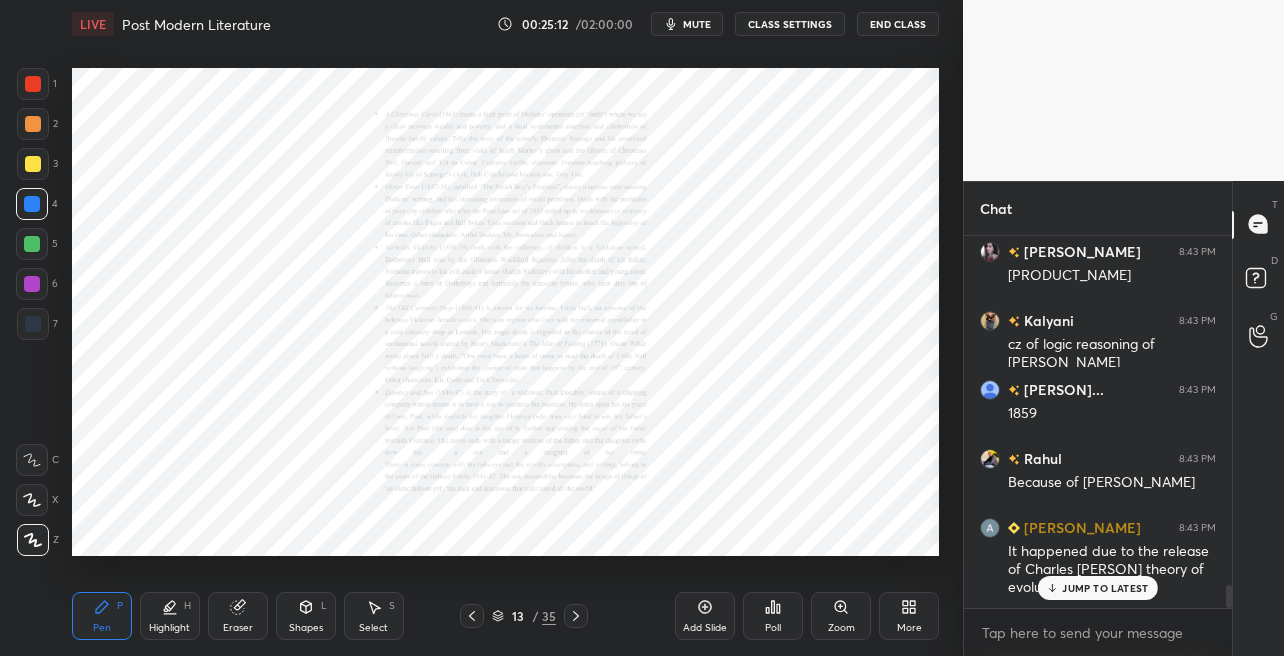 click 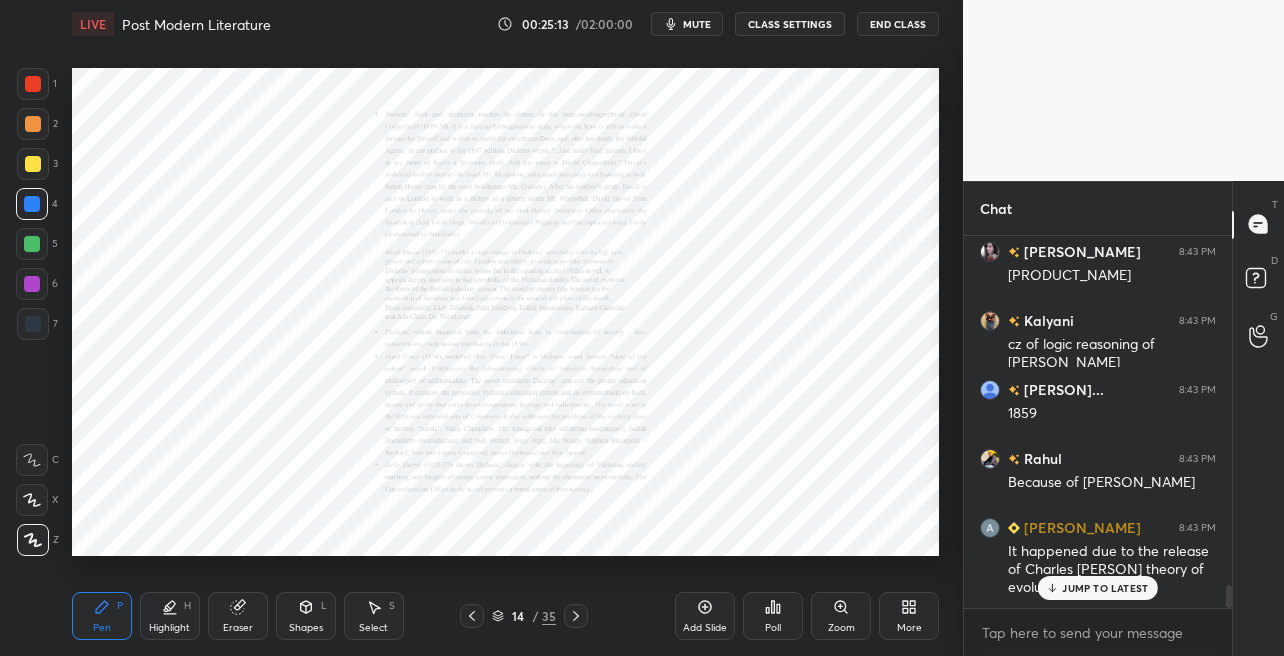 click 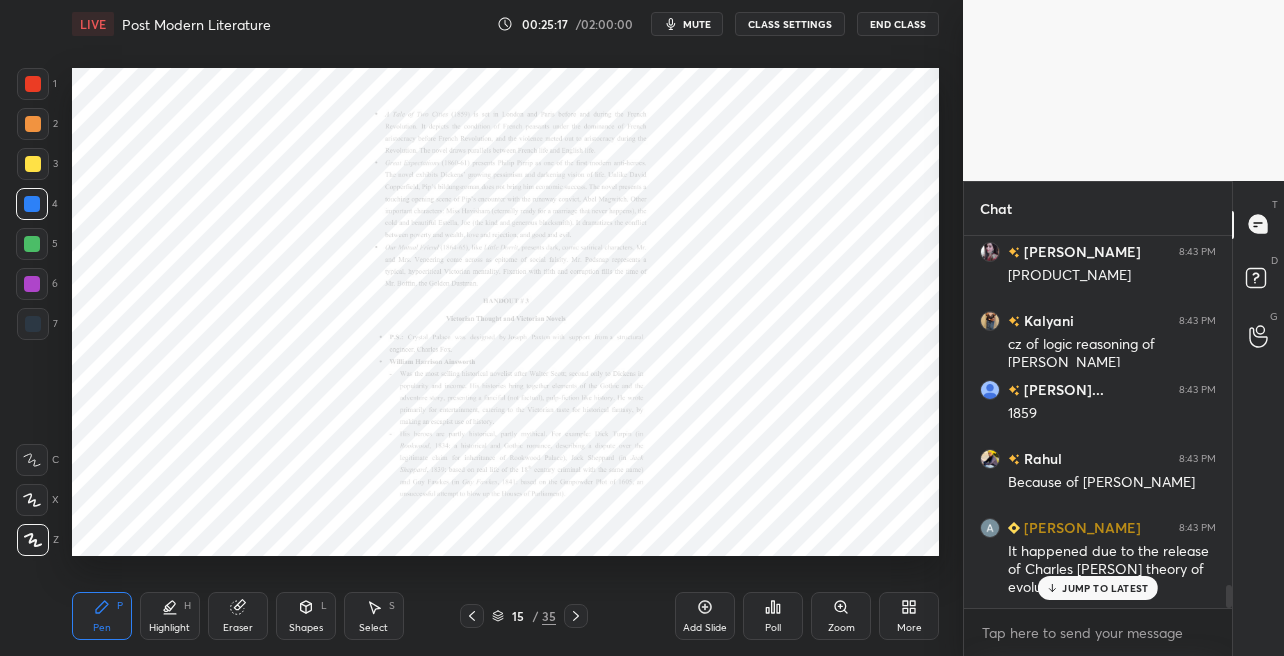 click on "Zoom" at bounding box center [841, 616] 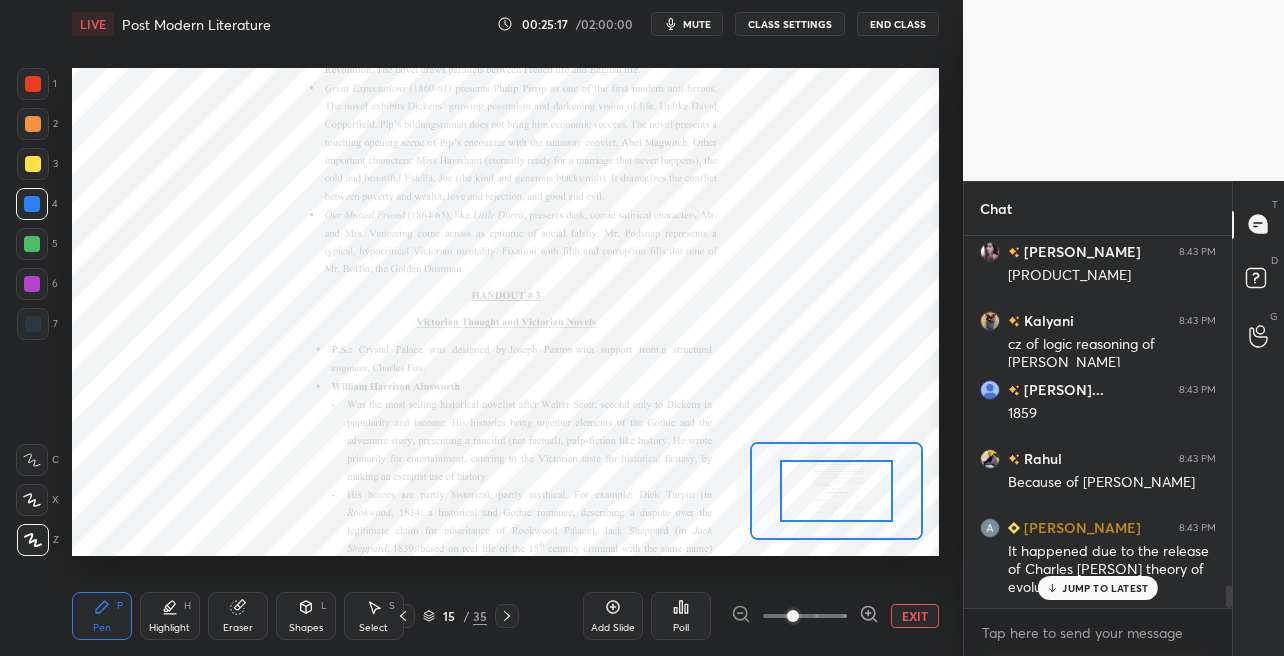 click at bounding box center (805, 616) 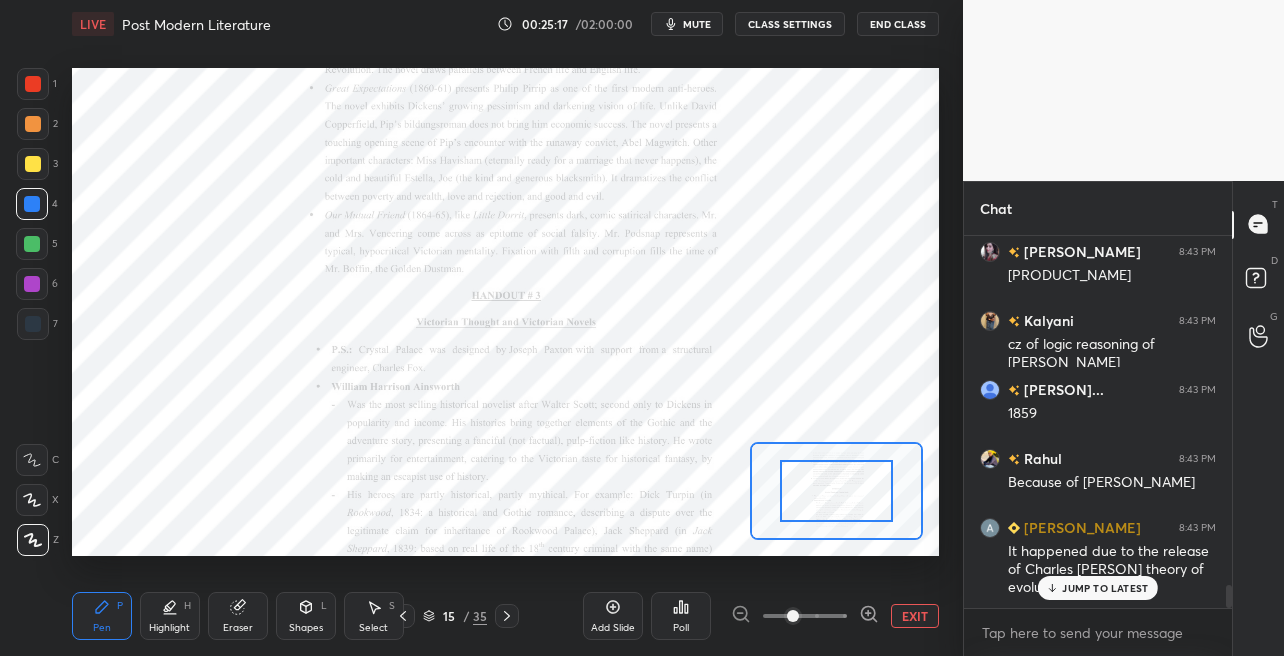 click at bounding box center [805, 616] 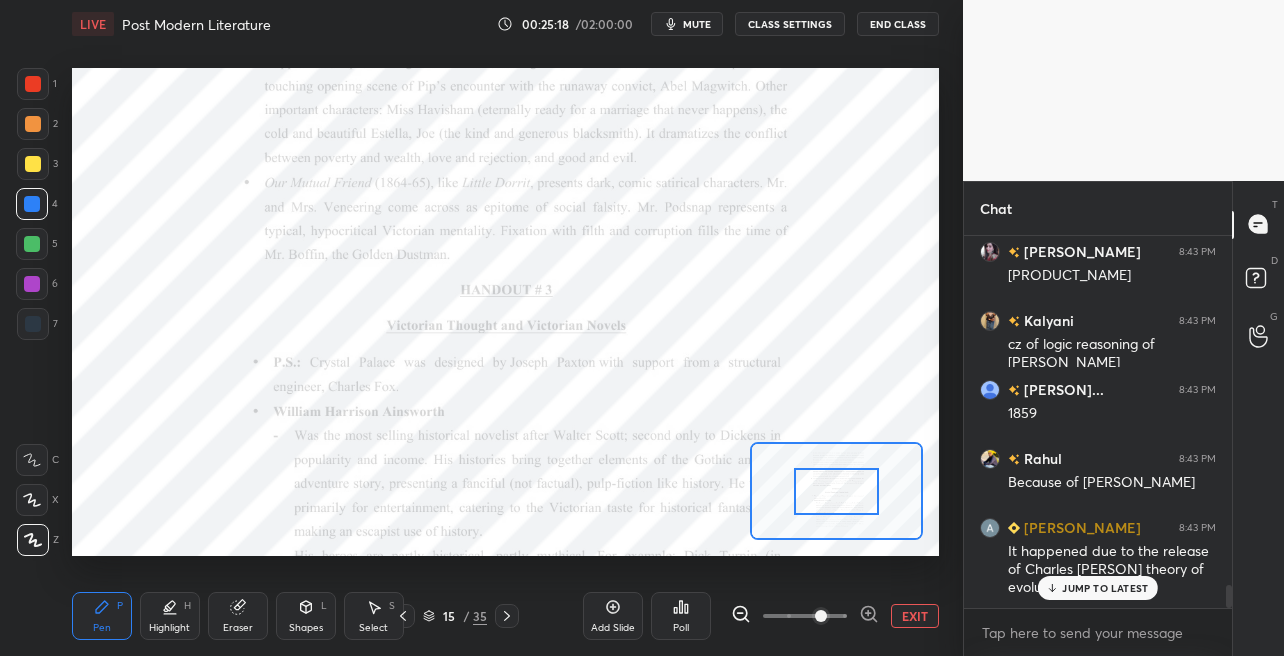 click 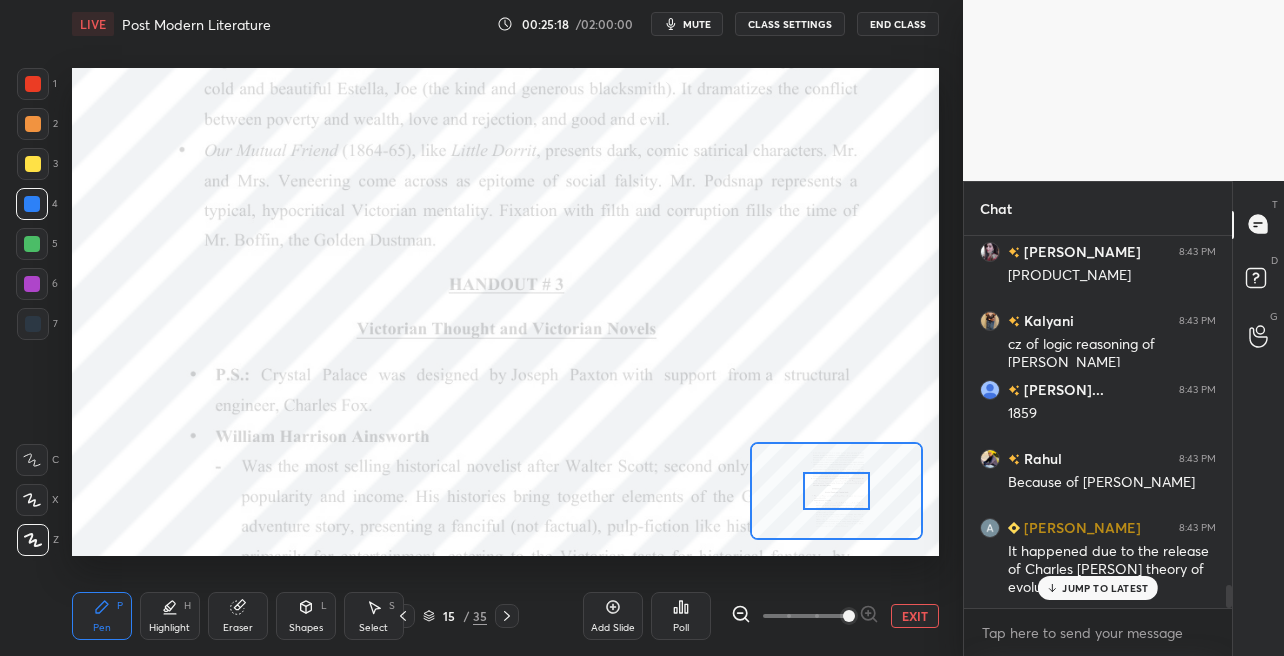 click at bounding box center (849, 616) 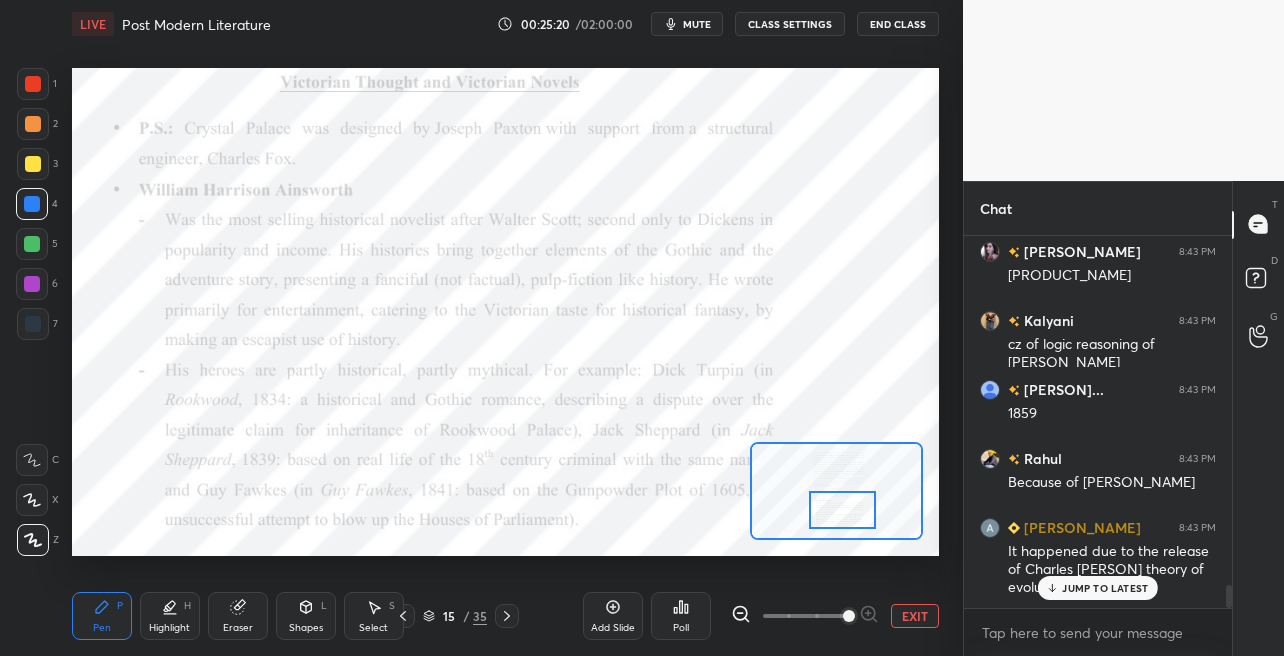 drag, startPoint x: 835, startPoint y: 486, endPoint x: 841, endPoint y: 502, distance: 17.088007 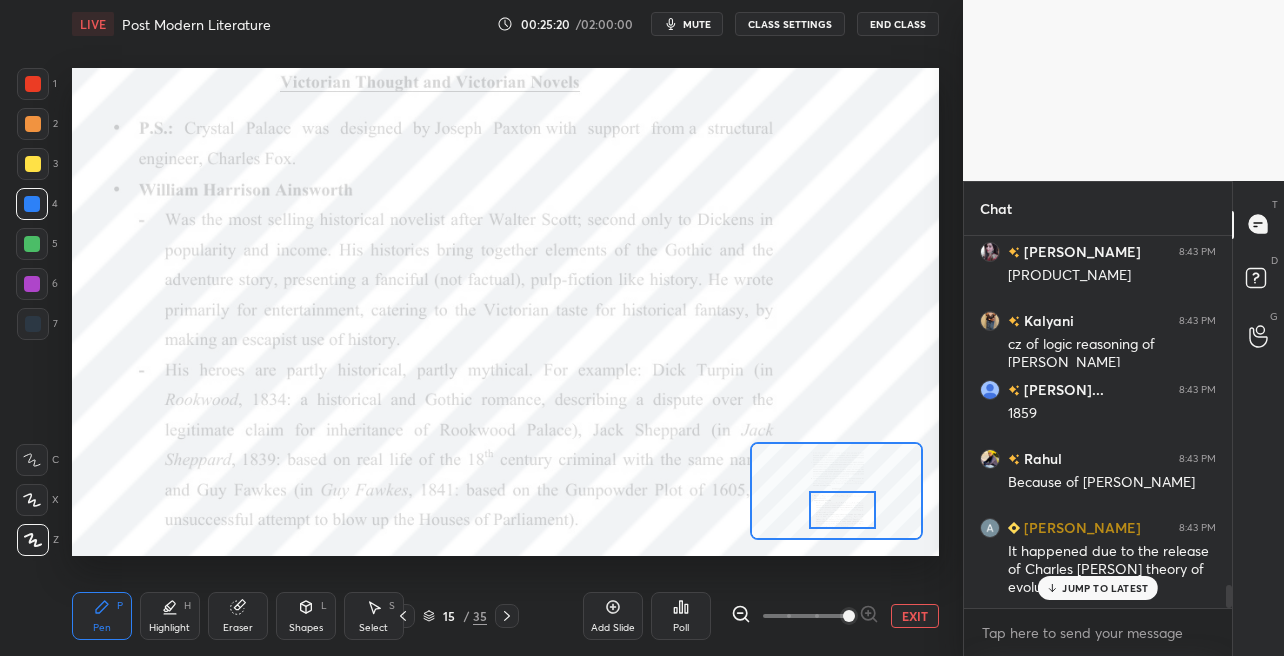 click at bounding box center [843, 509] 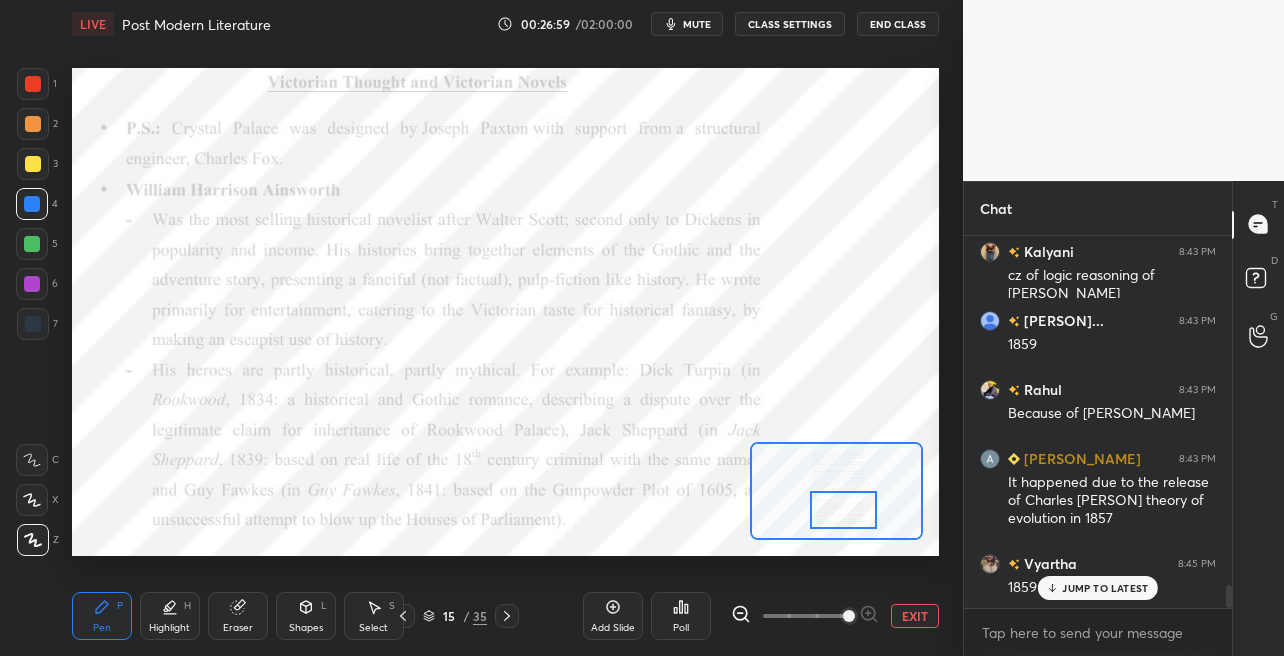 scroll, scrollTop: 5702, scrollLeft: 0, axis: vertical 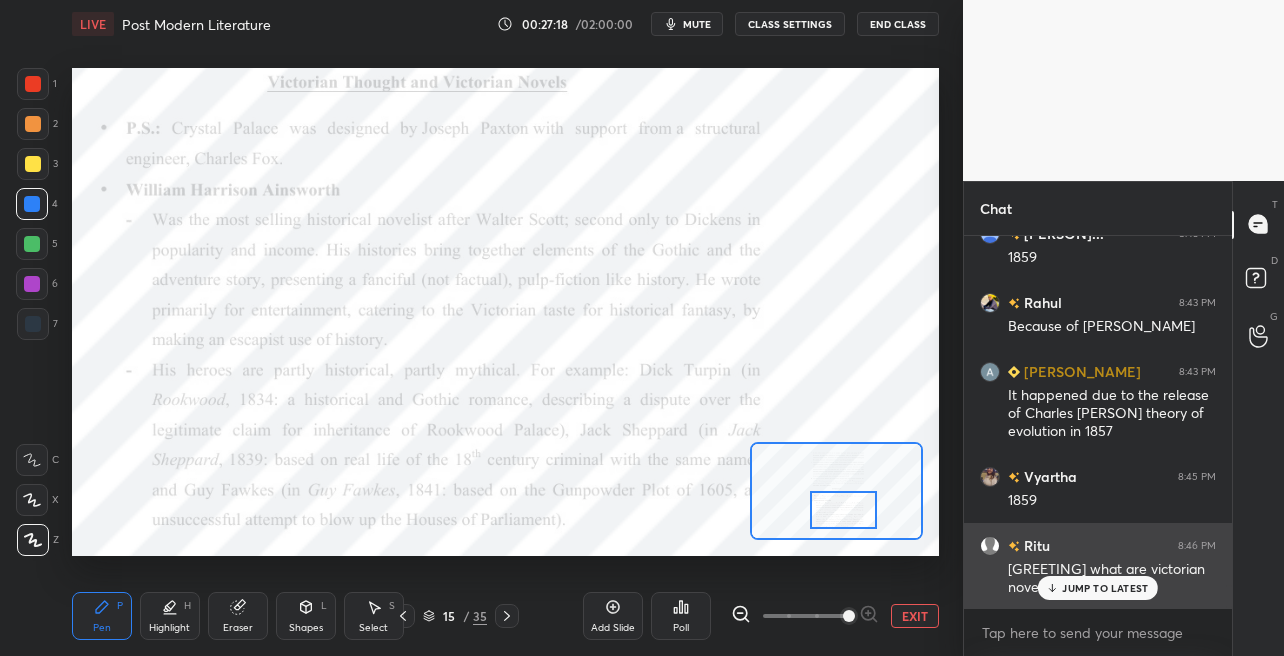 click on "JUMP TO LATEST" at bounding box center (1105, 588) 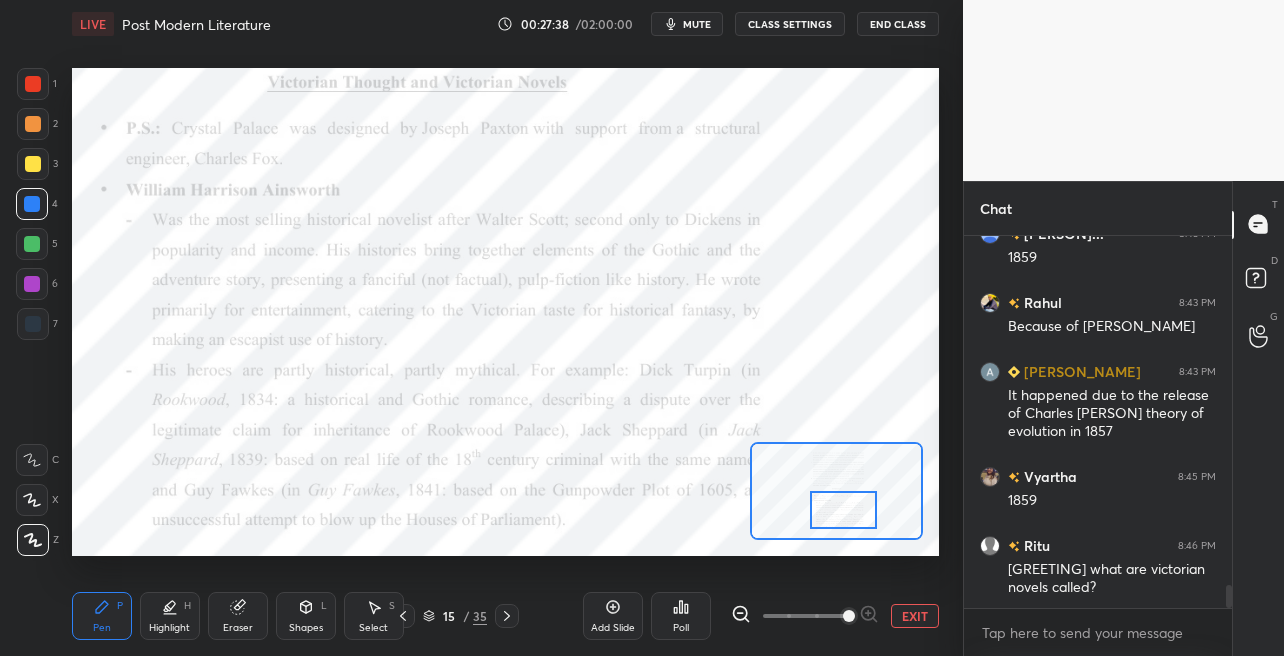 scroll, scrollTop: 5771, scrollLeft: 0, axis: vertical 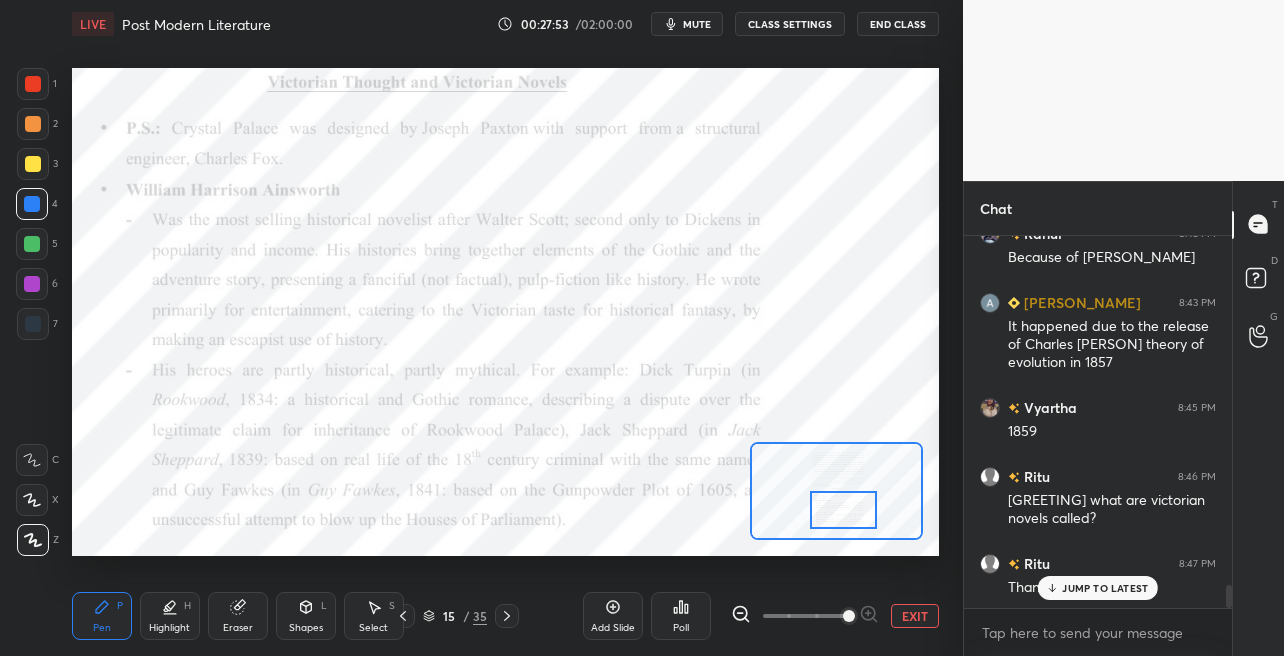 drag, startPoint x: 30, startPoint y: 249, endPoint x: 56, endPoint y: 310, distance: 66.309875 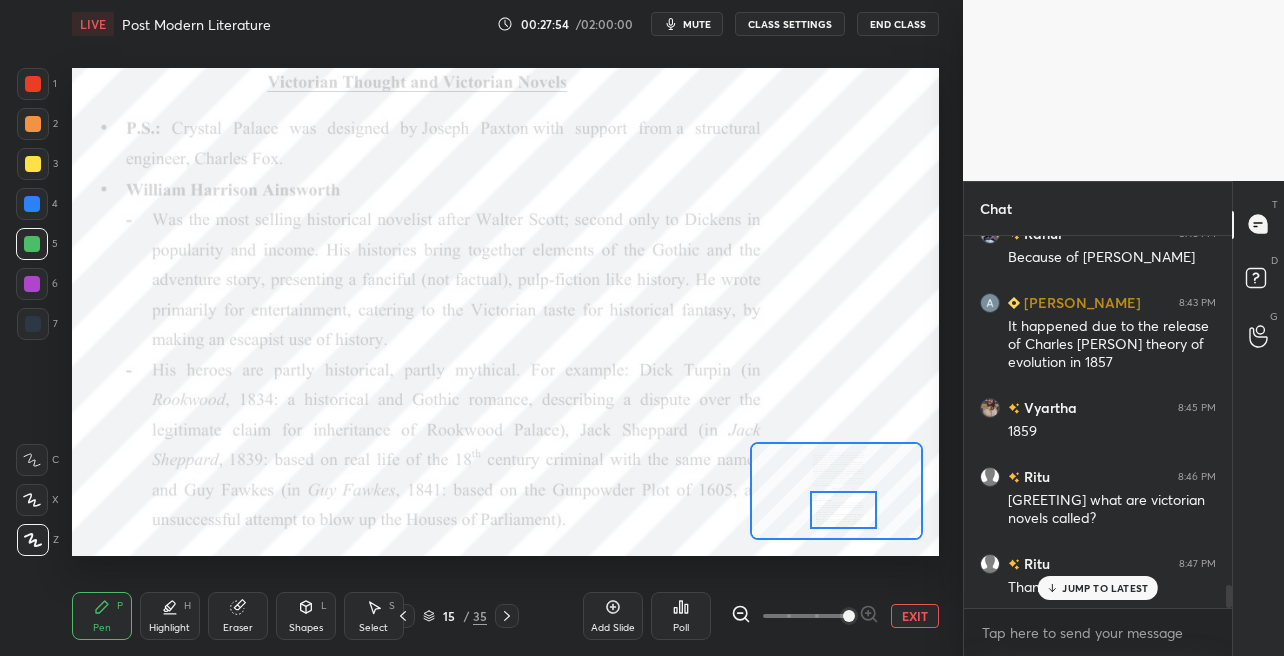 drag, startPoint x: 167, startPoint y: 612, endPoint x: 180, endPoint y: 586, distance: 29.068884 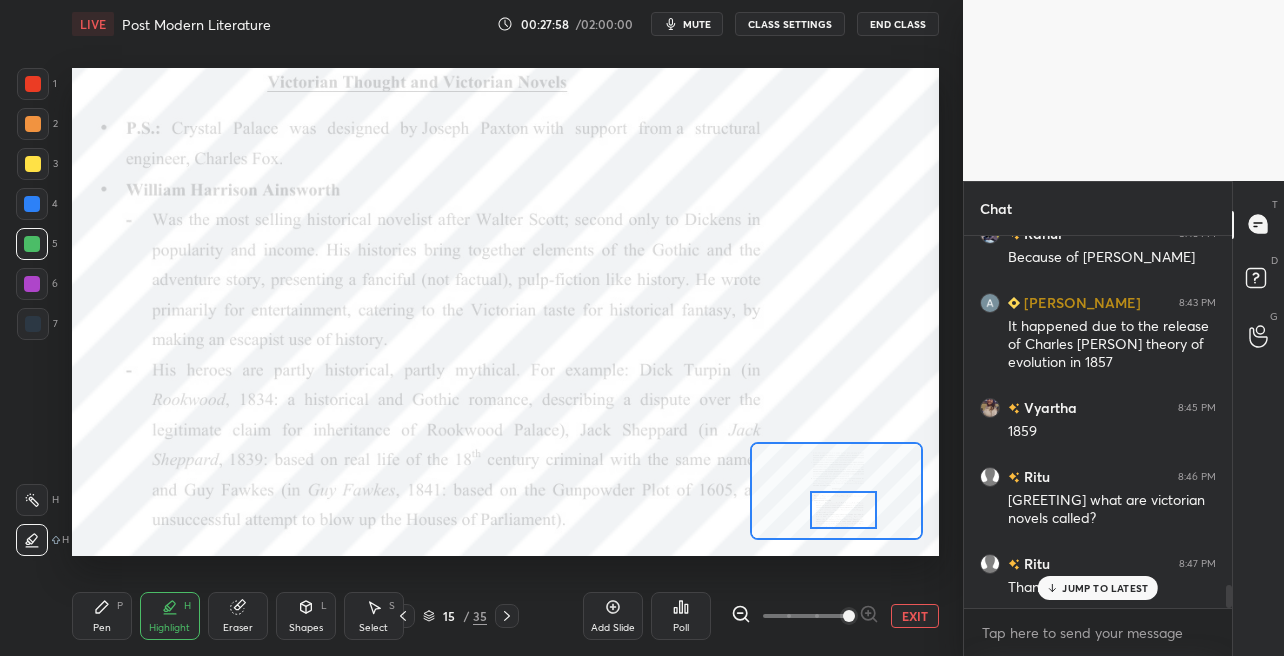 click on "Setting up your live class Poll for   secs No correct answer Start poll" at bounding box center [505, 312] 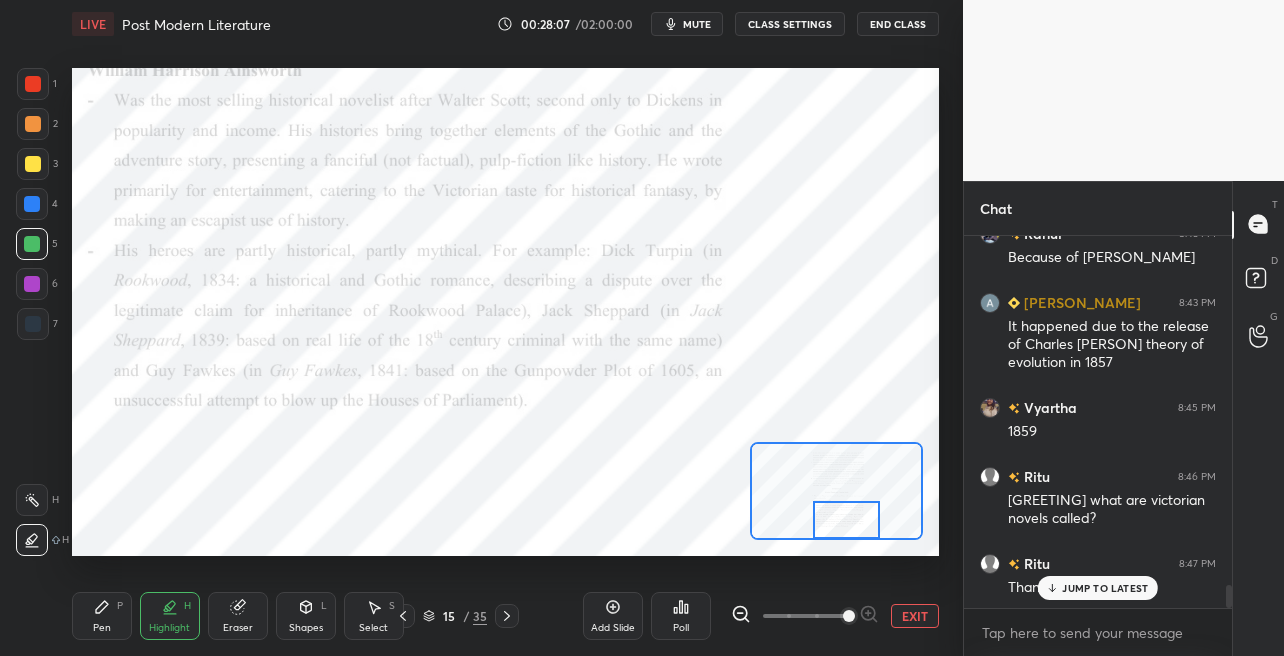 click at bounding box center (847, 519) 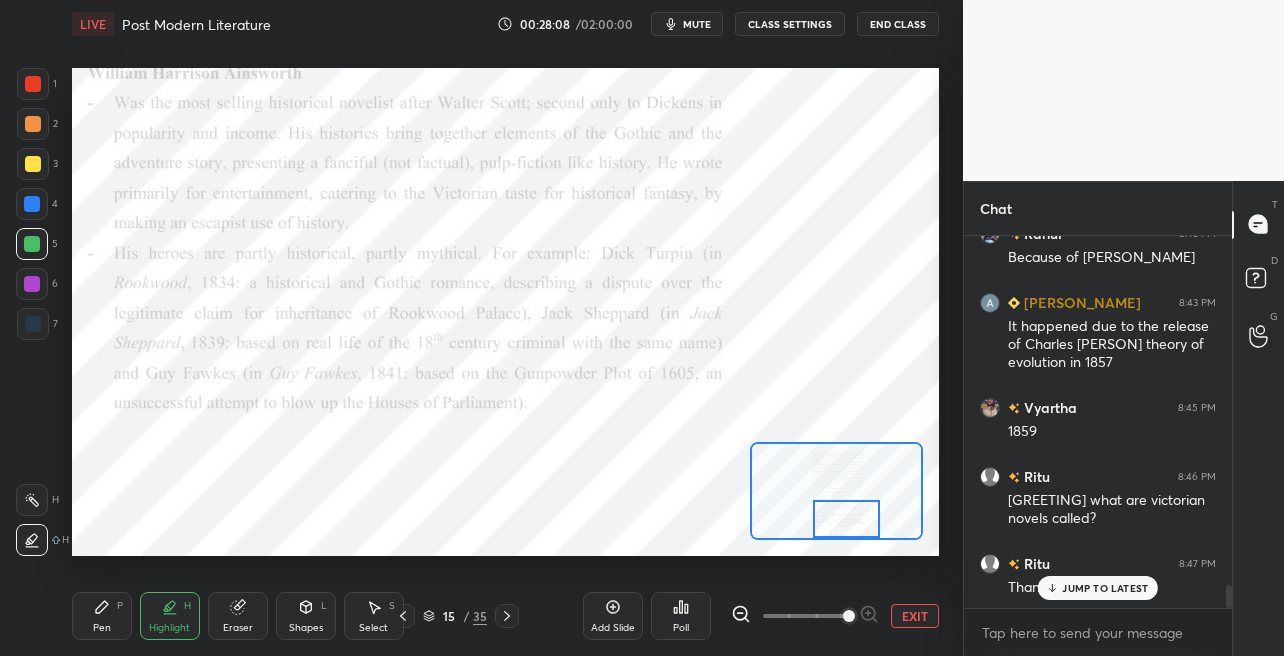 click at bounding box center [32, 284] 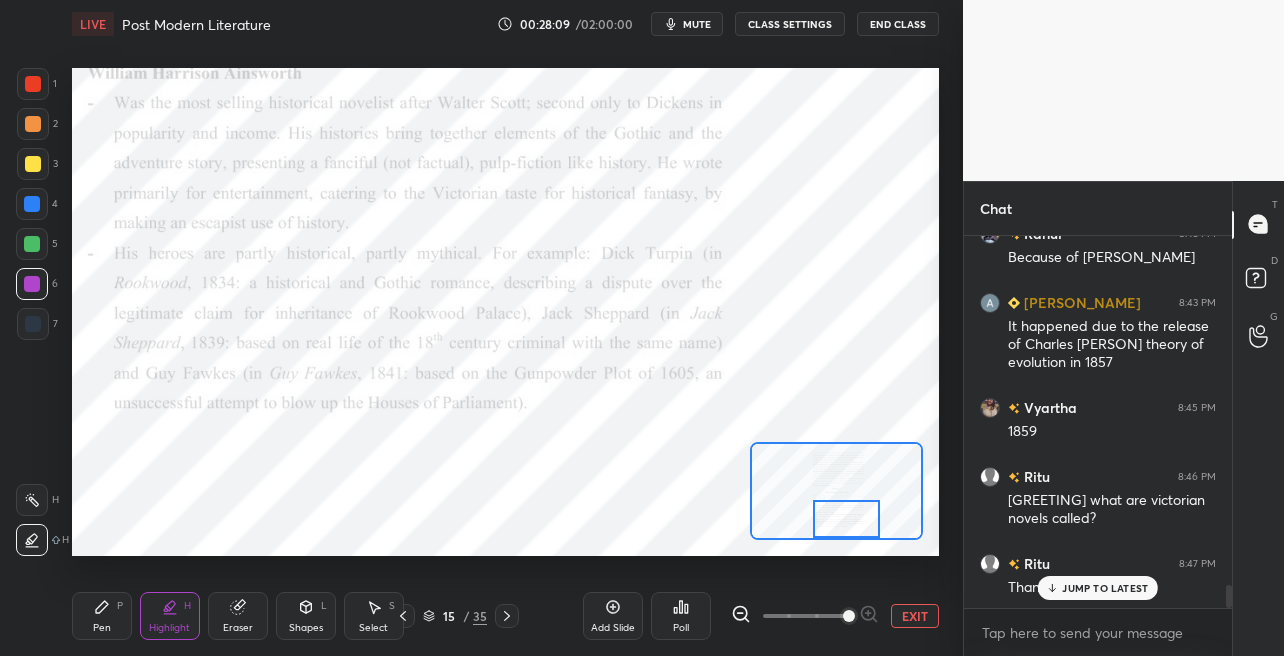 drag, startPoint x: 96, startPoint y: 606, endPoint x: 108, endPoint y: 579, distance: 29.546574 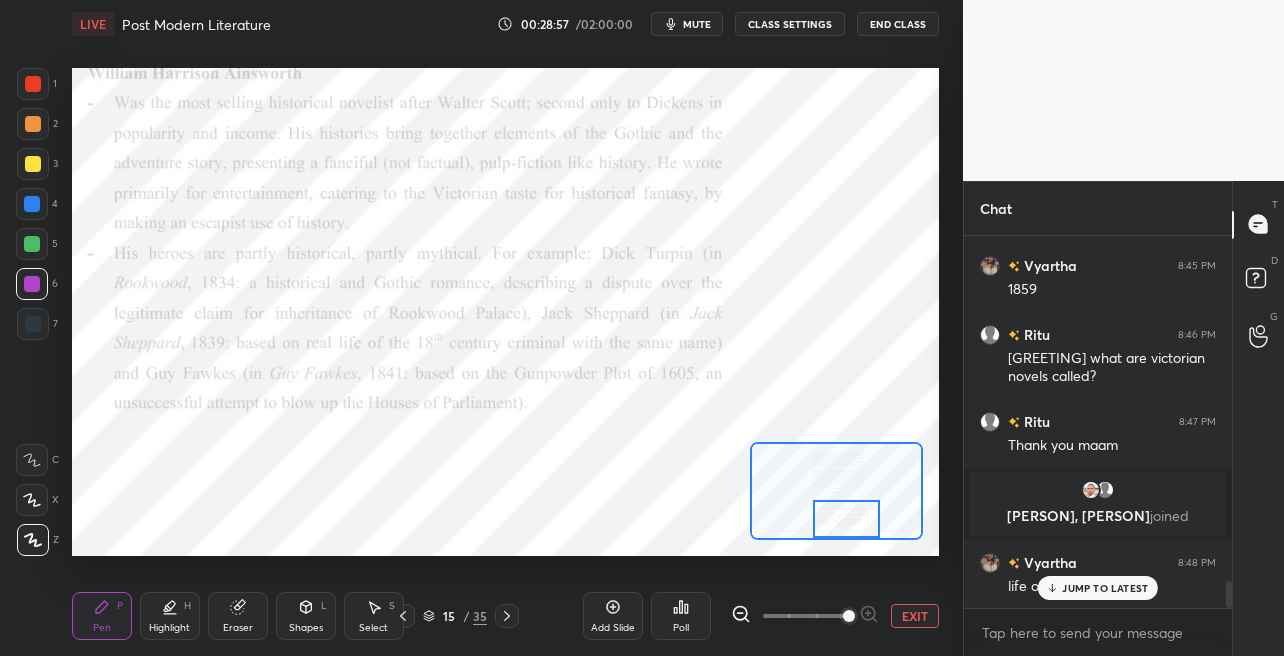 scroll, scrollTop: 4737, scrollLeft: 0, axis: vertical 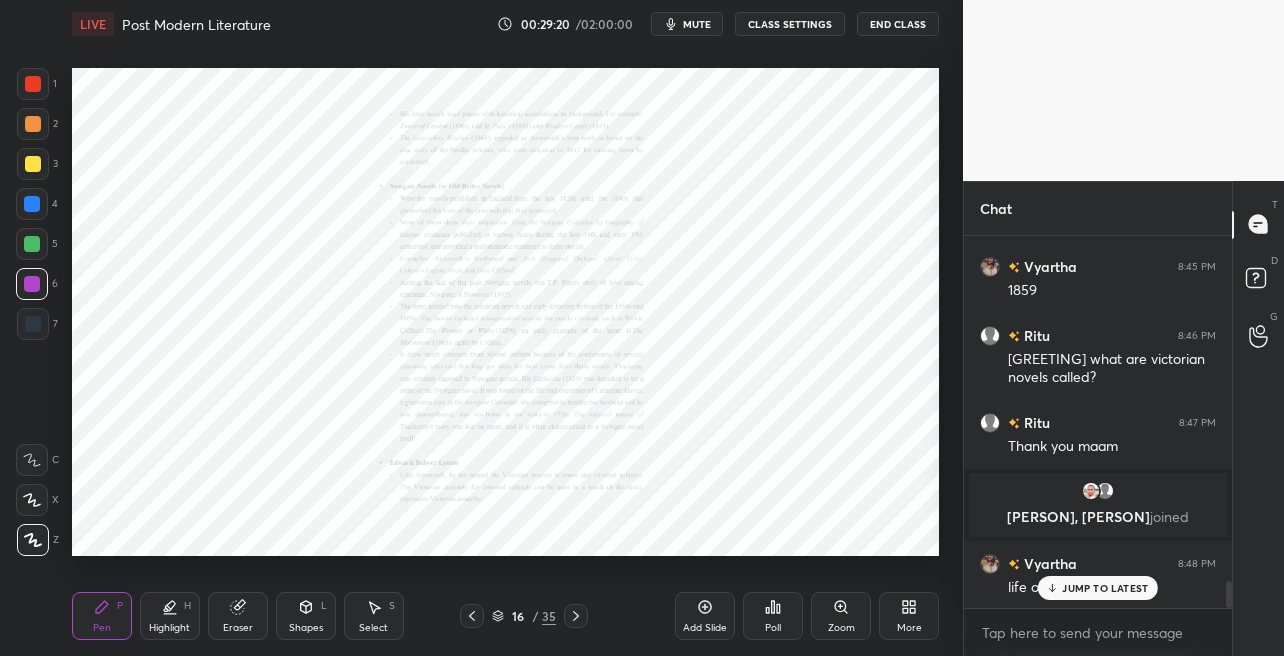 click 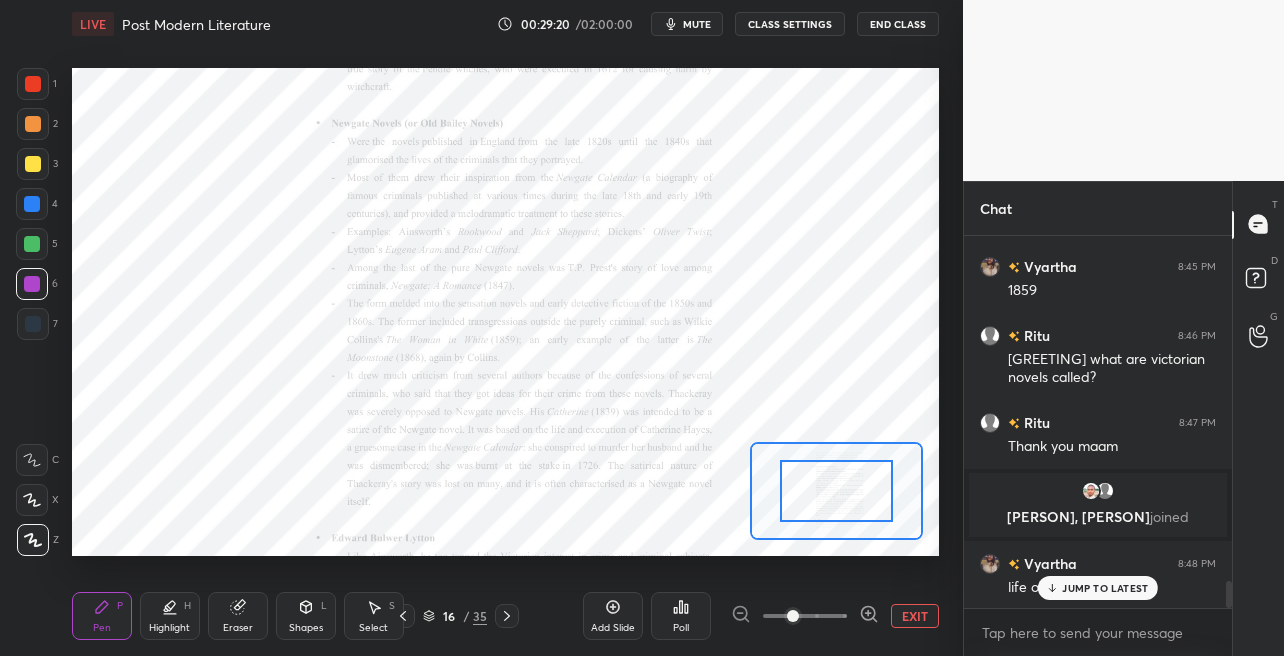 click at bounding box center (805, 616) 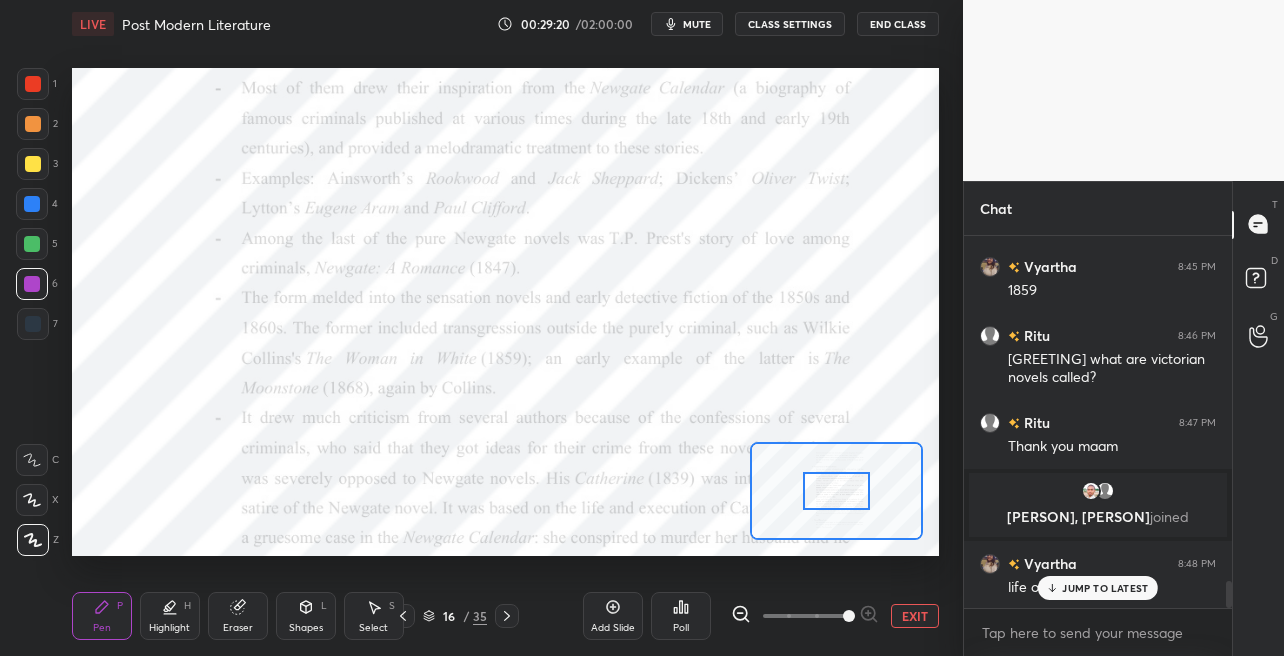 drag, startPoint x: 840, startPoint y: 607, endPoint x: 849, endPoint y: 584, distance: 24.698177 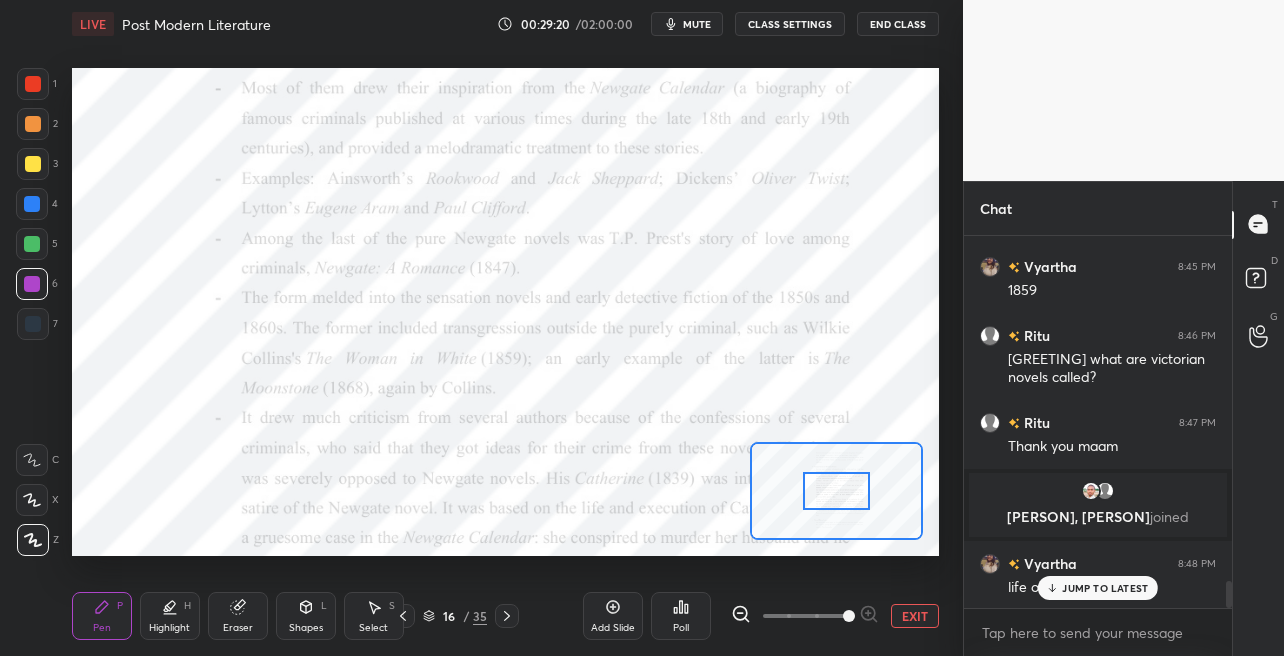 click at bounding box center [849, 616] 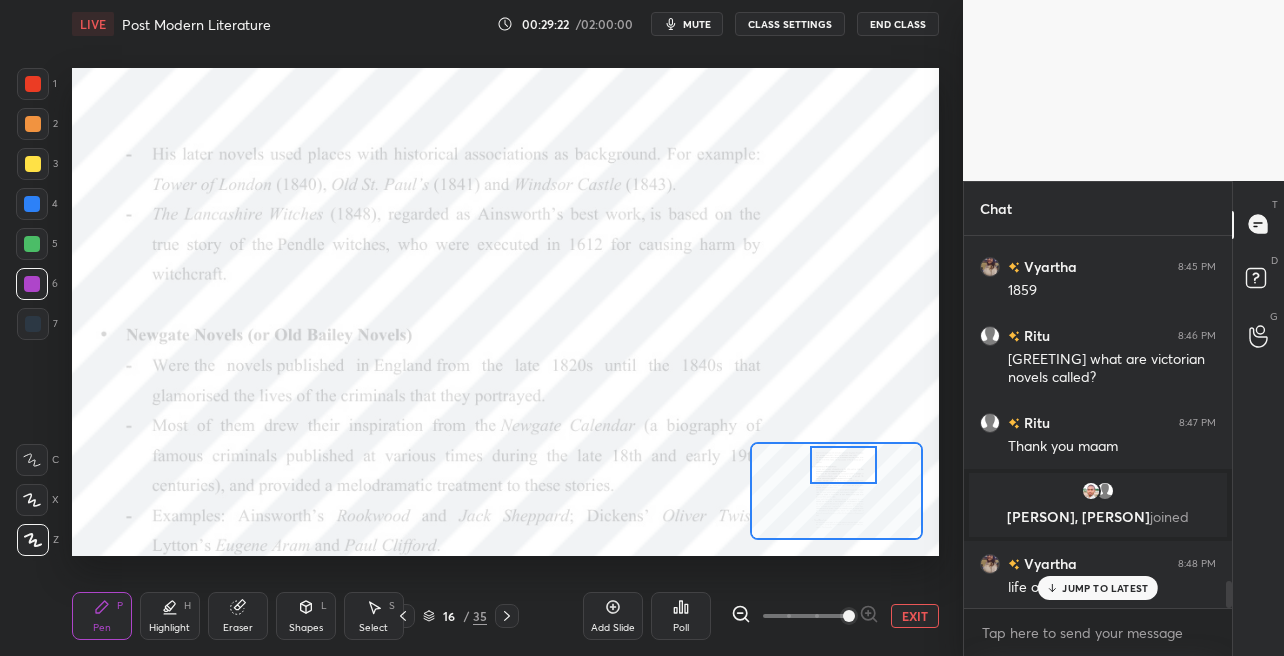 drag, startPoint x: 830, startPoint y: 485, endPoint x: 835, endPoint y: 465, distance: 20.615528 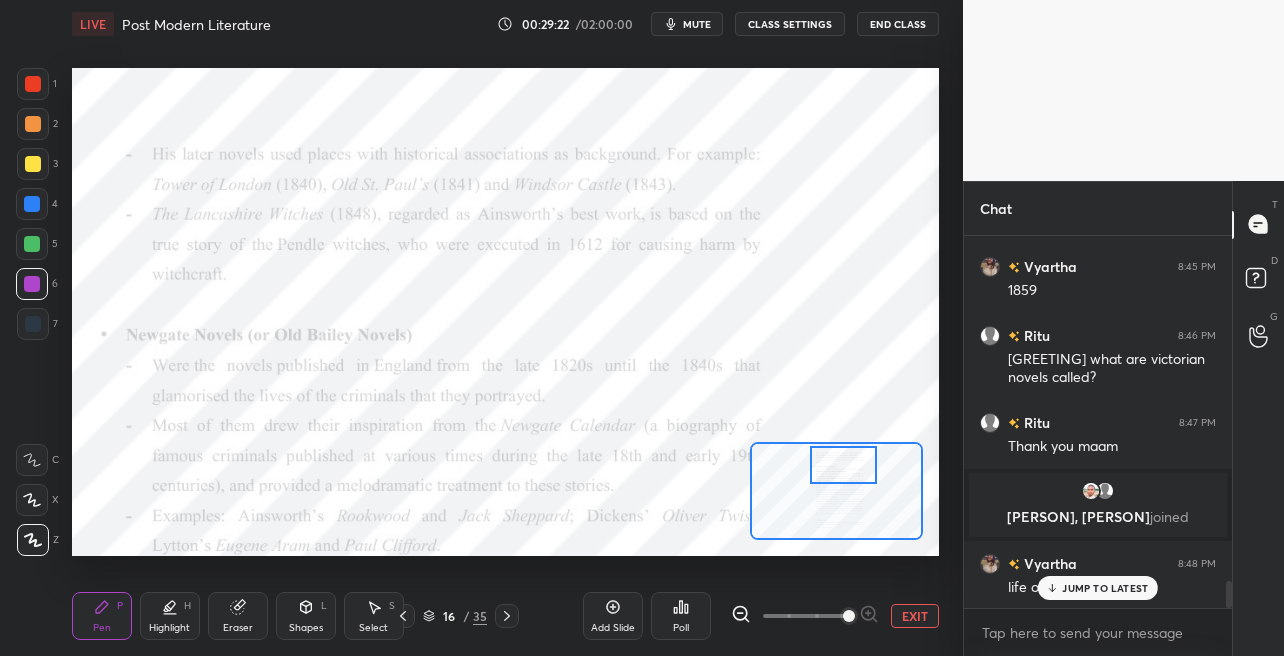 click at bounding box center [844, 464] 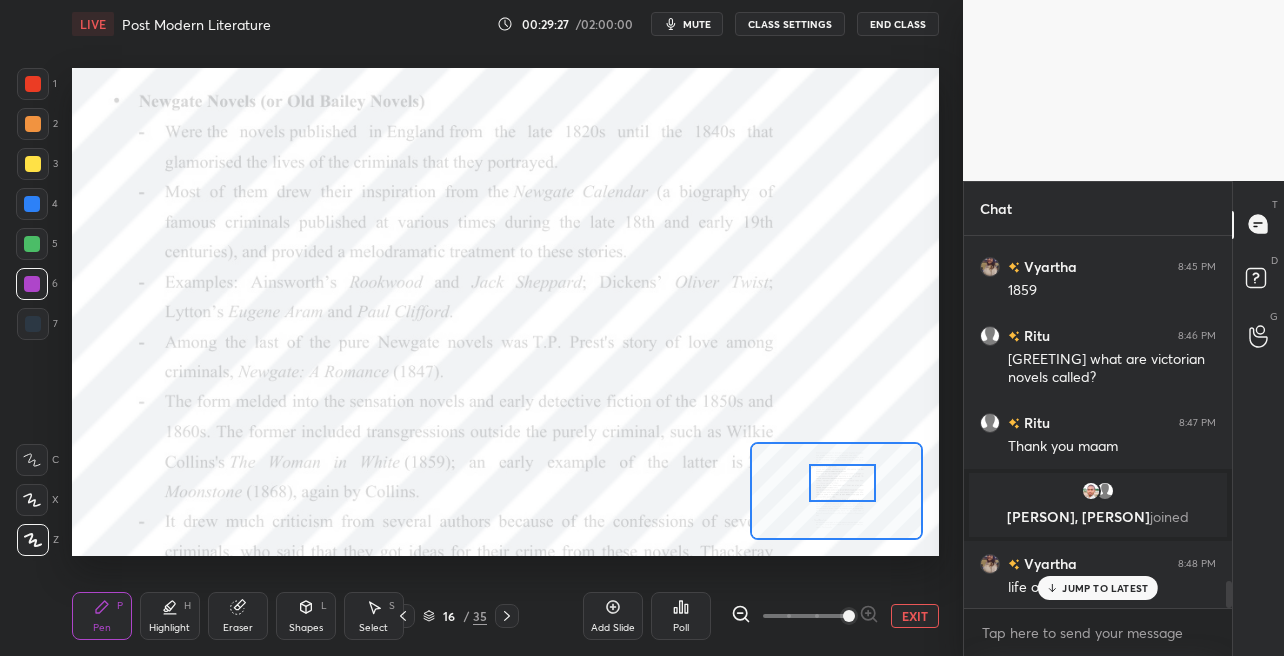 drag, startPoint x: 845, startPoint y: 471, endPoint x: 843, endPoint y: 489, distance: 18.110771 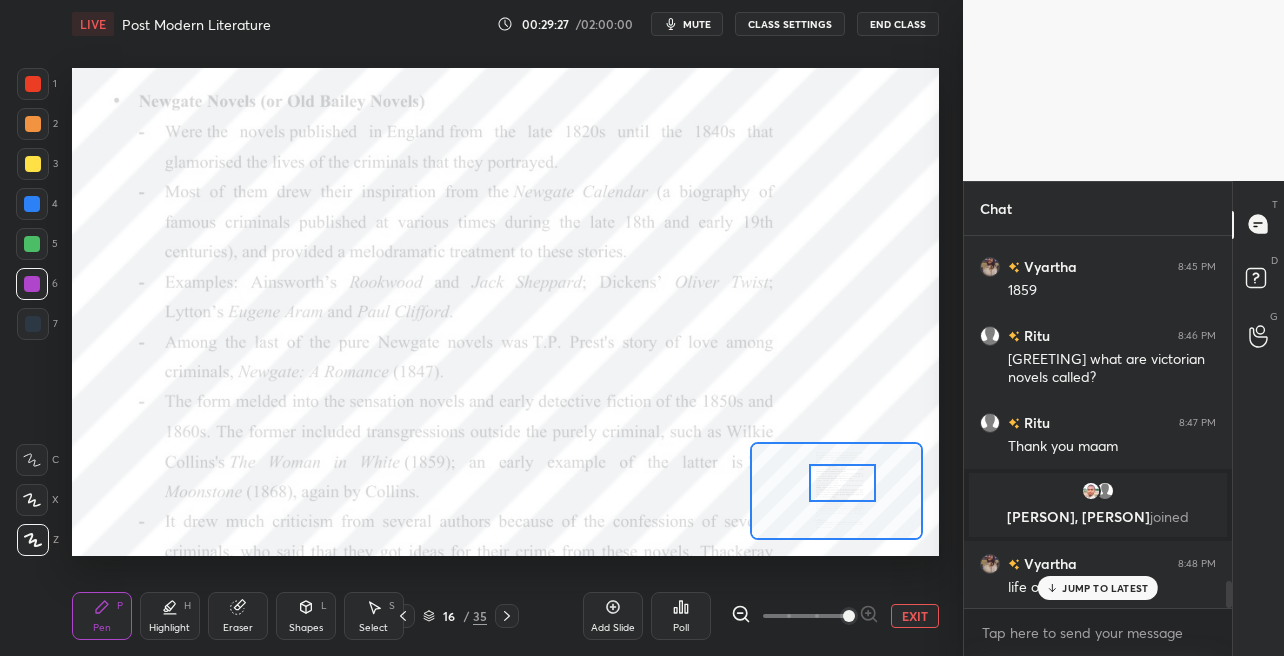 click at bounding box center (843, 482) 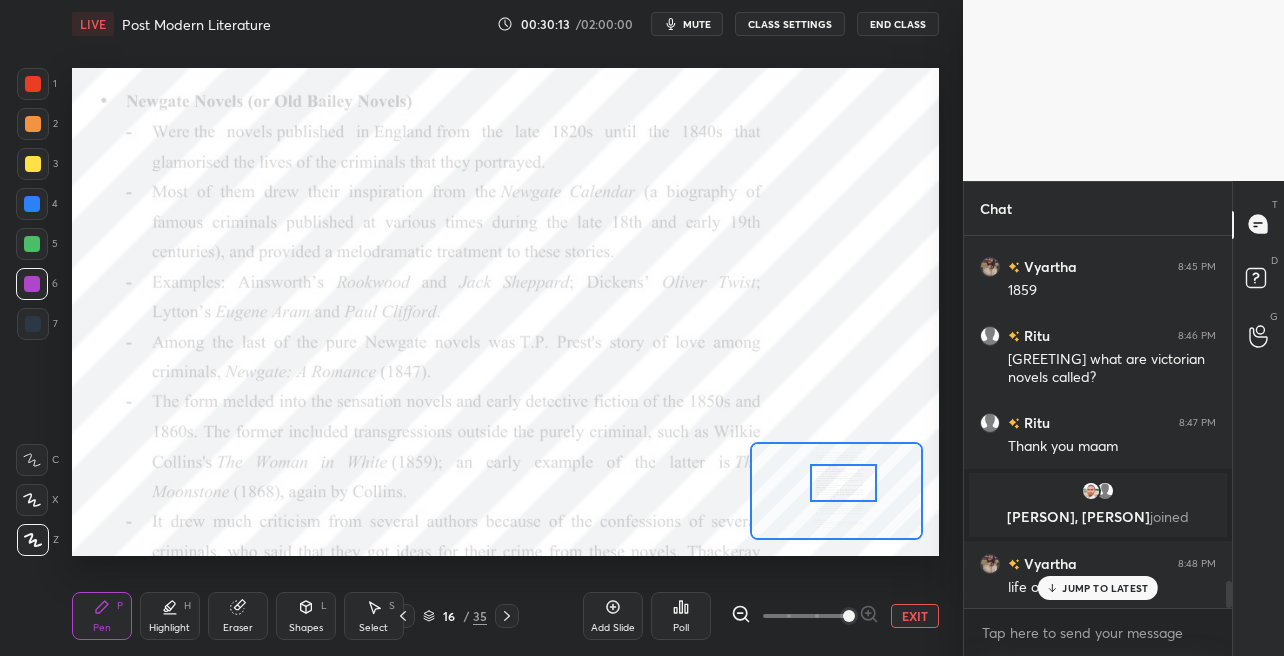 click at bounding box center (32, 244) 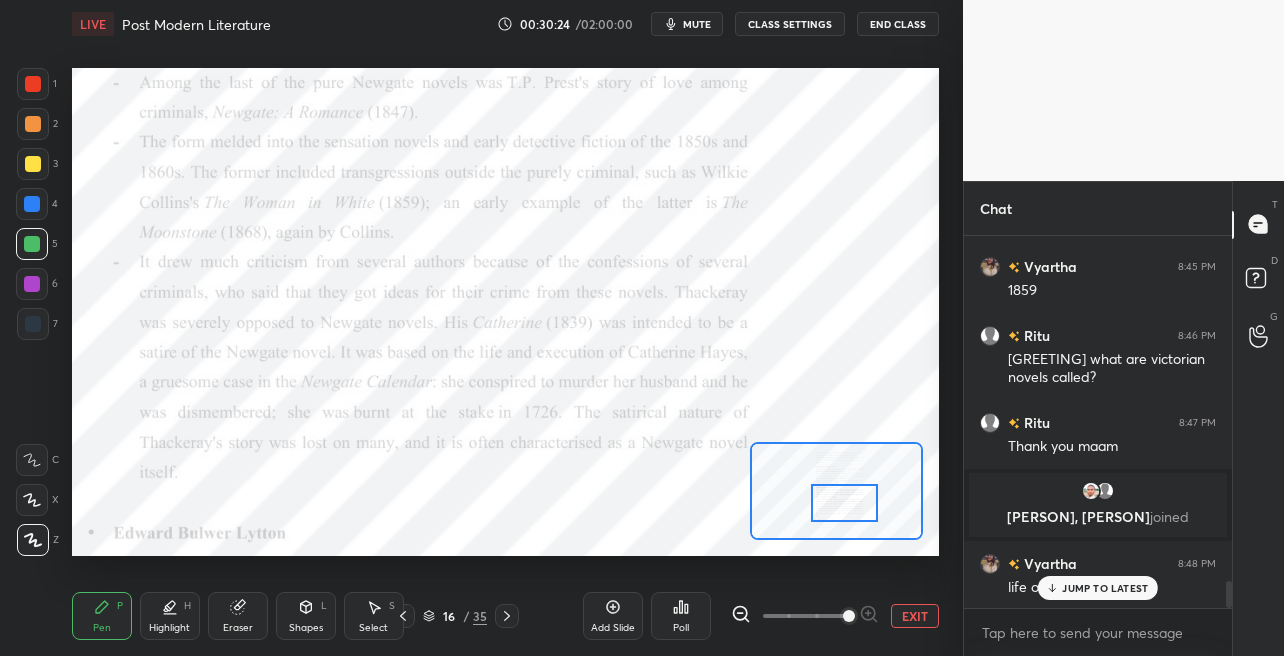 click at bounding box center [845, 502] 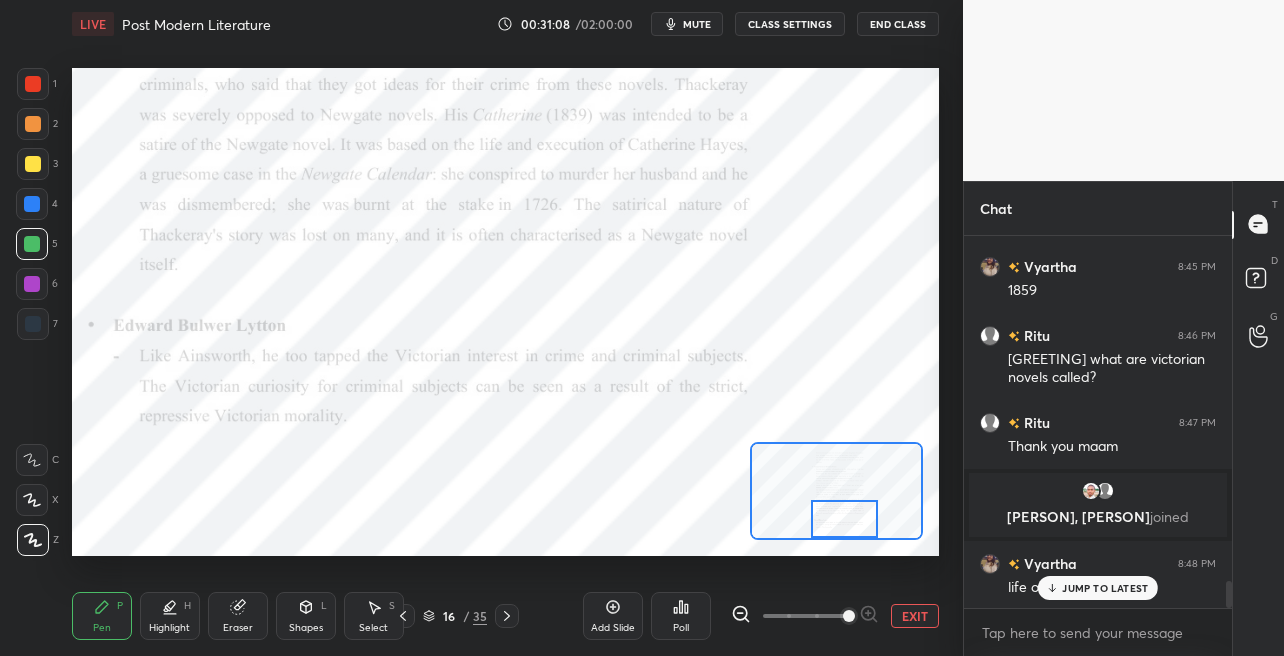 drag, startPoint x: 846, startPoint y: 507, endPoint x: 844, endPoint y: 525, distance: 18.110771 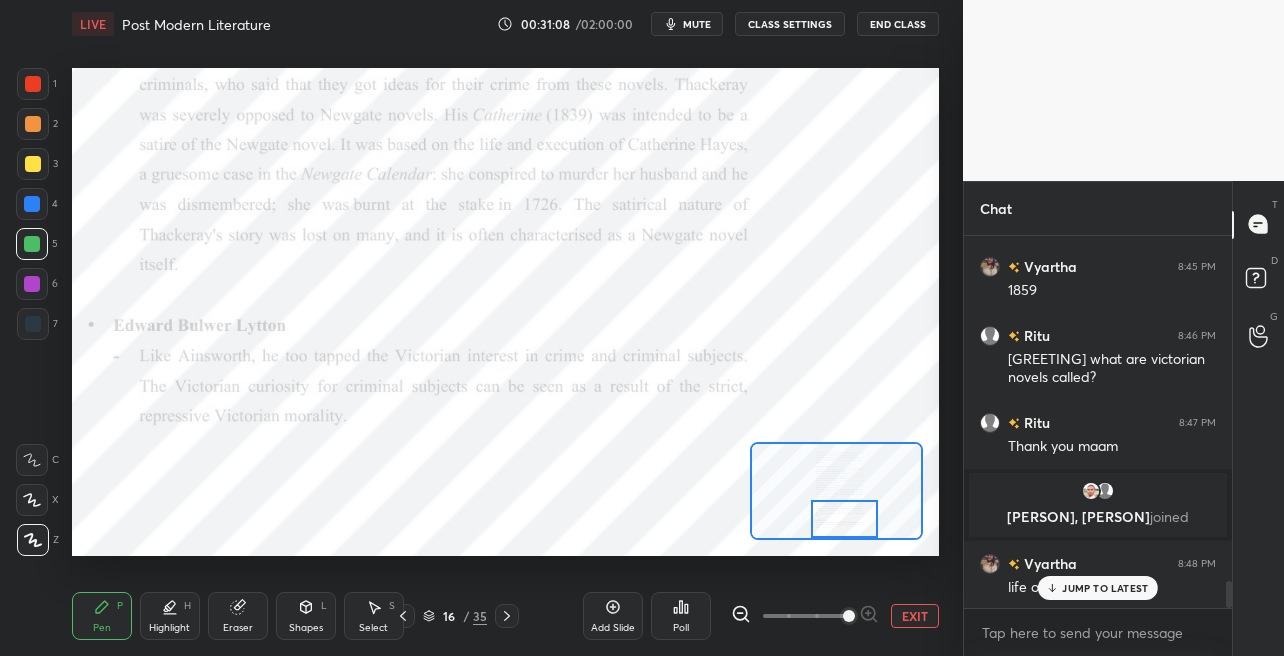 click at bounding box center (845, 518) 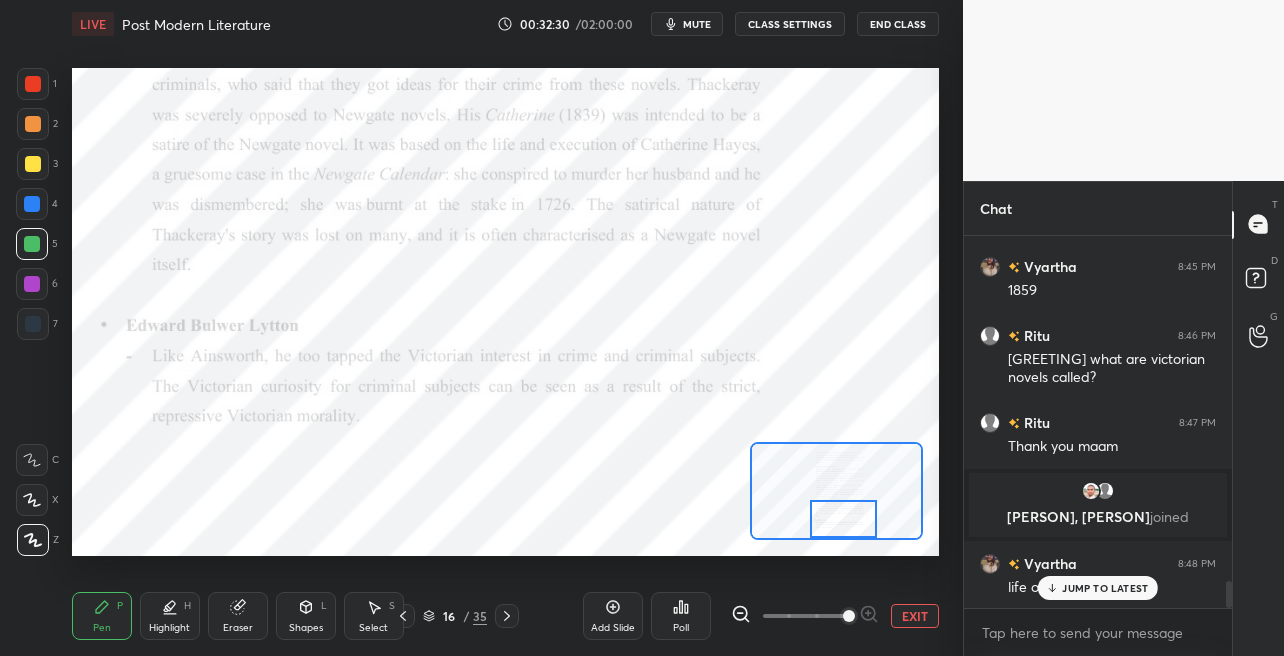 click 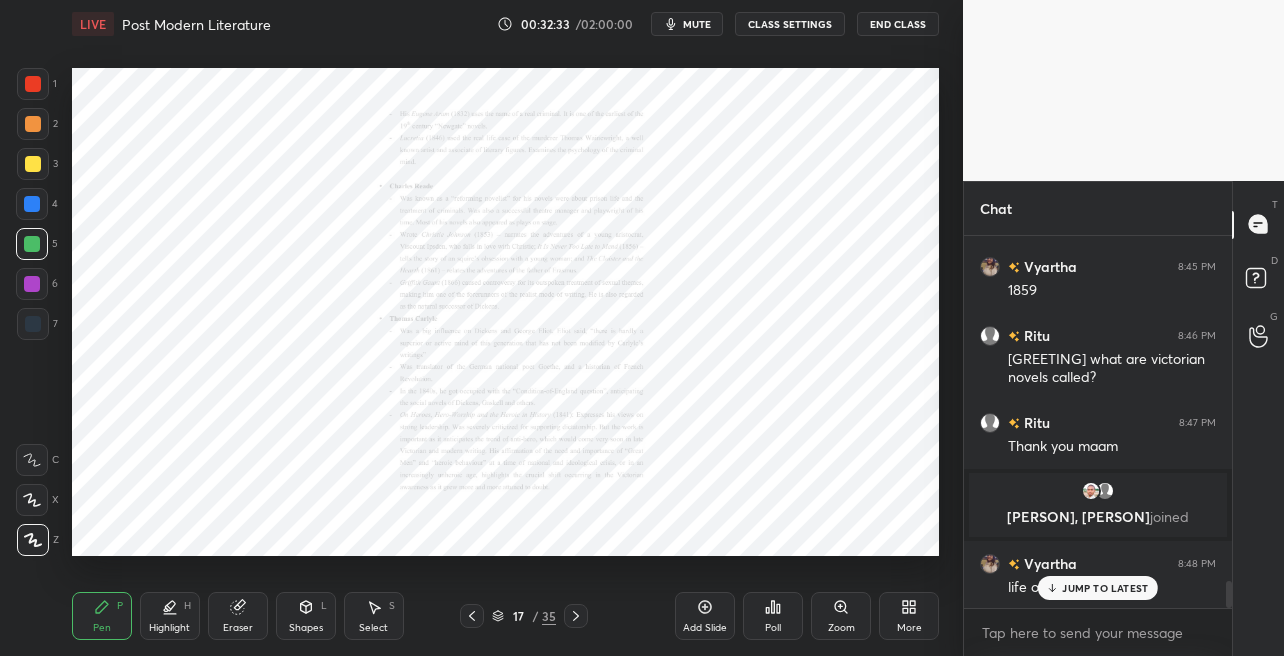 drag, startPoint x: 847, startPoint y: 610, endPoint x: 853, endPoint y: 601, distance: 10.816654 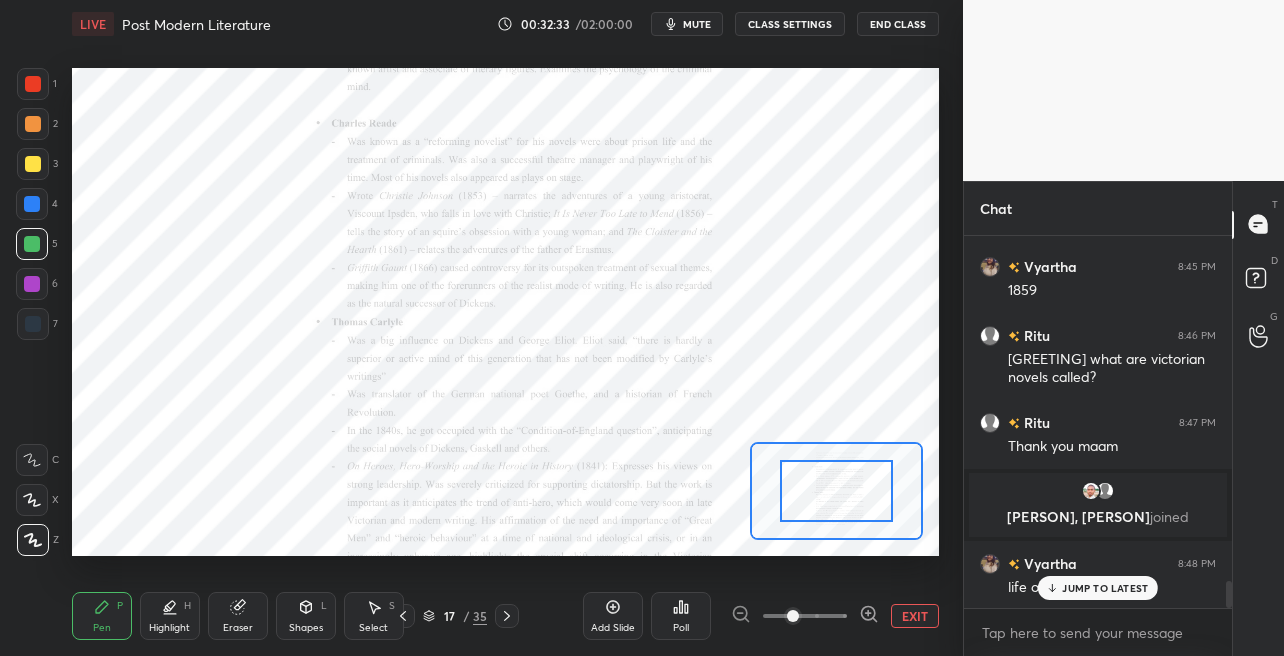 click at bounding box center [805, 616] 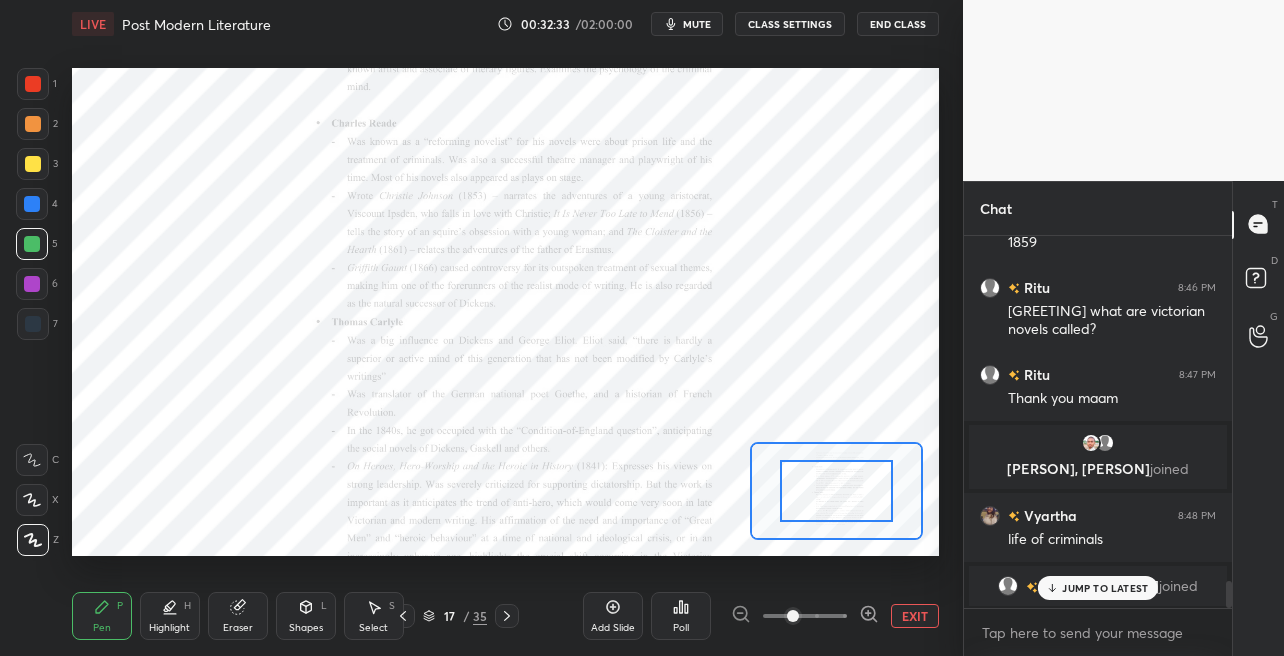 click on "Add Slide Poll EXIT" at bounding box center [761, 616] 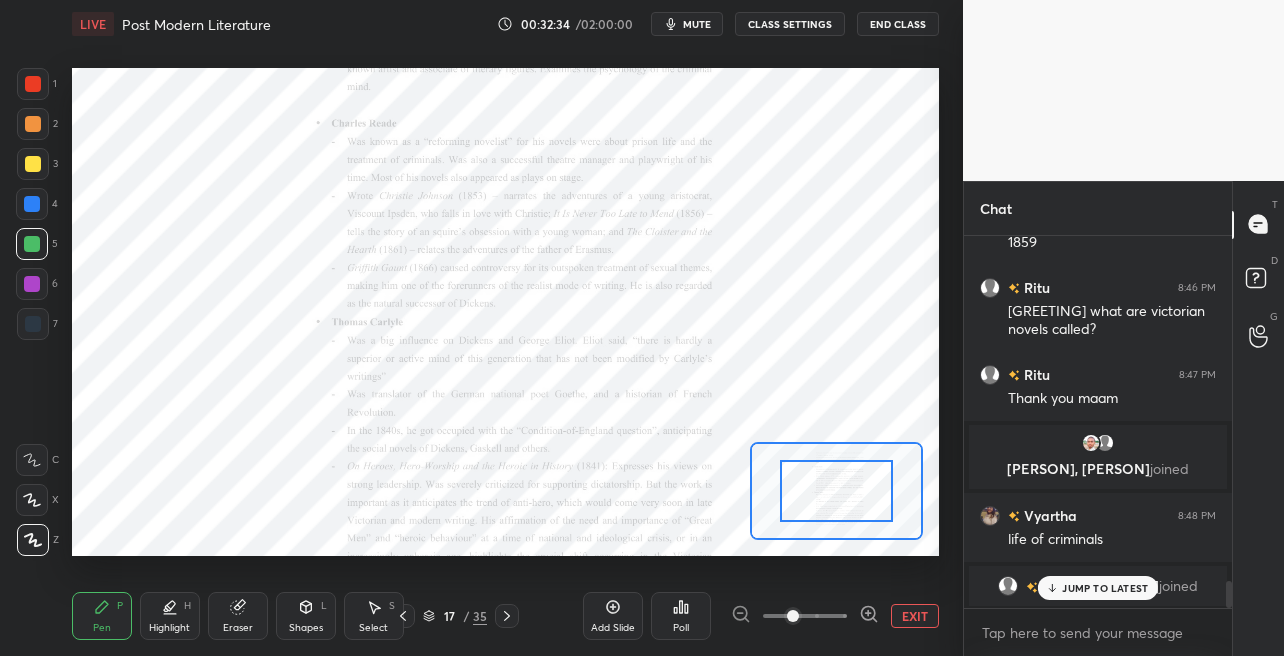 click 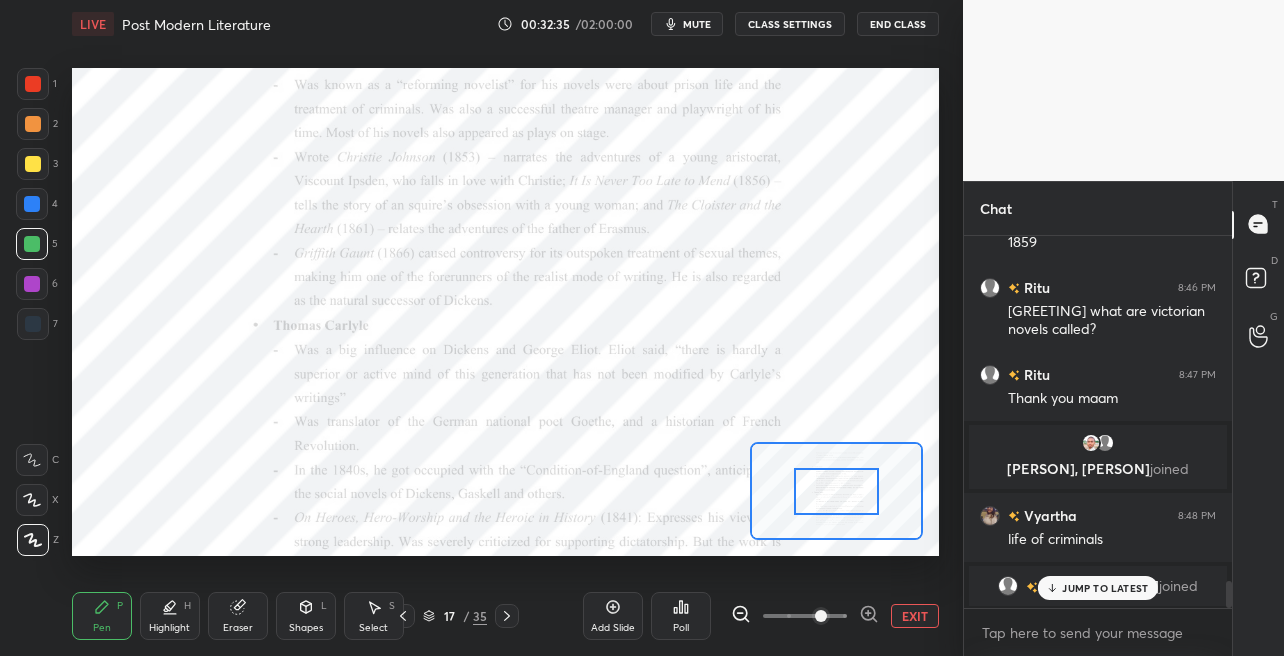 click 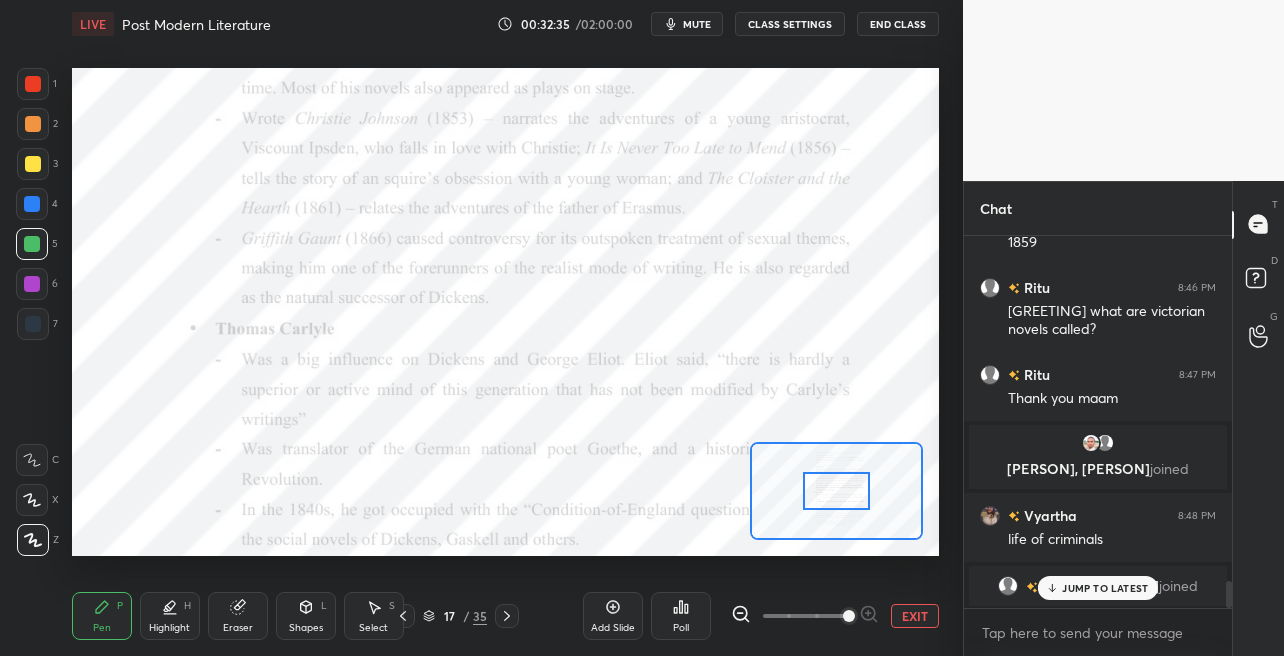 click at bounding box center (805, 616) 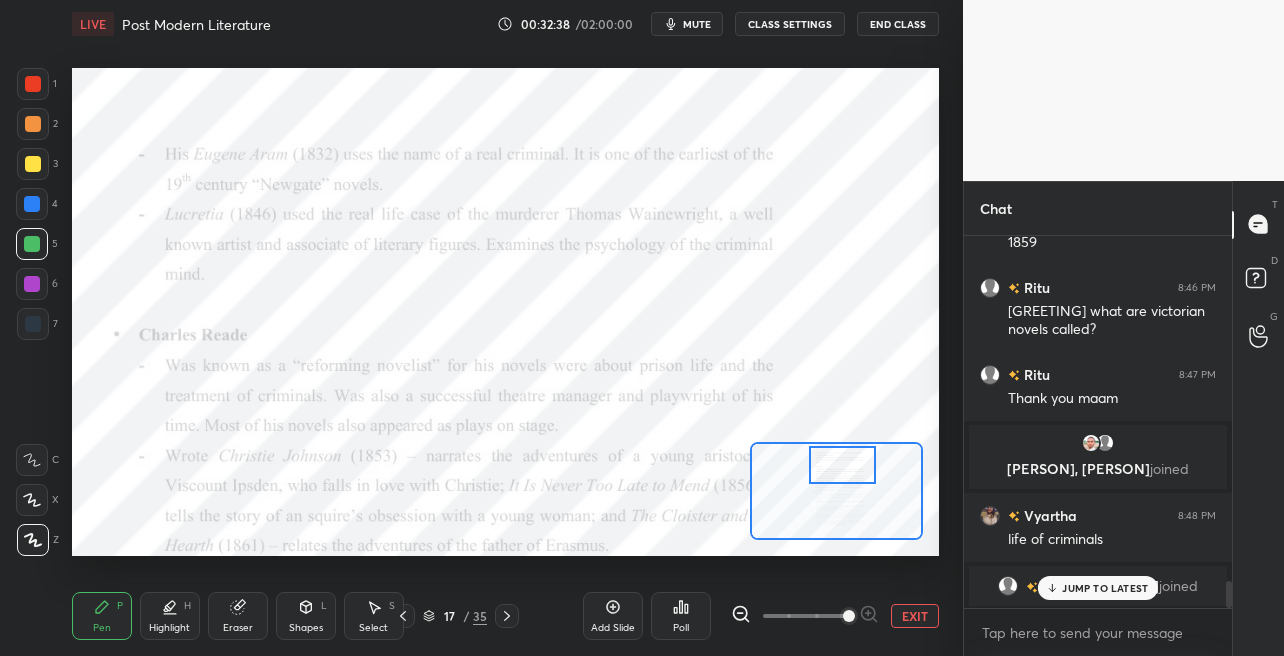 drag, startPoint x: 844, startPoint y: 482, endPoint x: 847, endPoint y: 459, distance: 23.194826 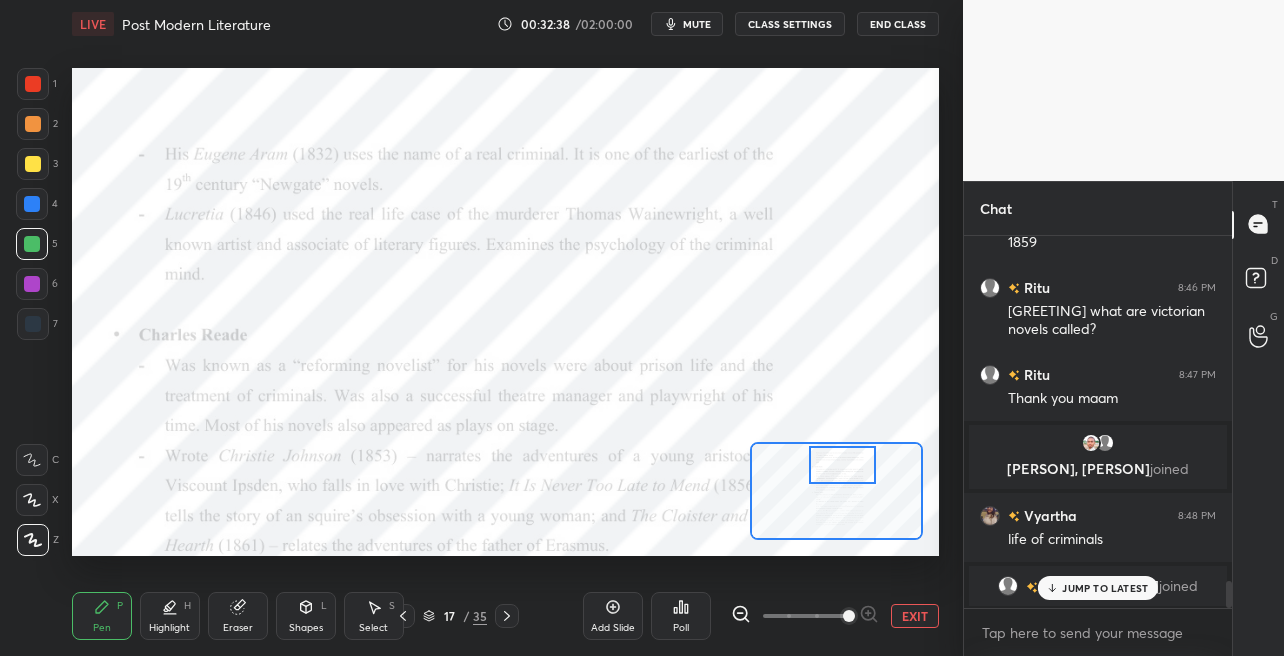 click at bounding box center (843, 464) 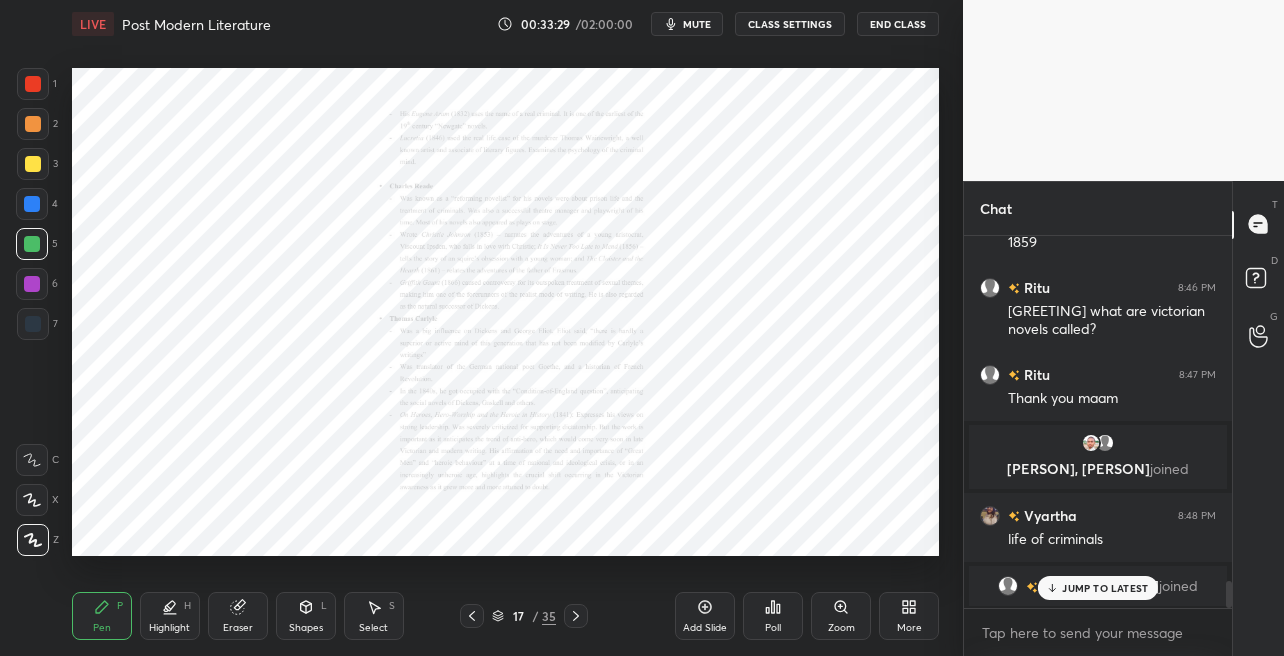click 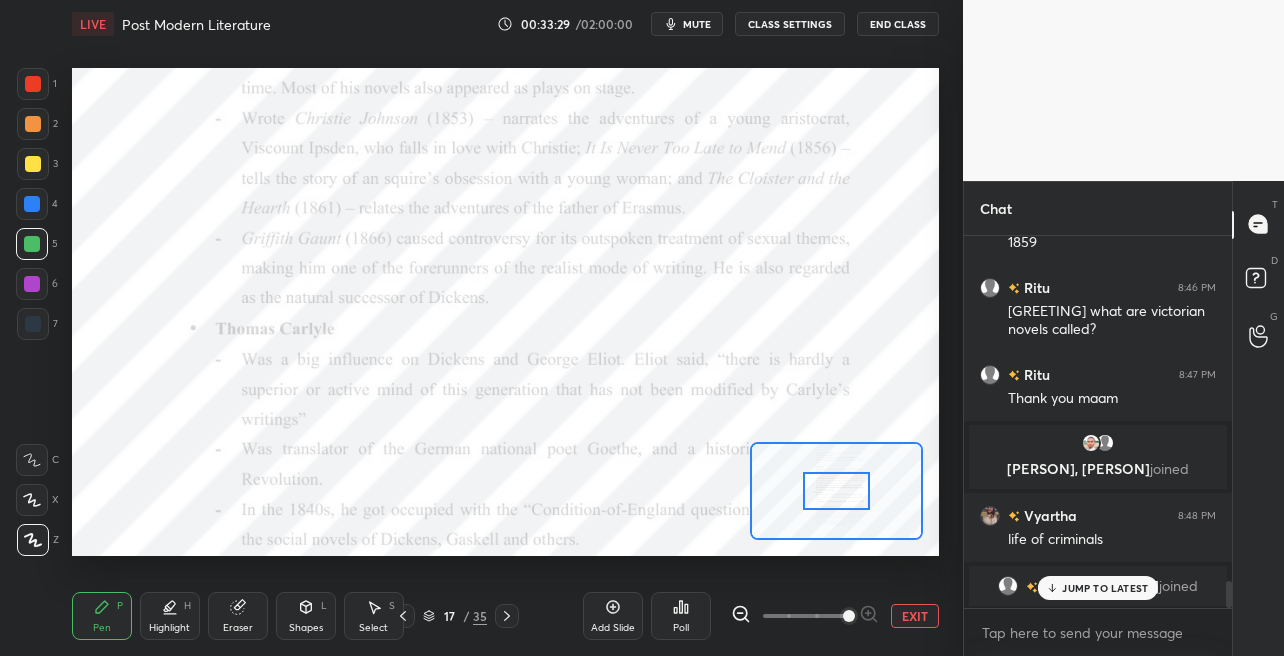 click at bounding box center (849, 616) 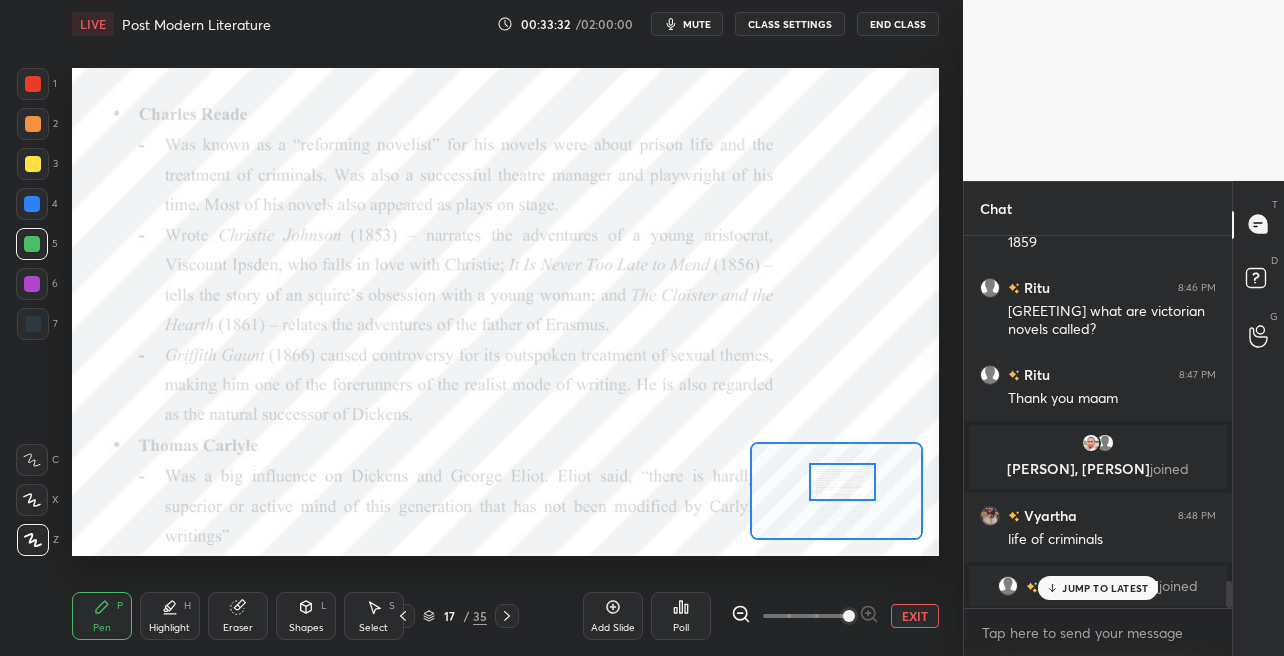 drag, startPoint x: 825, startPoint y: 488, endPoint x: 831, endPoint y: 479, distance: 10.816654 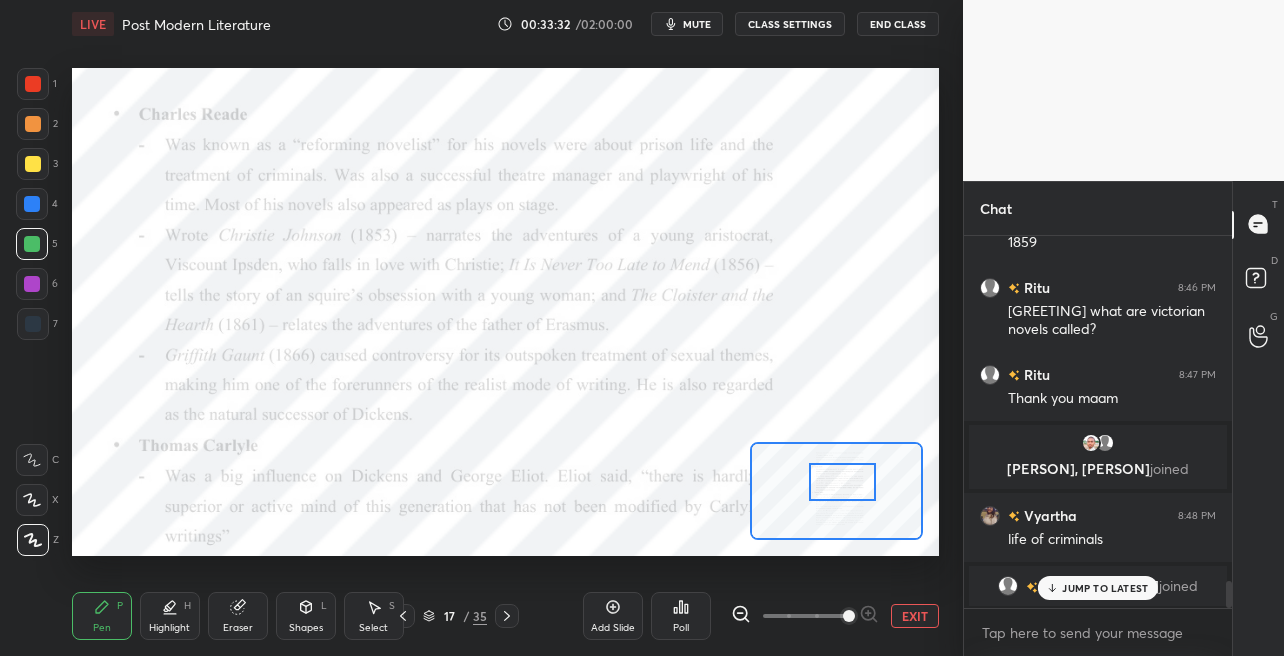 click at bounding box center [843, 481] 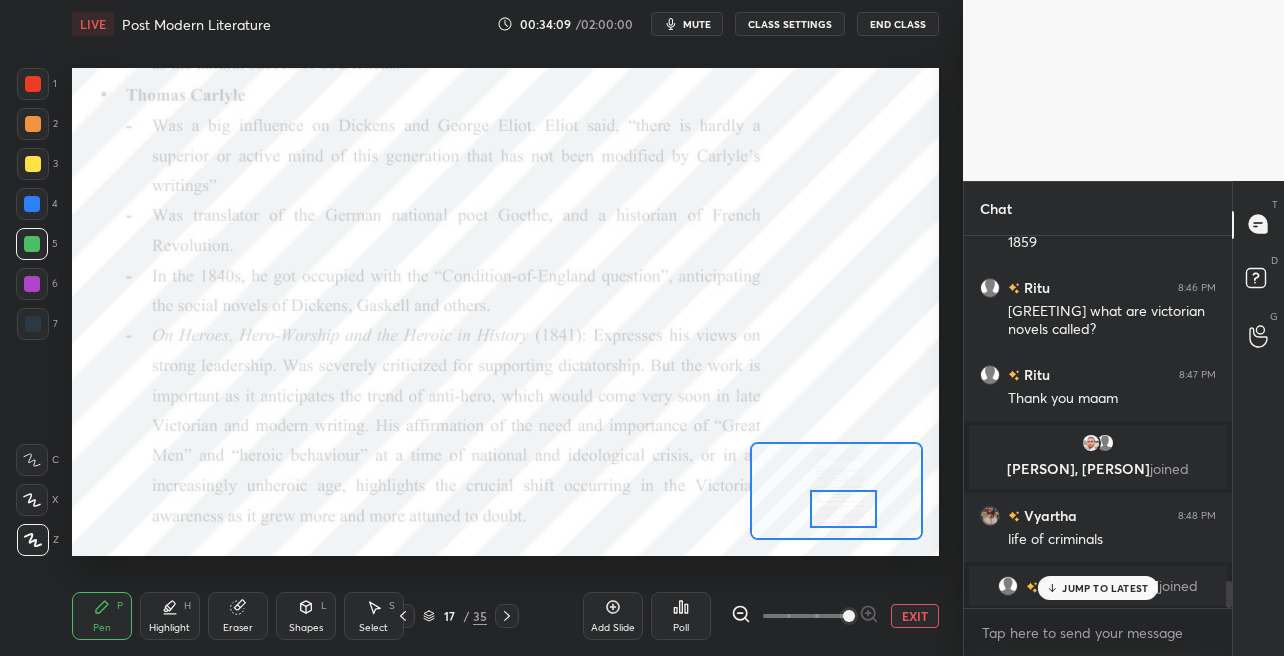 drag, startPoint x: 833, startPoint y: 476, endPoint x: 832, endPoint y: 497, distance: 21.023796 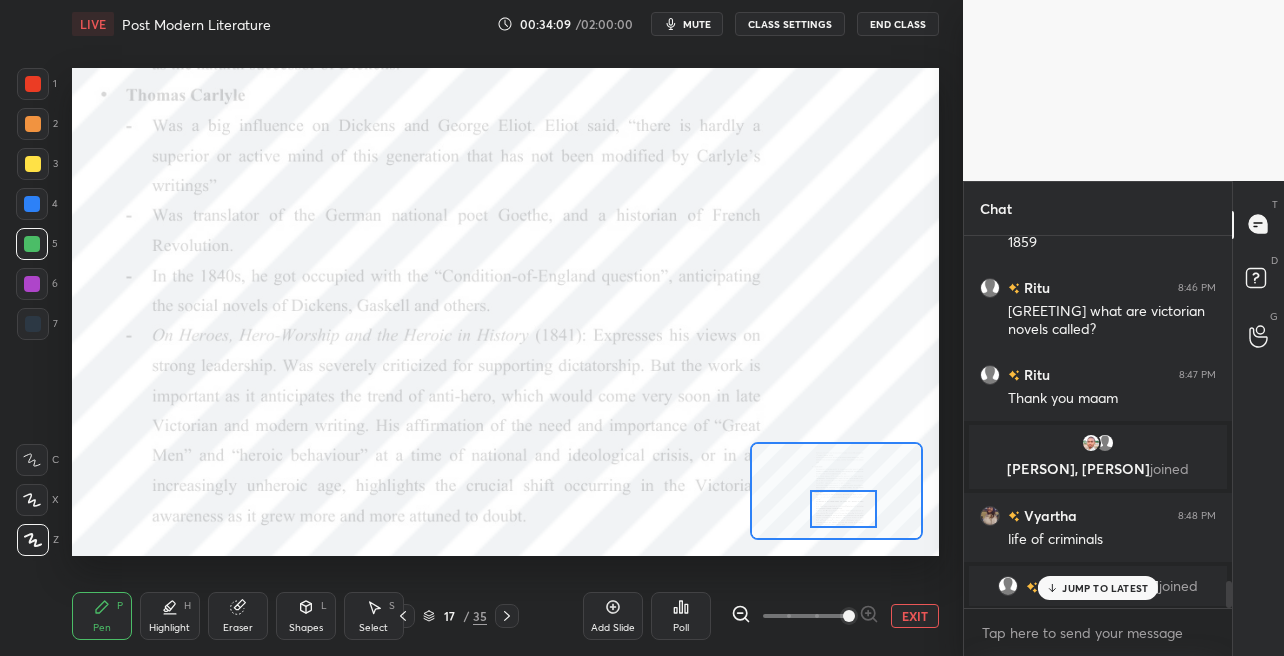 click at bounding box center [844, 508] 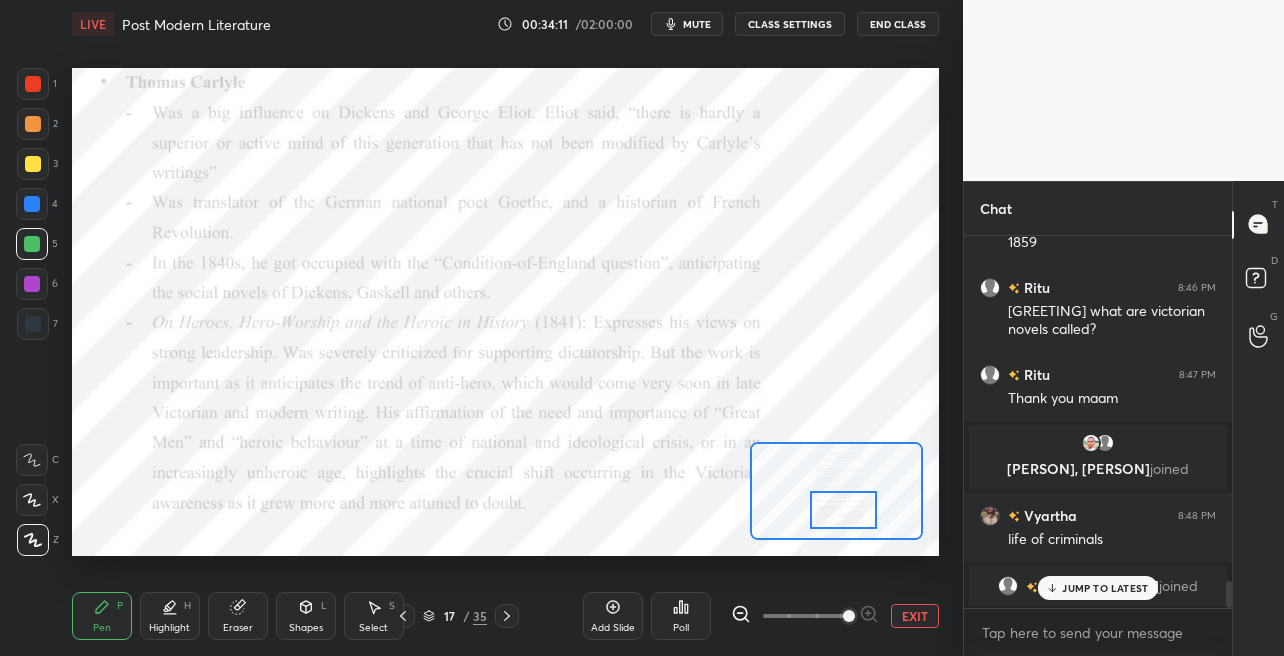 click at bounding box center [844, 509] 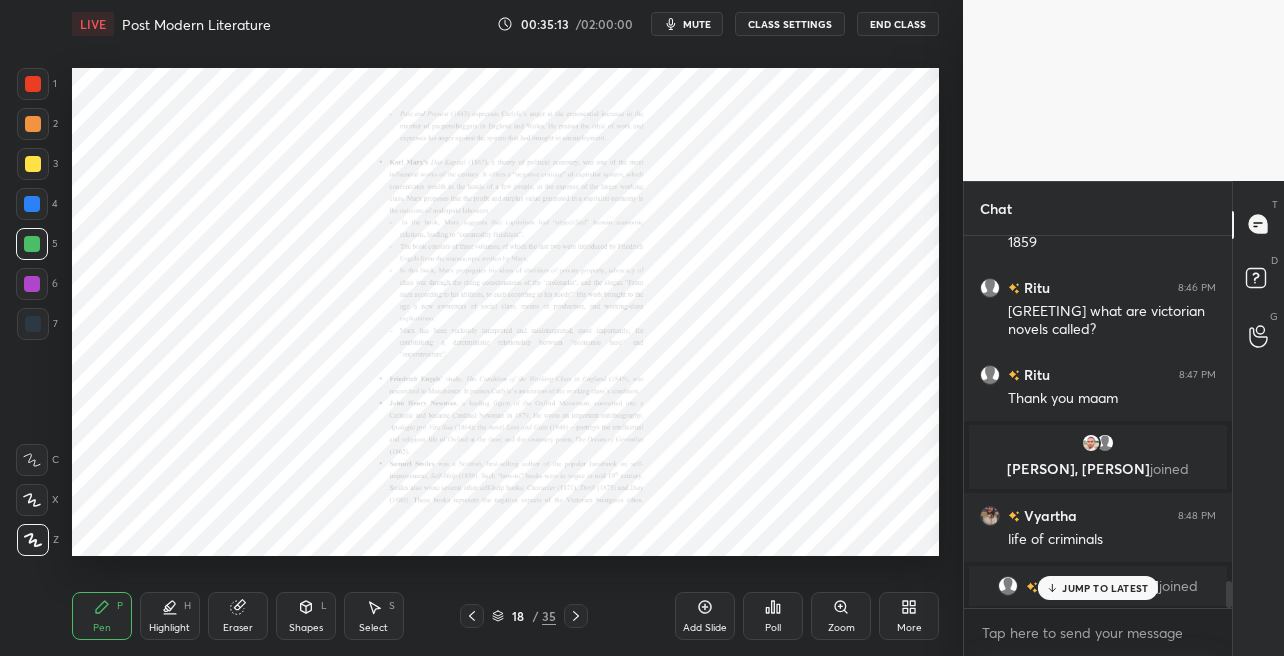 click 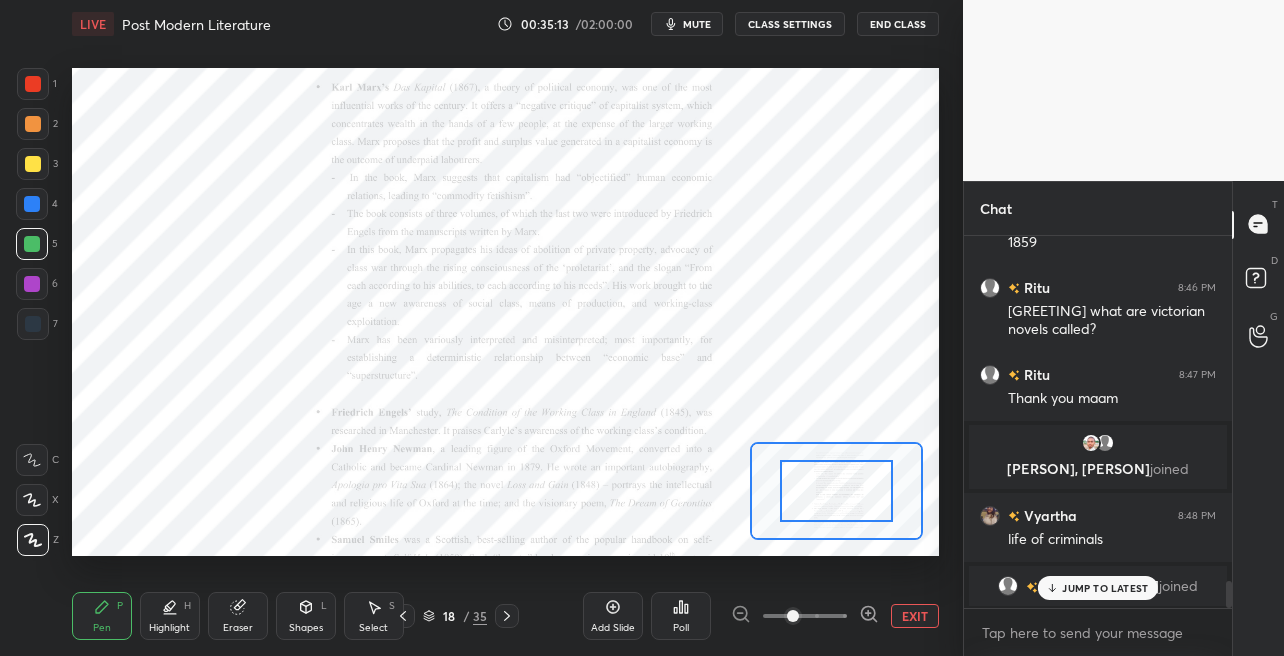 click at bounding box center (805, 616) 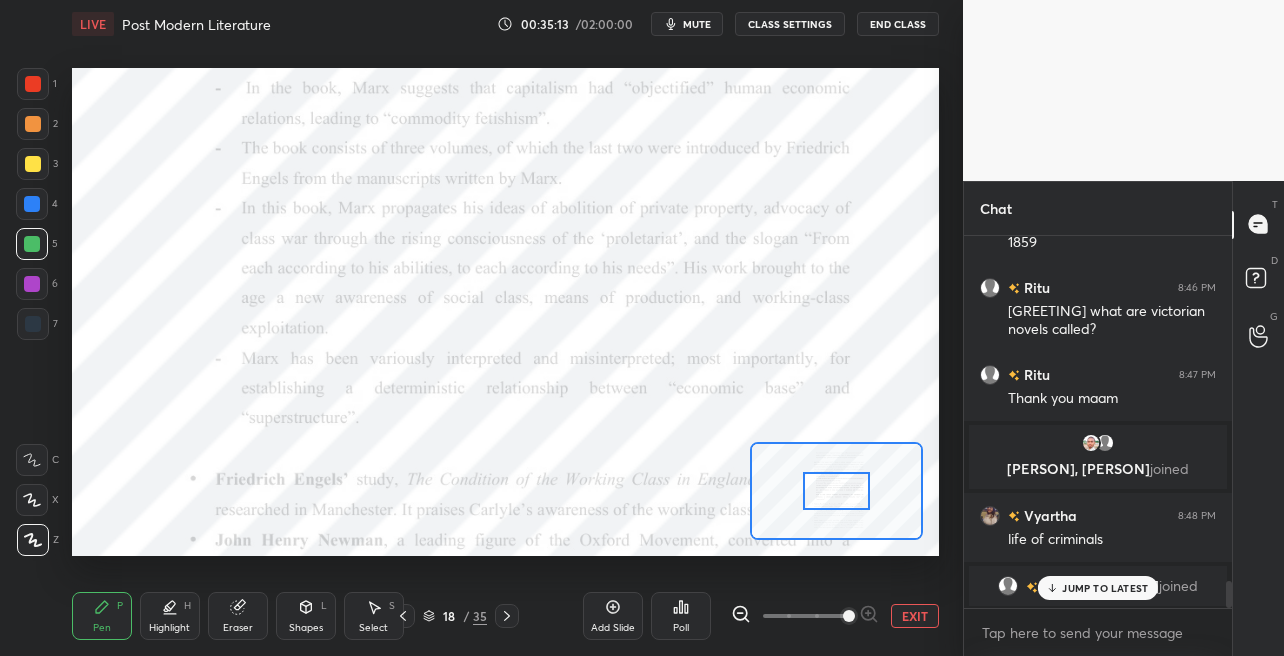 click at bounding box center (849, 616) 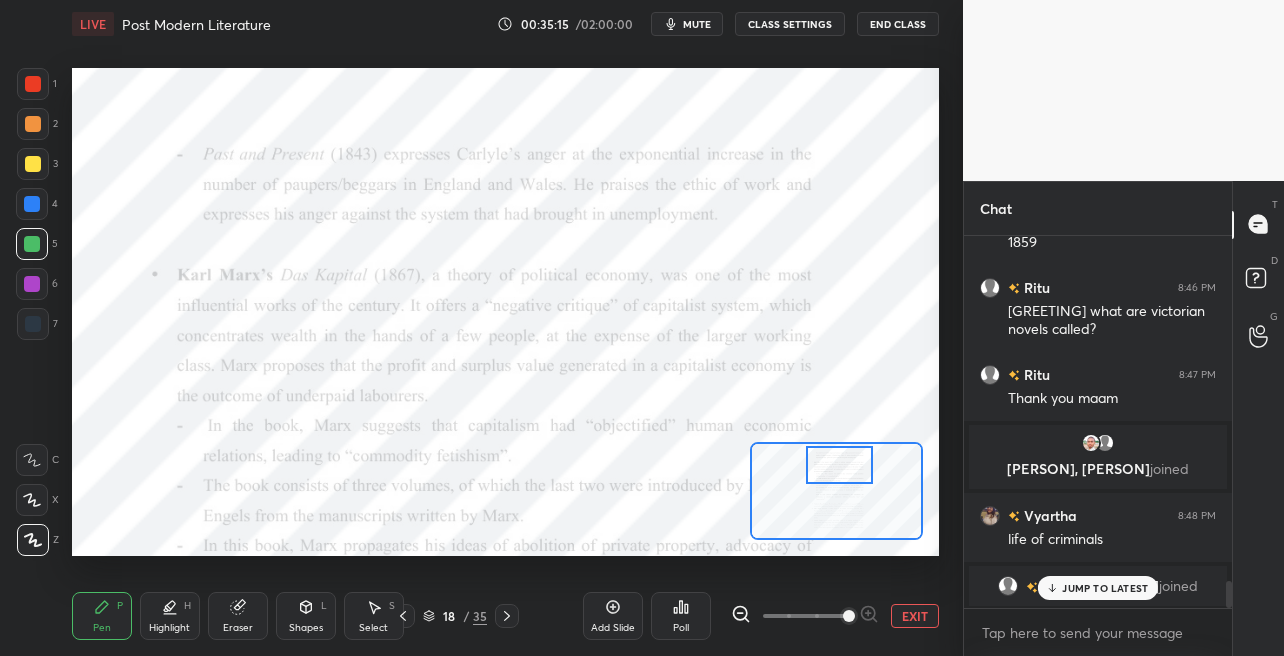 drag, startPoint x: 827, startPoint y: 494, endPoint x: 831, endPoint y: 467, distance: 27.294687 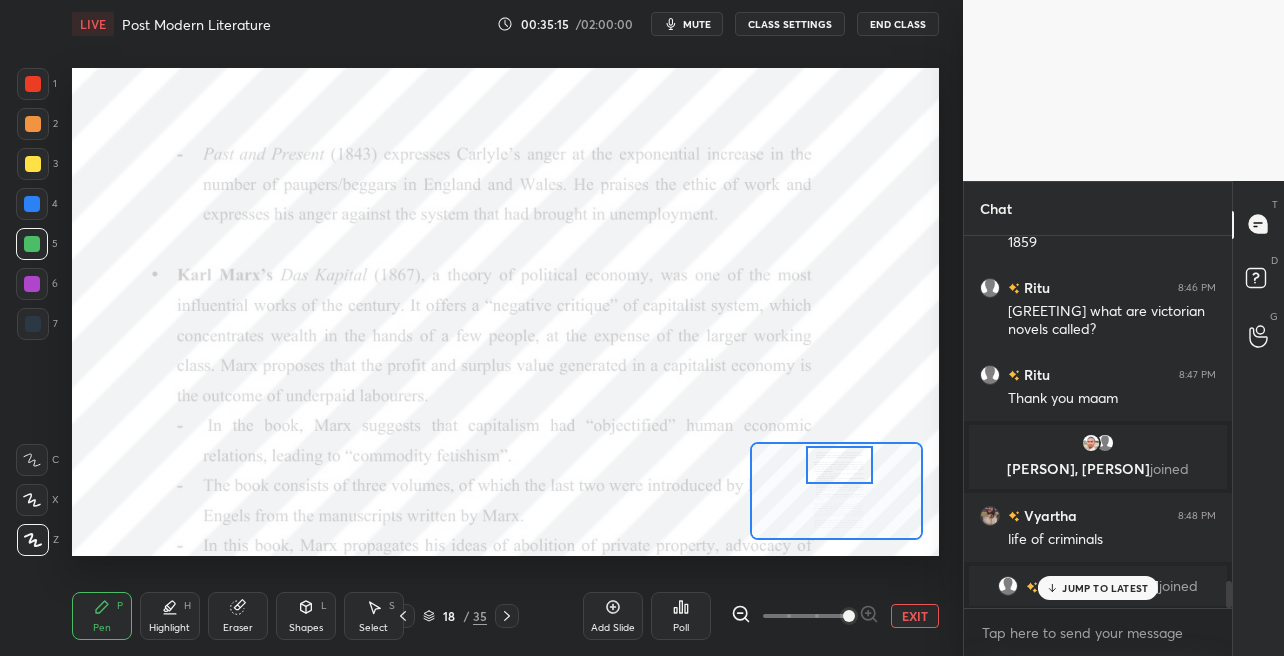 click at bounding box center [840, 464] 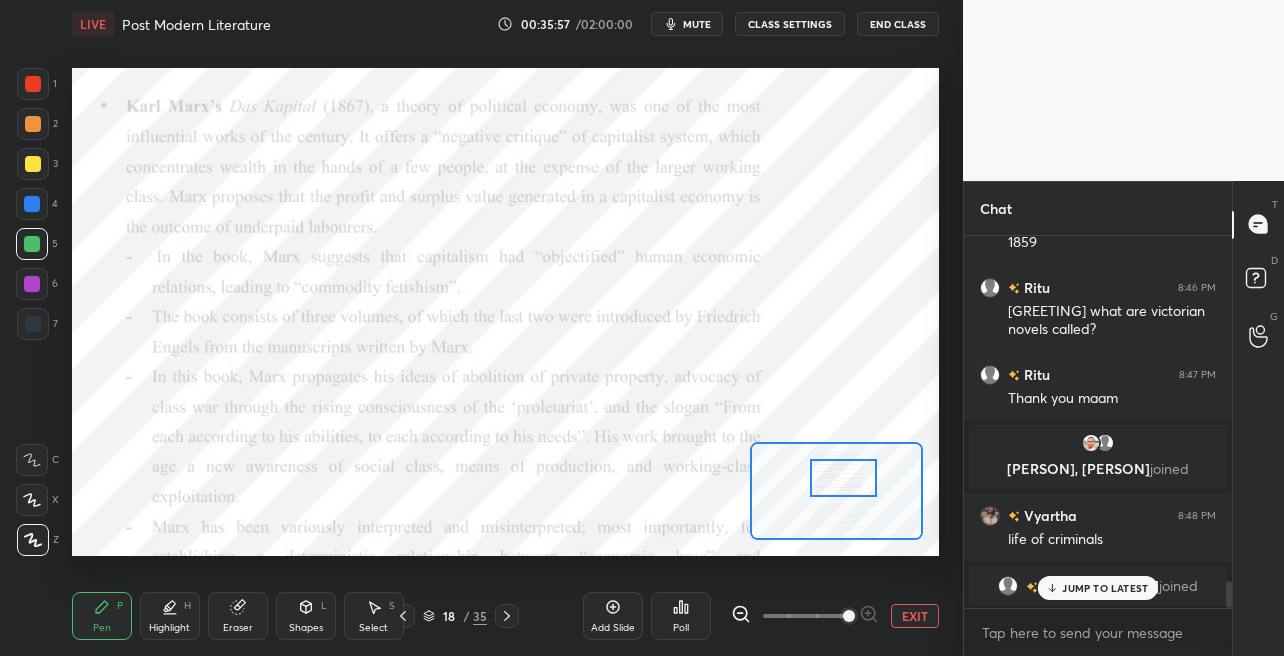 drag, startPoint x: 822, startPoint y: 467, endPoint x: 828, endPoint y: 479, distance: 13.416408 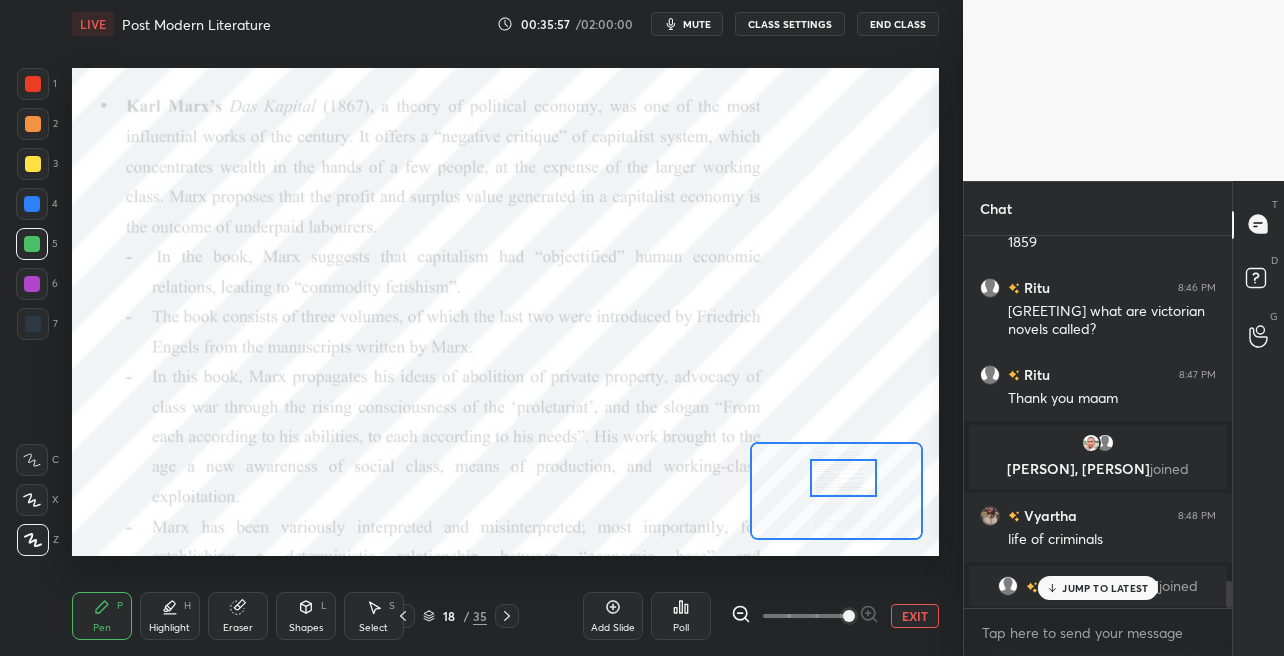 click at bounding box center [844, 477] 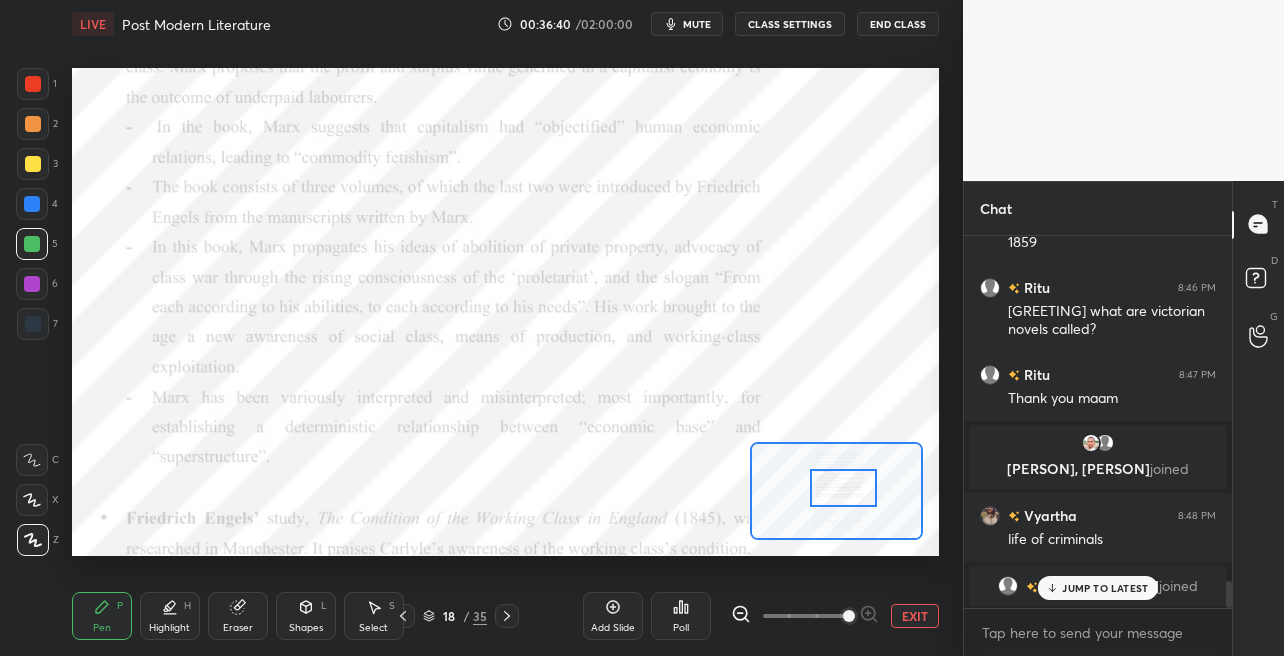 drag, startPoint x: 845, startPoint y: 477, endPoint x: 842, endPoint y: 488, distance: 11.401754 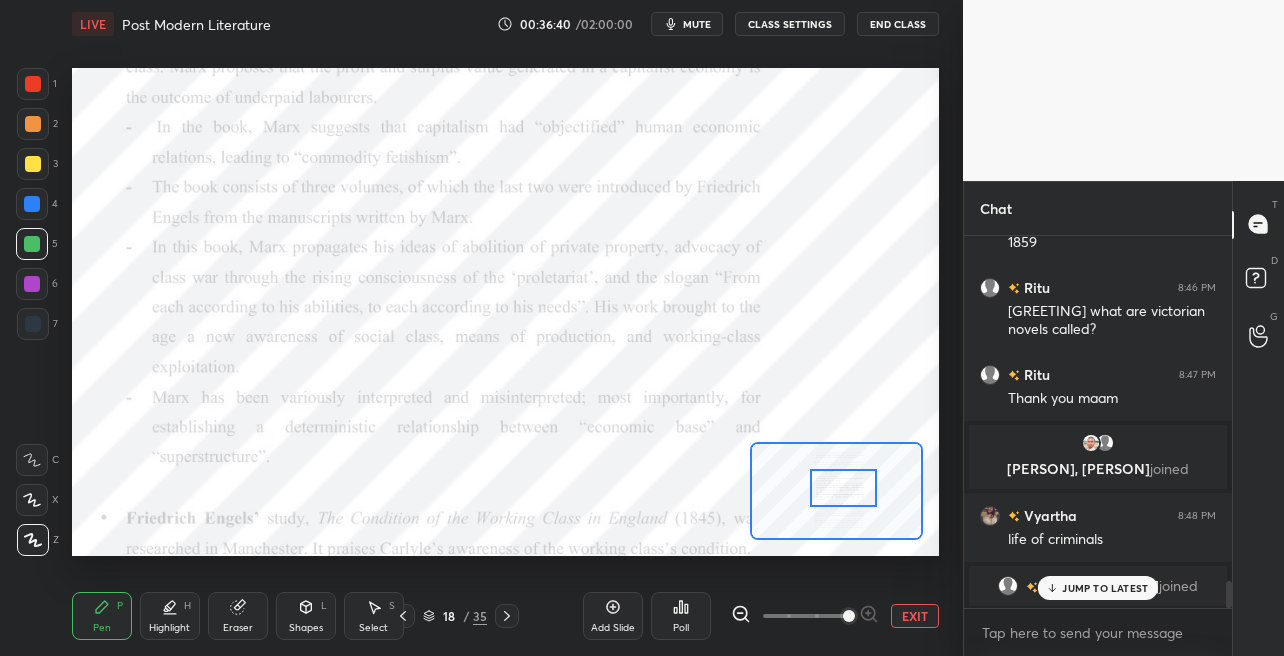 click at bounding box center (844, 487) 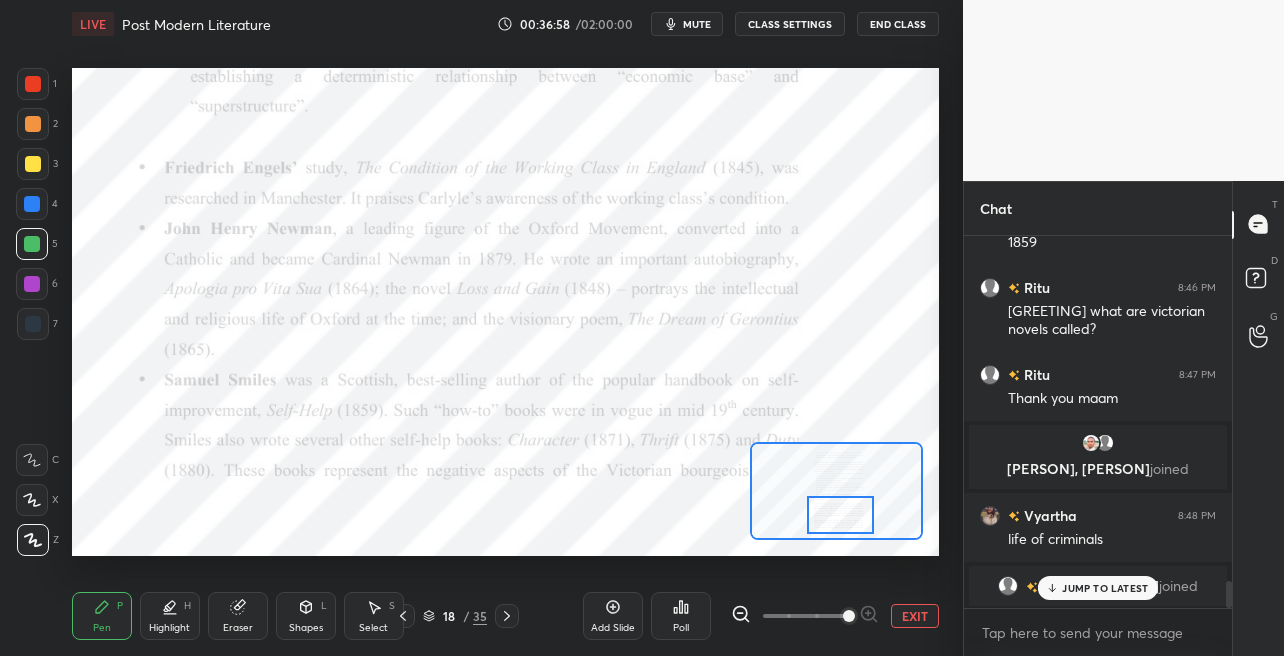 drag, startPoint x: 824, startPoint y: 497, endPoint x: 814, endPoint y: 519, distance: 24.166092 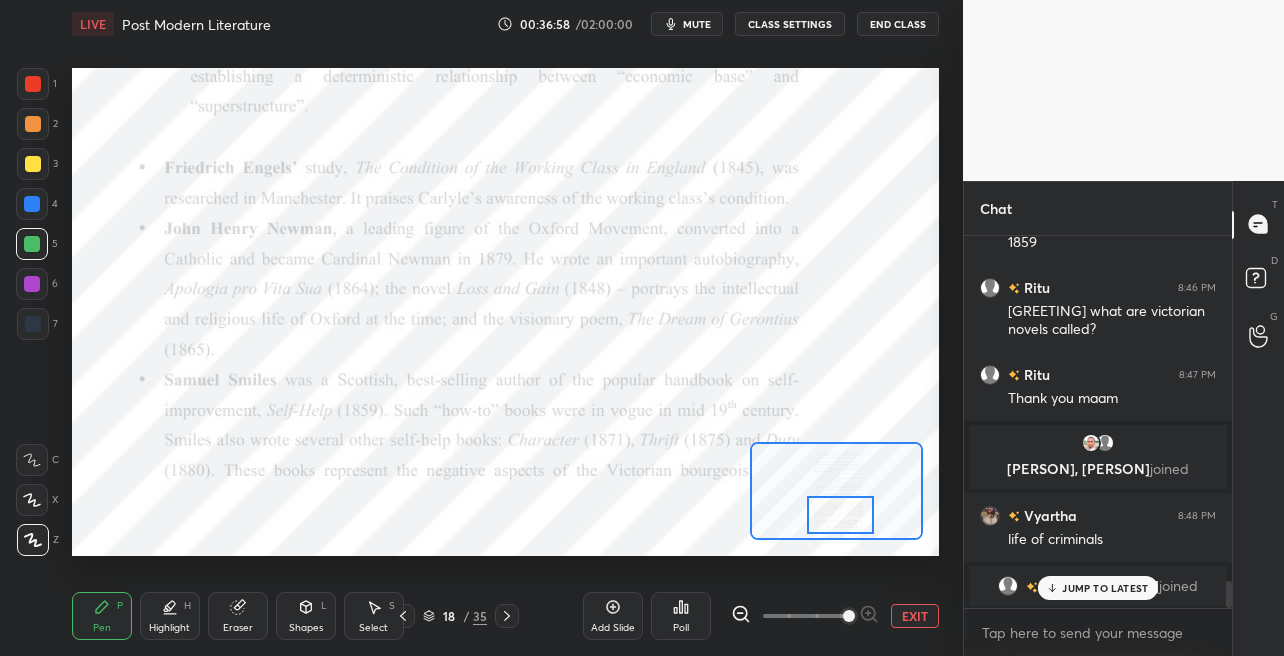 click at bounding box center [841, 514] 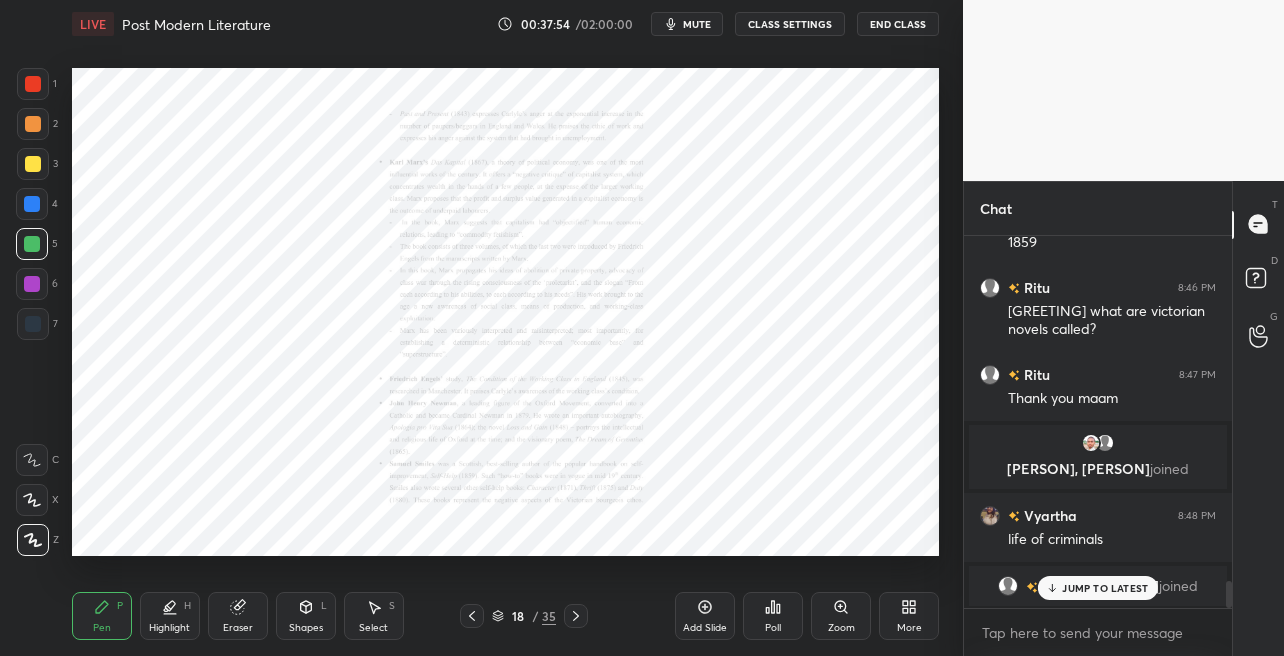 click 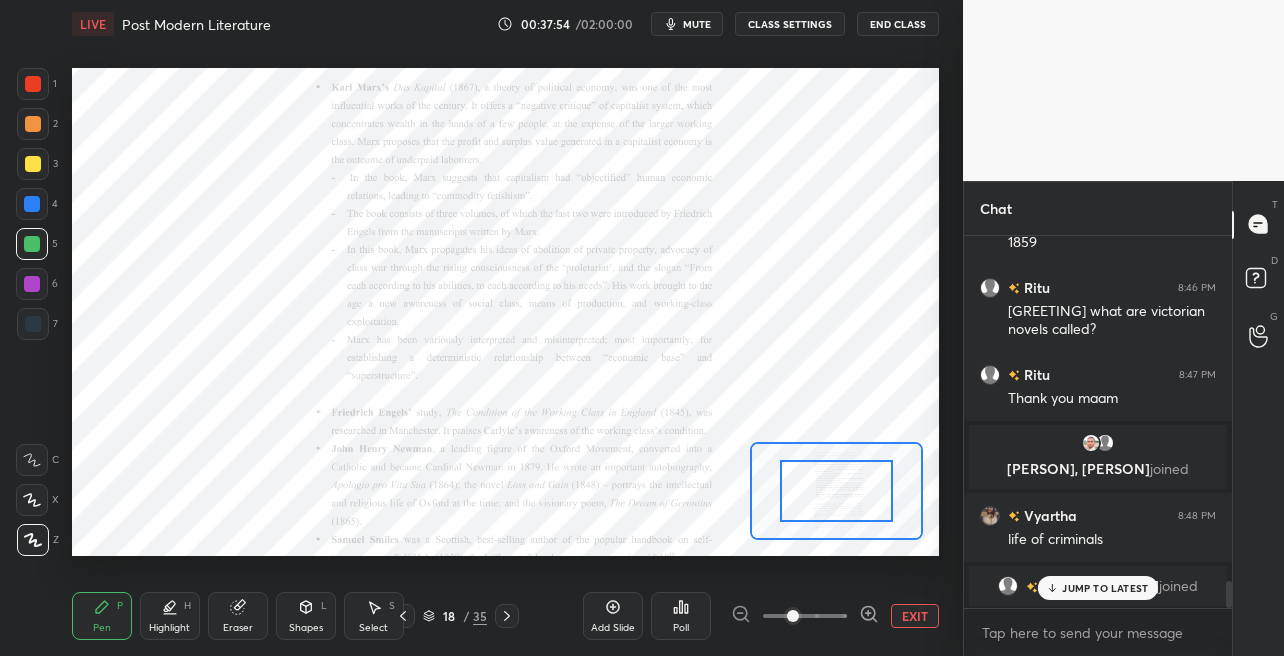 click at bounding box center [805, 616] 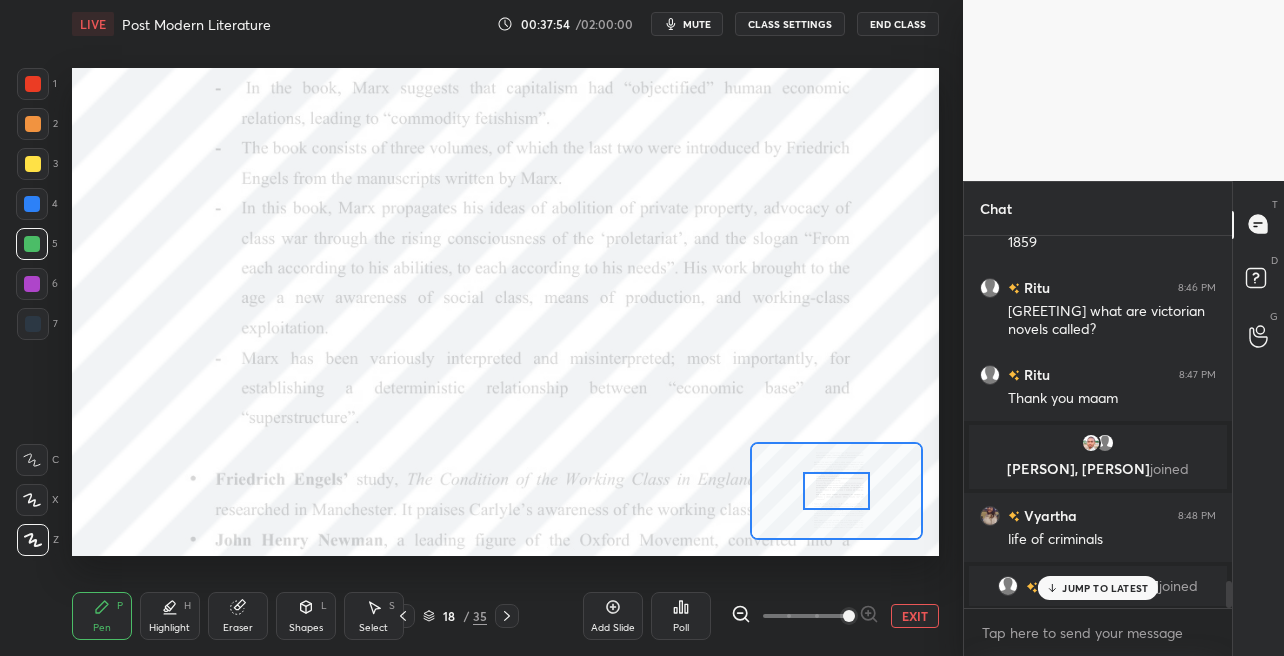 click at bounding box center [849, 616] 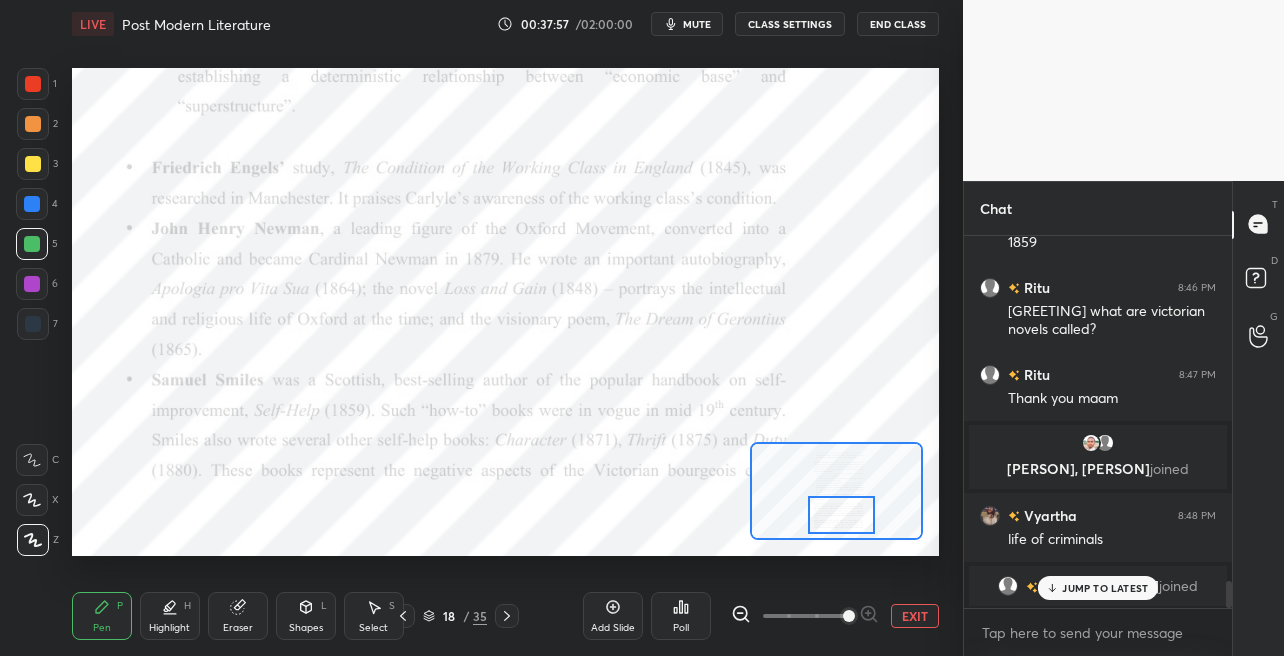 drag, startPoint x: 834, startPoint y: 494, endPoint x: 839, endPoint y: 514, distance: 20.615528 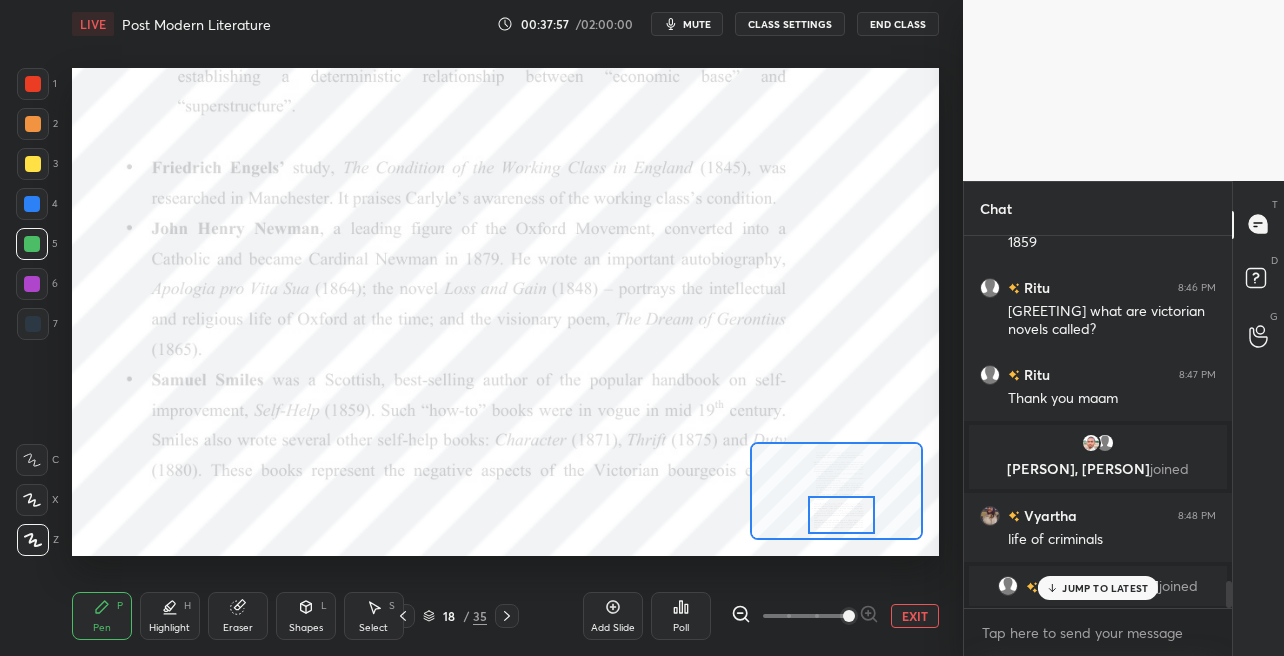 click at bounding box center [842, 514] 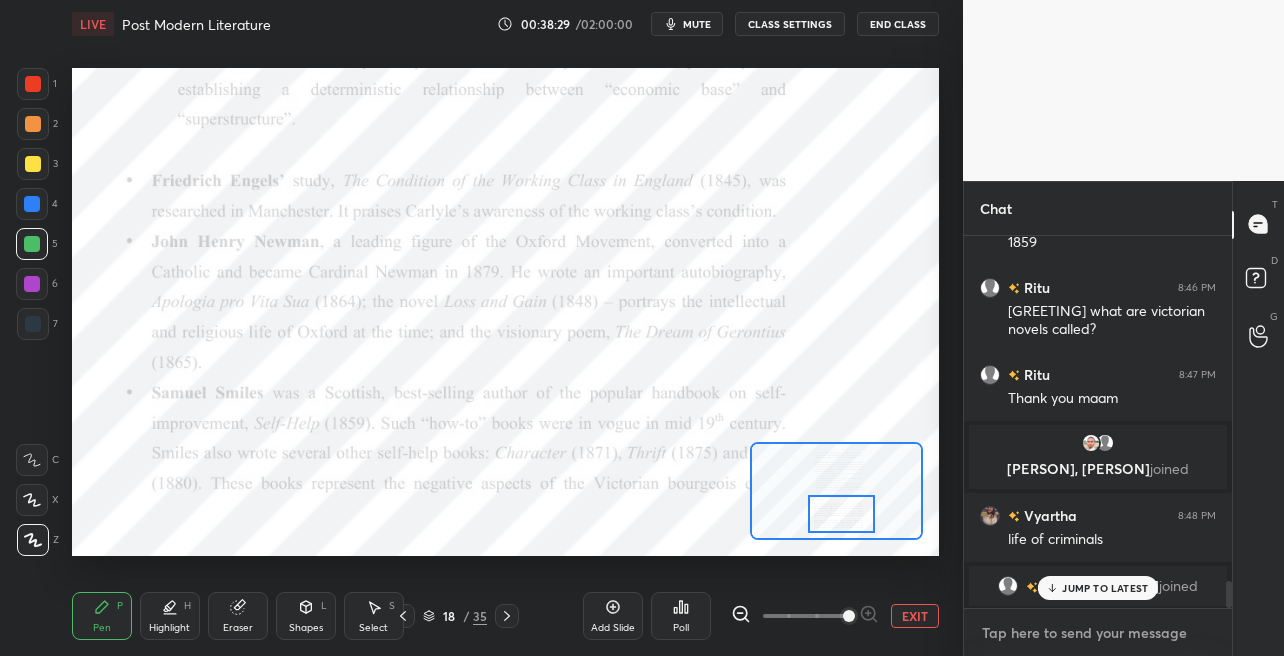 click at bounding box center [1098, 633] 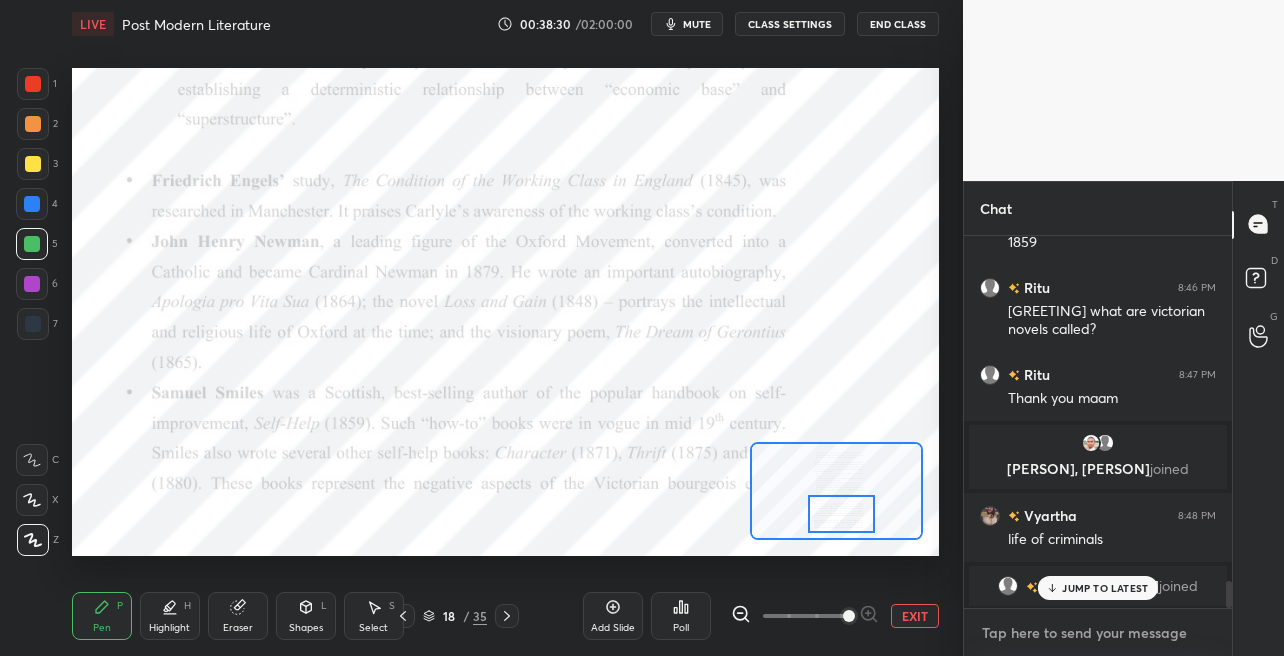 paste on "https://t.me/+JPqkGSqiEL85Yjdl" 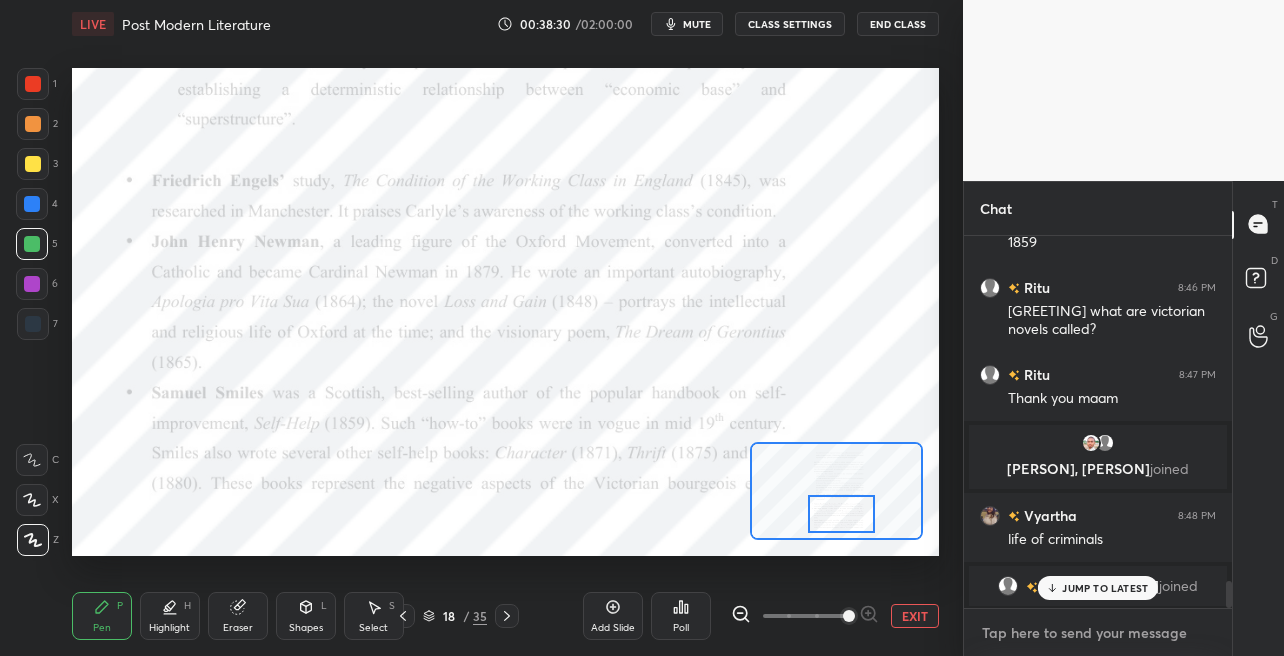 type on "https://t.me/+JPqkGSqiEL85Yjdl" 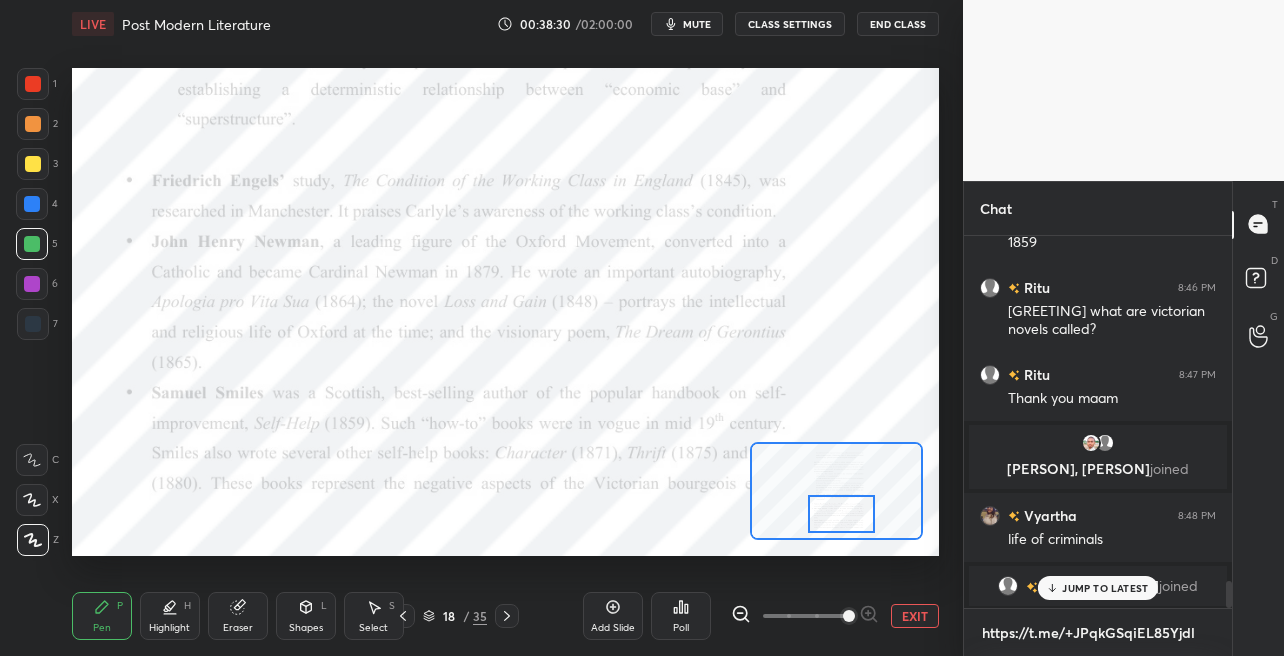 scroll, scrollTop: 361, scrollLeft: 262, axis: both 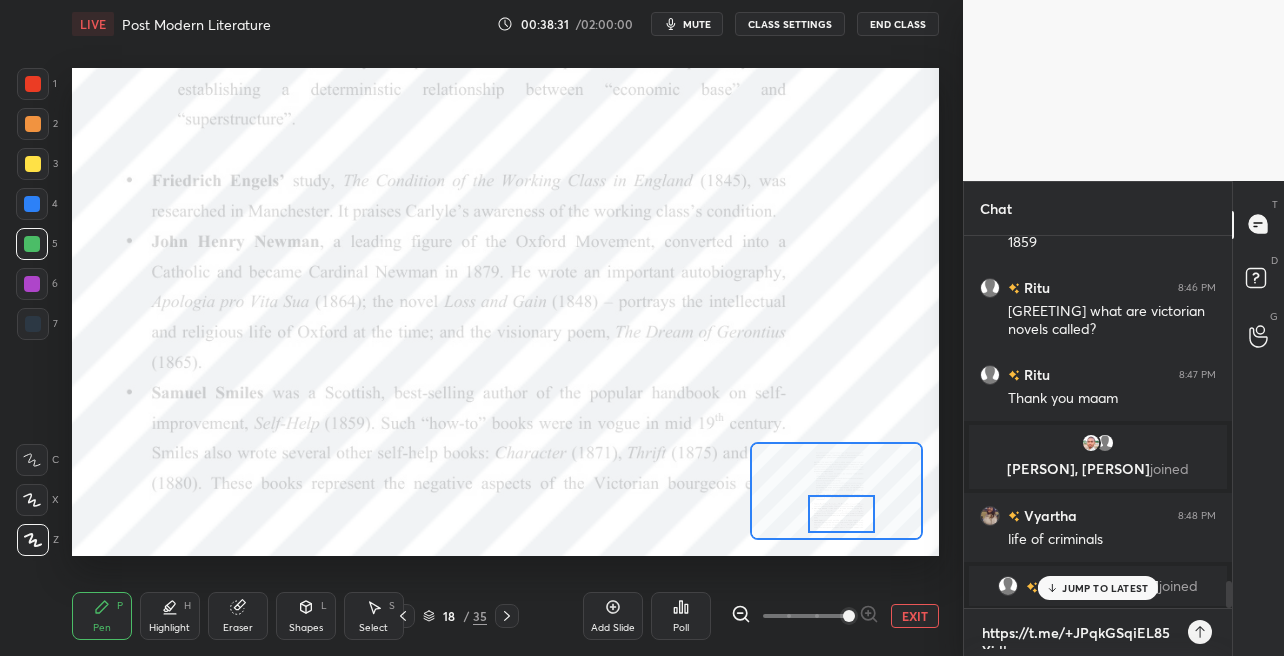 type 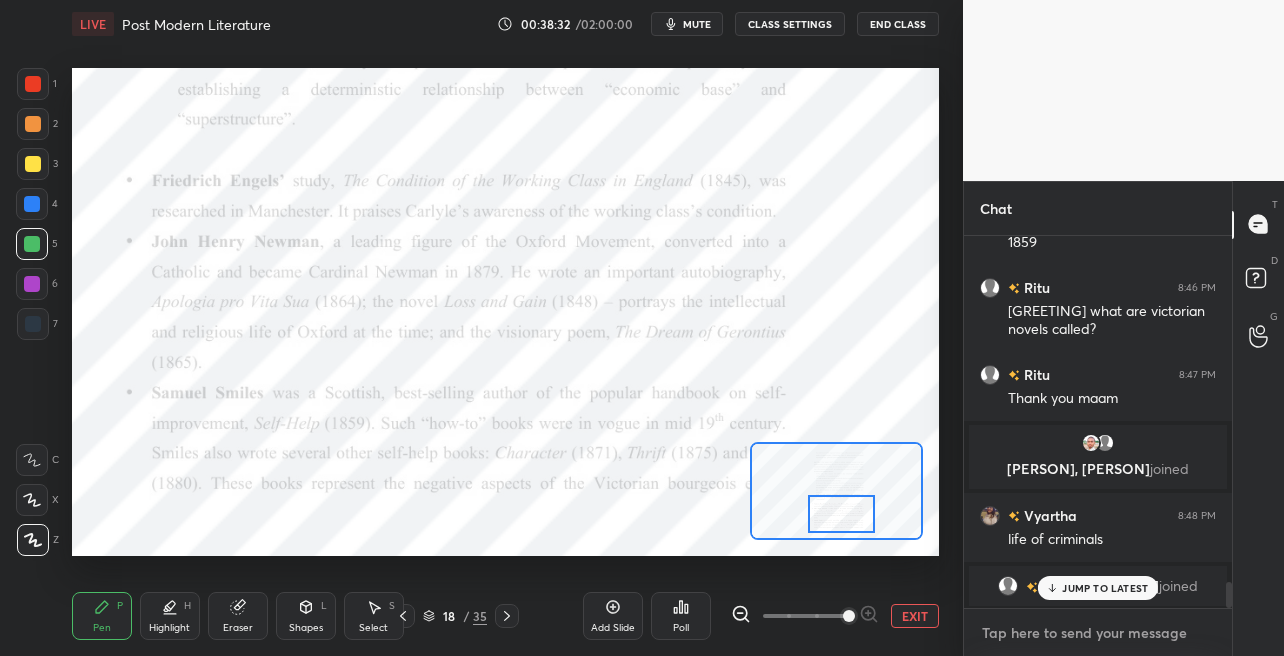 scroll, scrollTop: 4897, scrollLeft: 0, axis: vertical 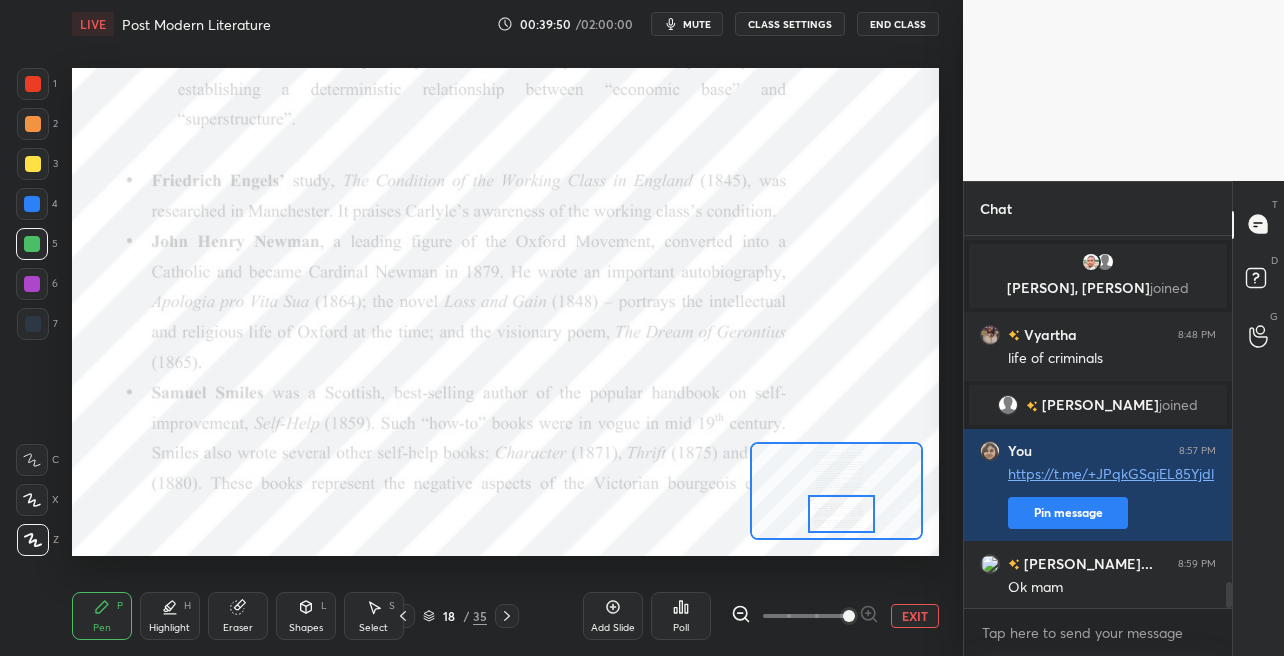 drag, startPoint x: 614, startPoint y: 603, endPoint x: 623, endPoint y: 593, distance: 13.453624 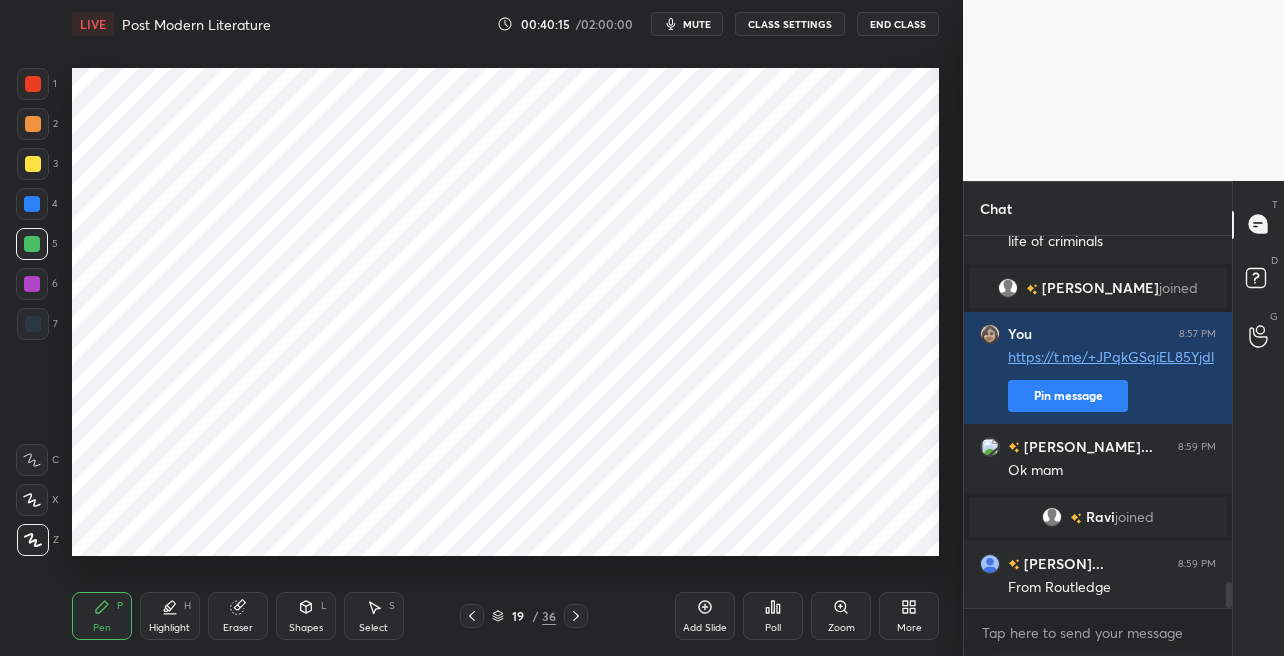 scroll, scrollTop: 5131, scrollLeft: 0, axis: vertical 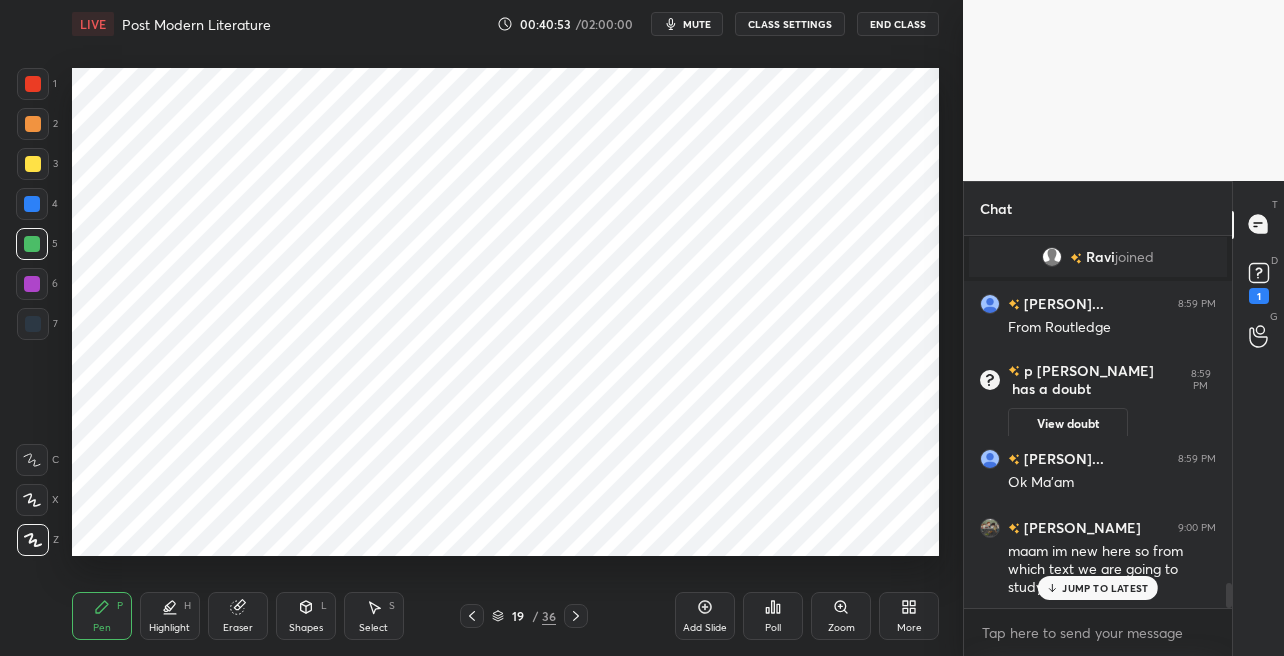 click on "JUMP TO LATEST" at bounding box center (1105, 588) 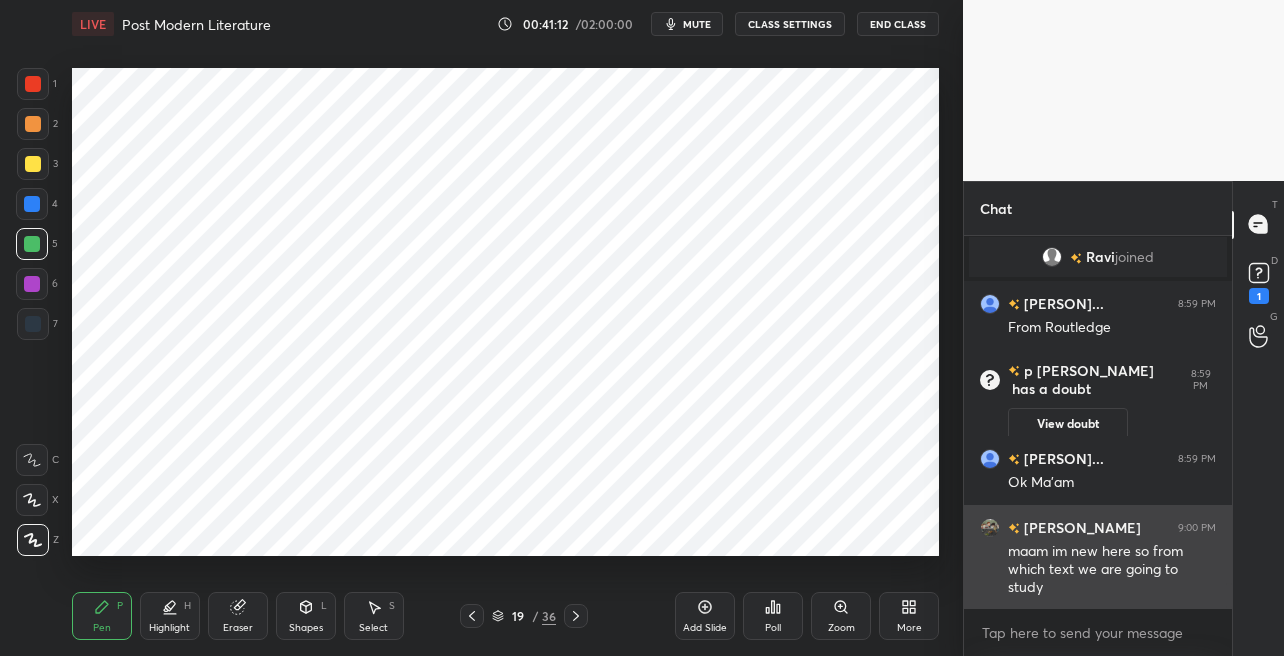 scroll, scrollTop: 5297, scrollLeft: 0, axis: vertical 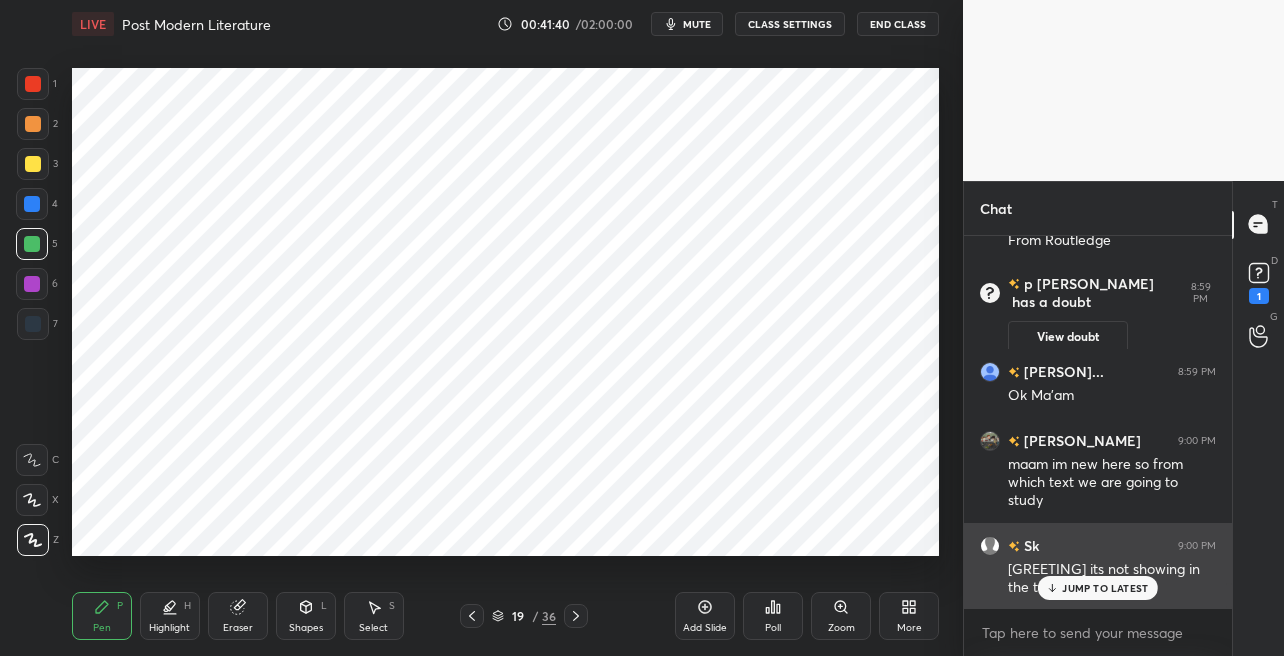 click on "JUMP TO LATEST" at bounding box center (1105, 588) 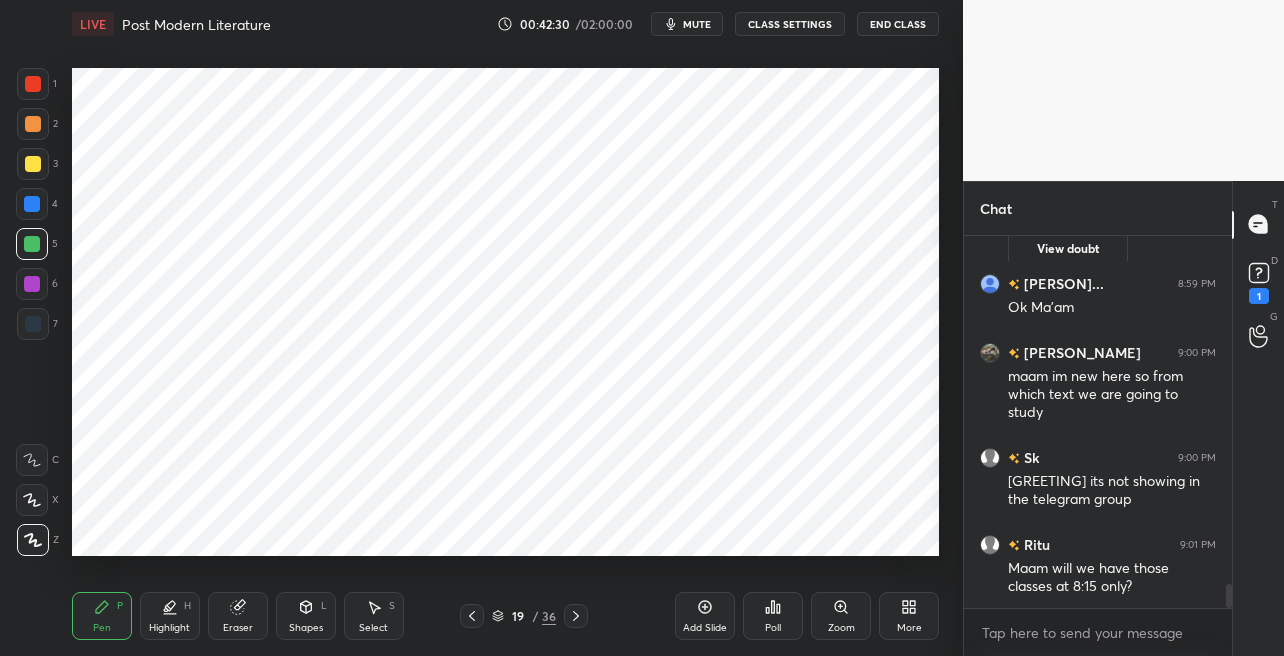 scroll, scrollTop: 5453, scrollLeft: 0, axis: vertical 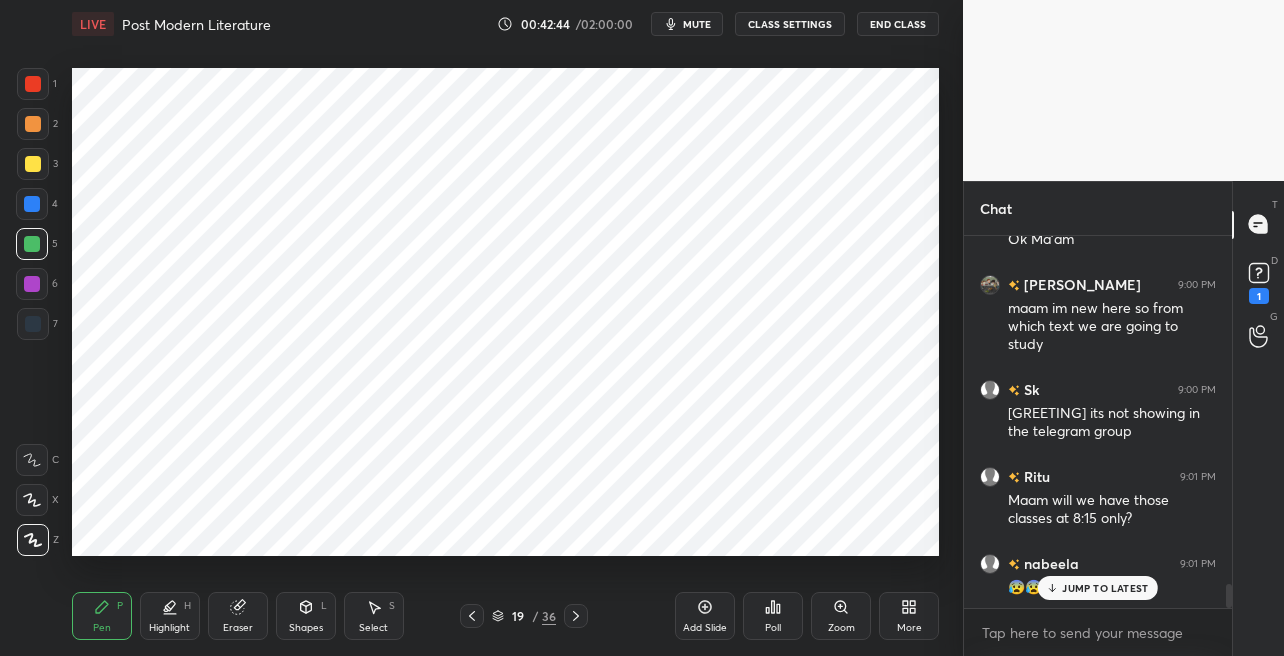 click on "36" at bounding box center [549, 616] 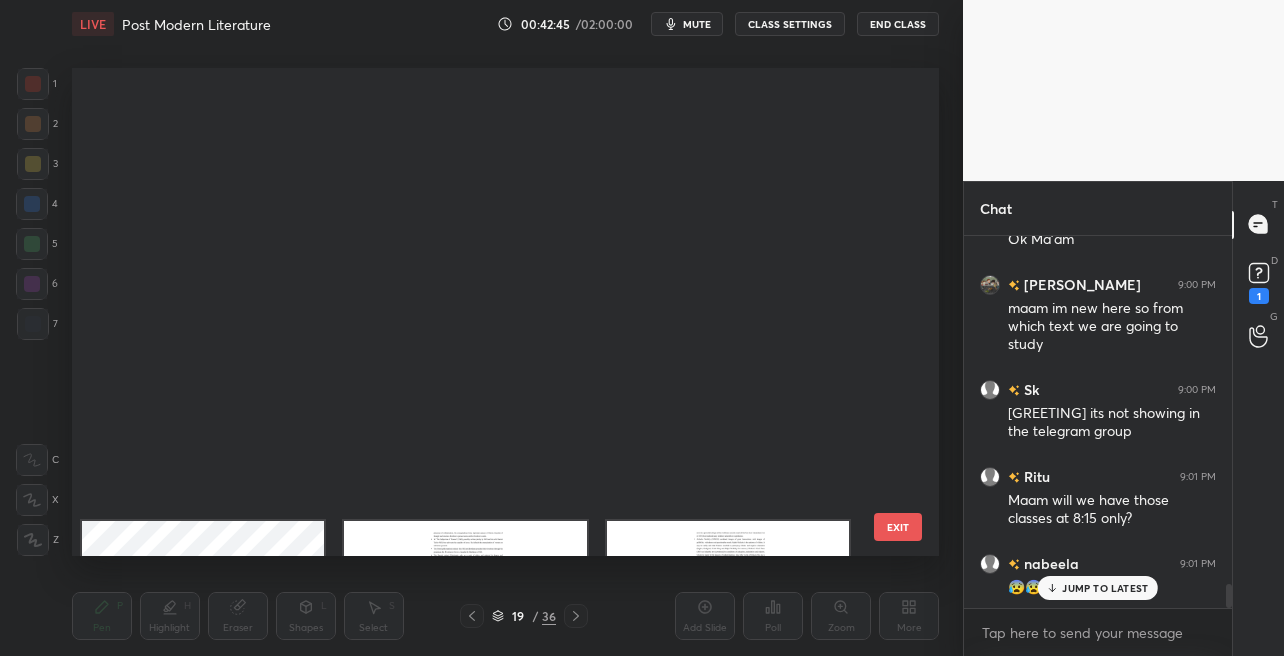 scroll, scrollTop: 545, scrollLeft: 0, axis: vertical 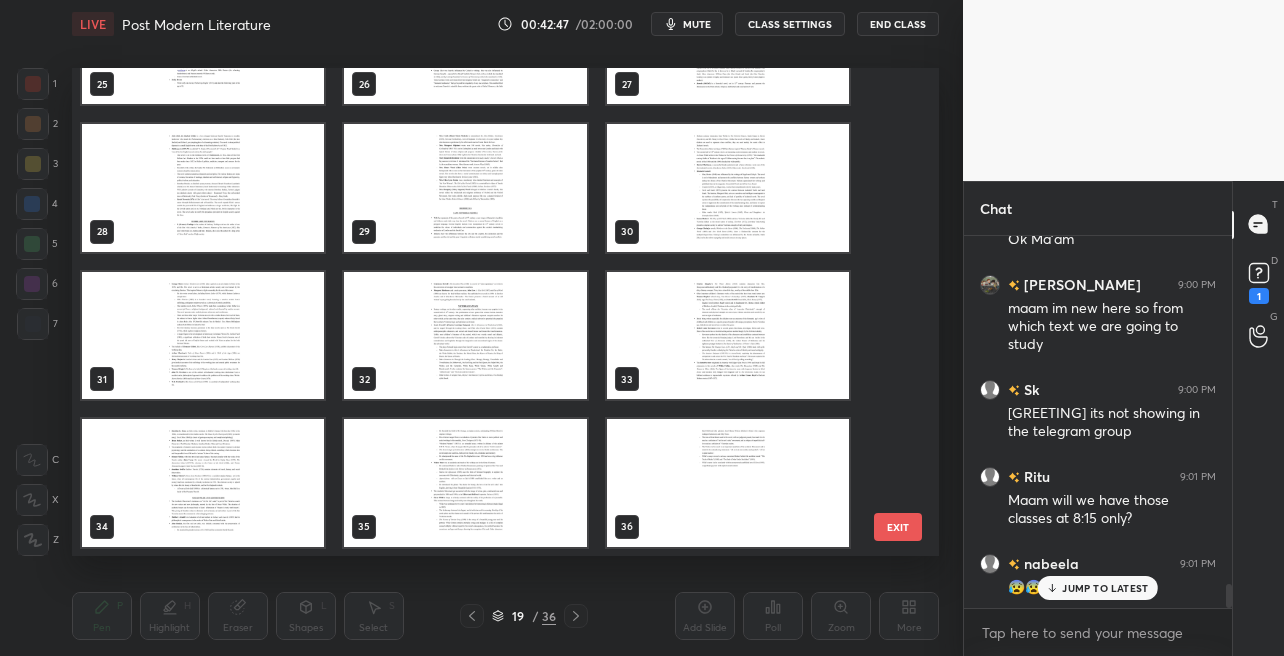 click at bounding box center [727, 483] 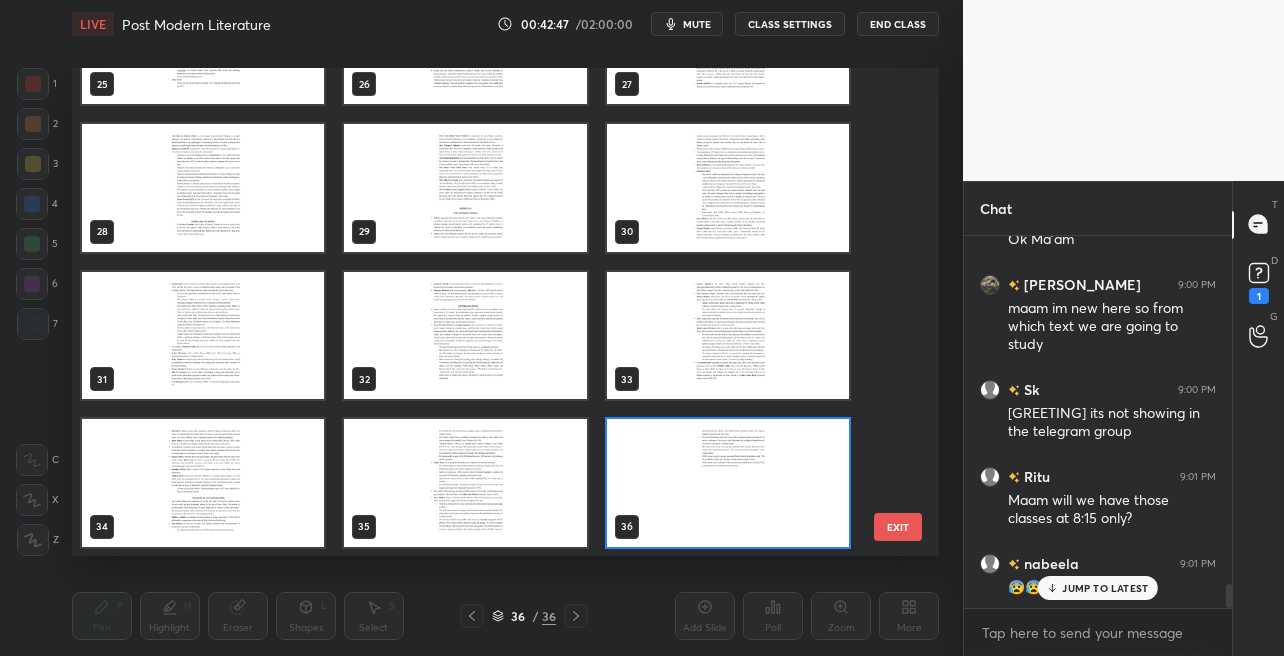 click at bounding box center (727, 483) 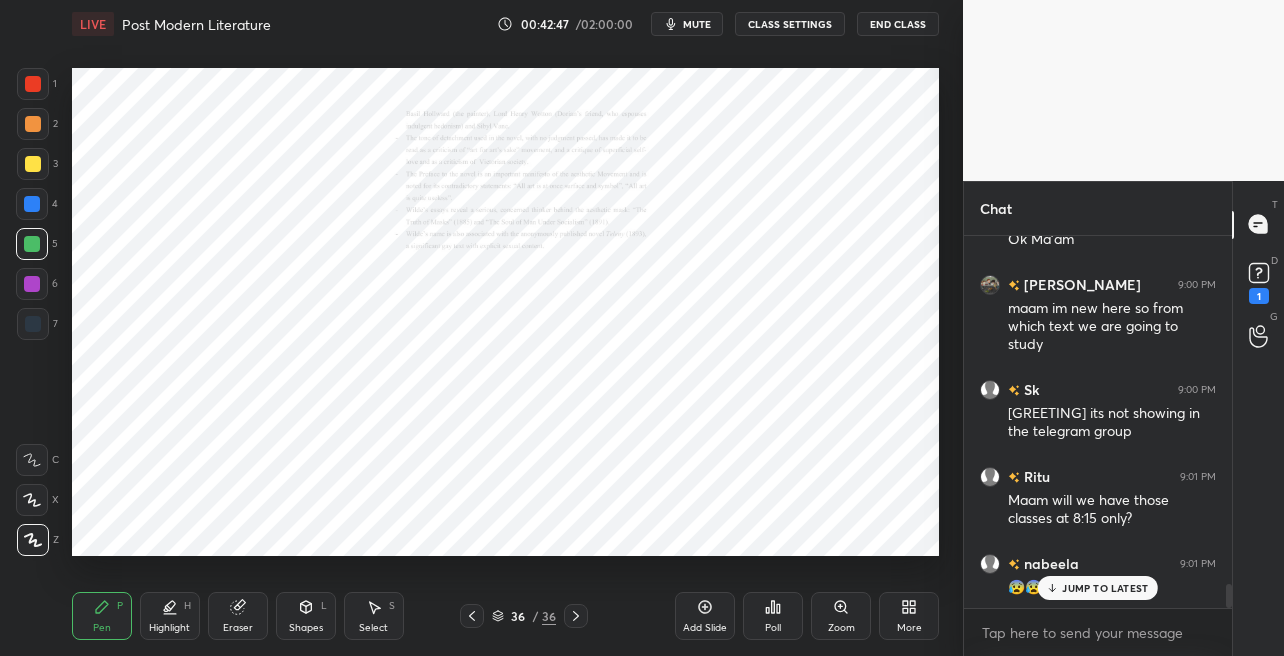 click at bounding box center (727, 483) 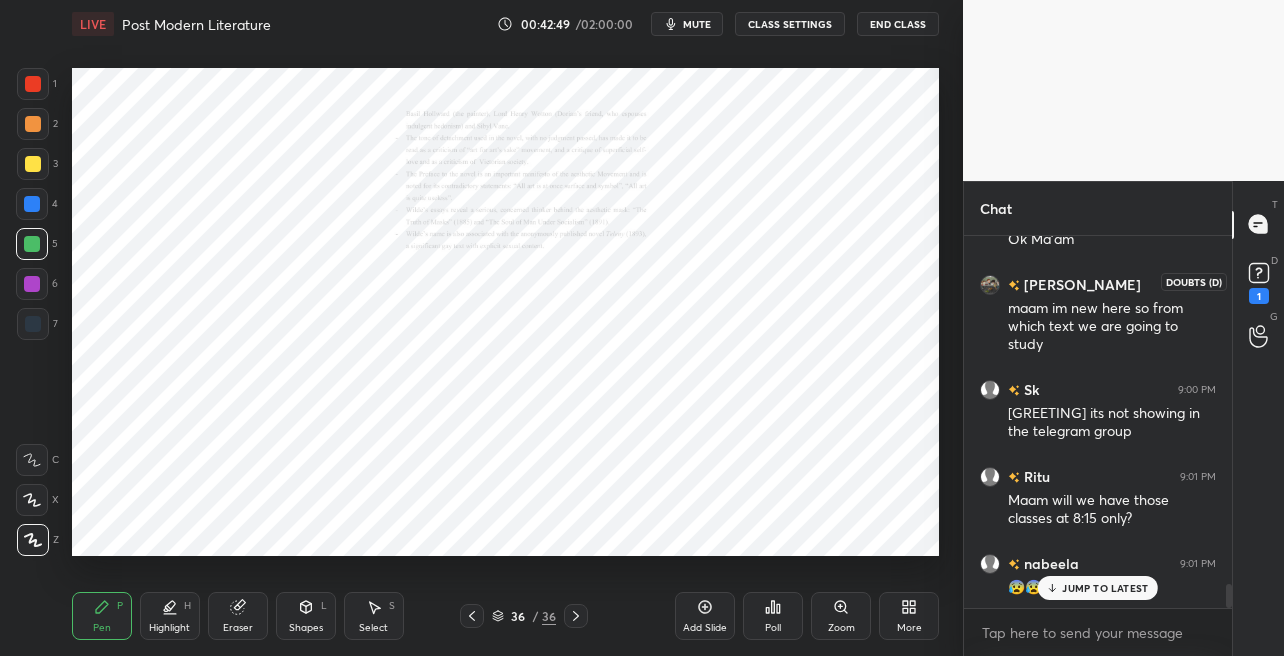 click 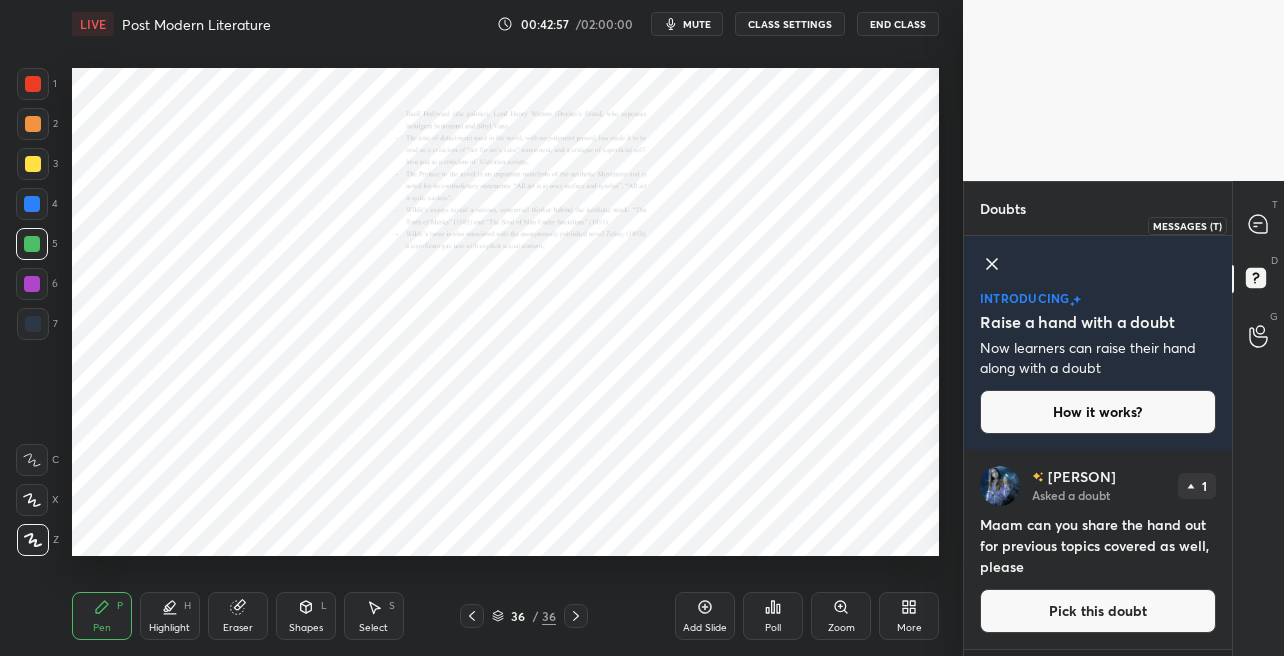 click 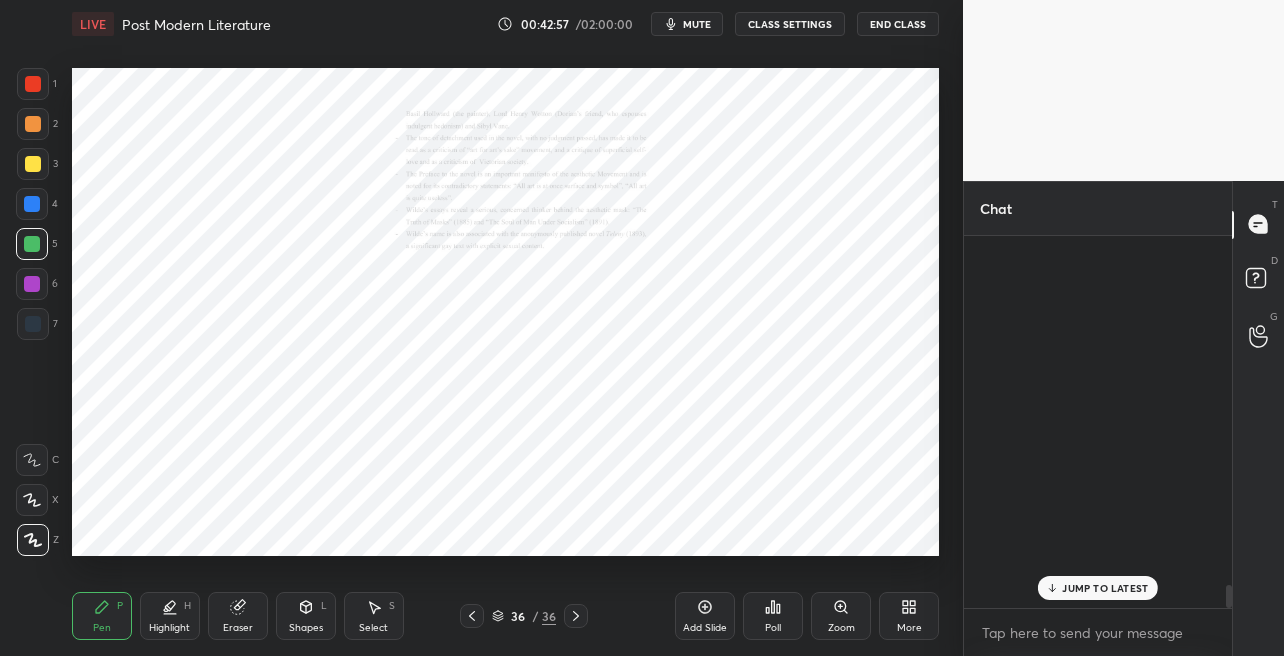 scroll, scrollTop: 5741, scrollLeft: 0, axis: vertical 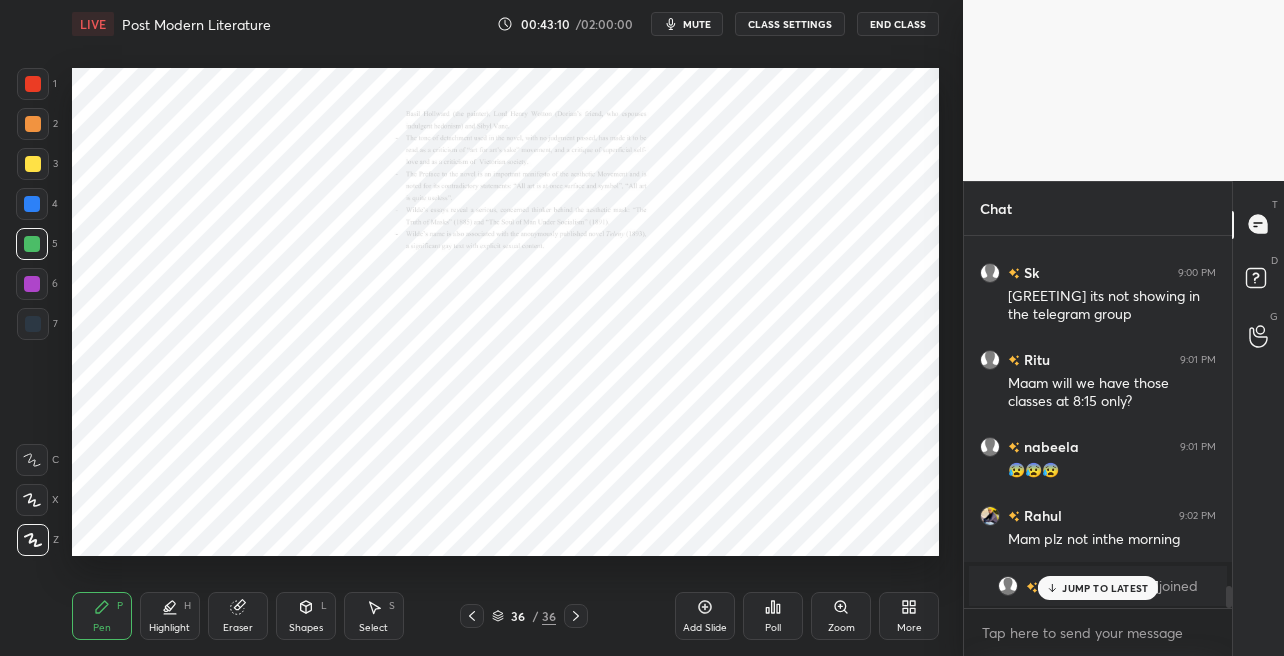click on "JUMP TO LATEST" at bounding box center [1105, 588] 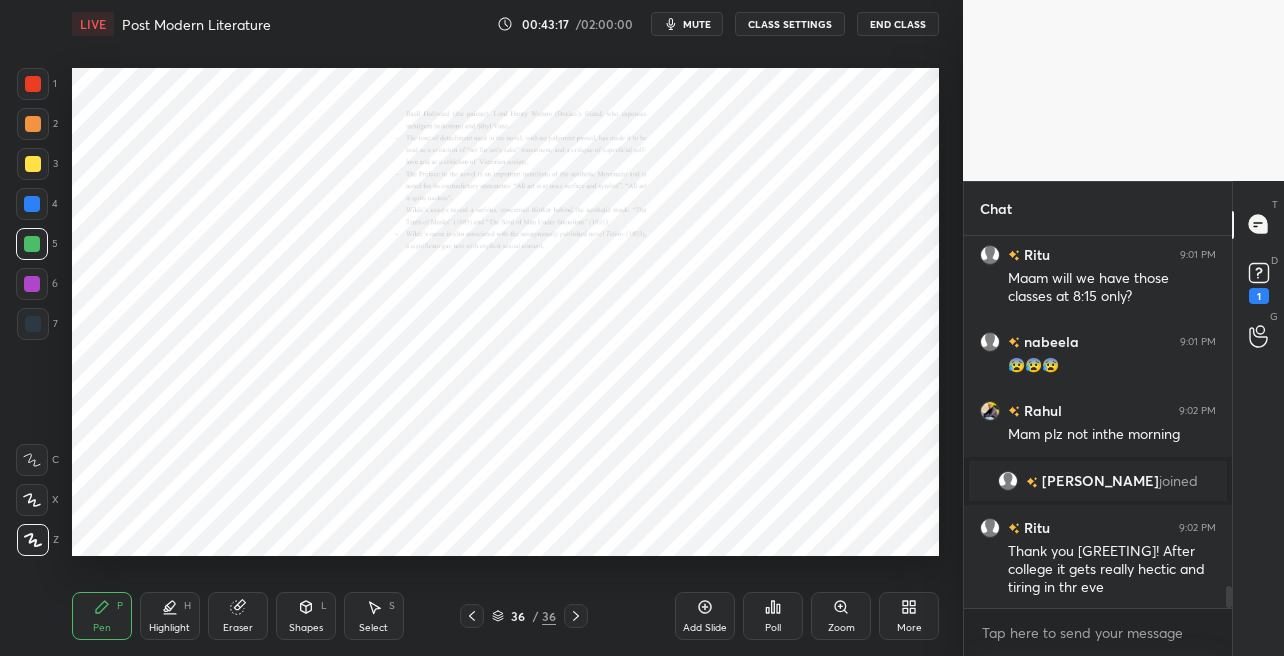 scroll, scrollTop: 6050, scrollLeft: 0, axis: vertical 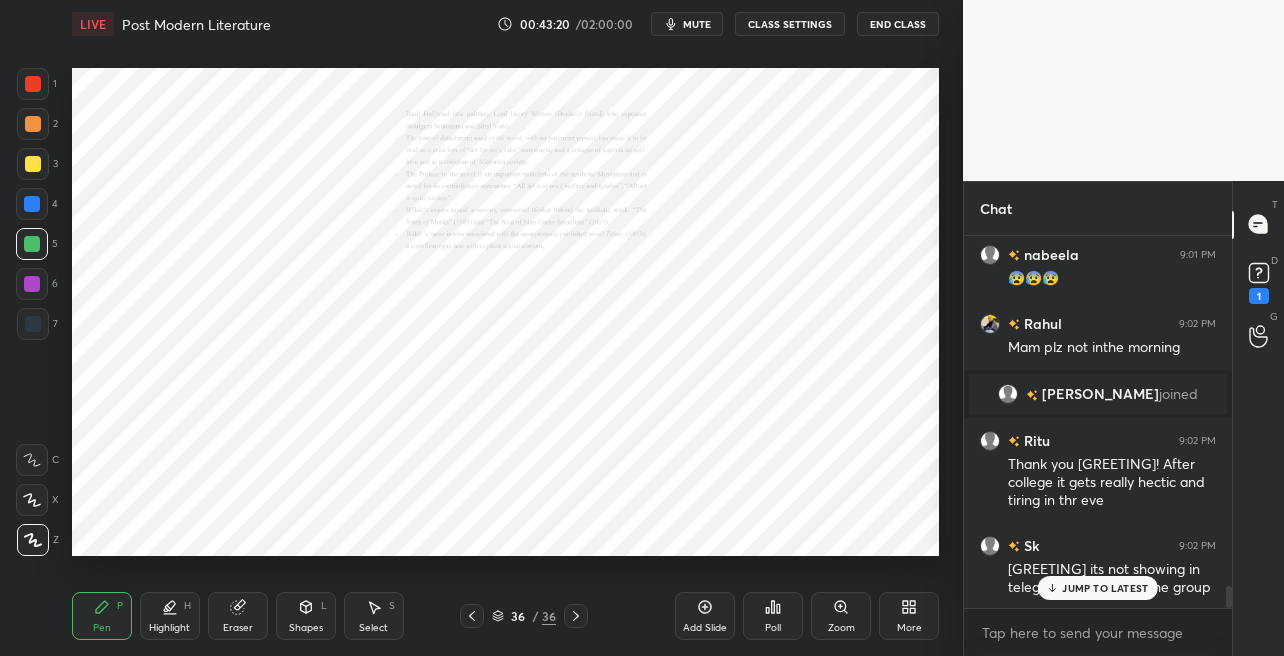 click on "JUMP TO LATEST" at bounding box center (1098, 588) 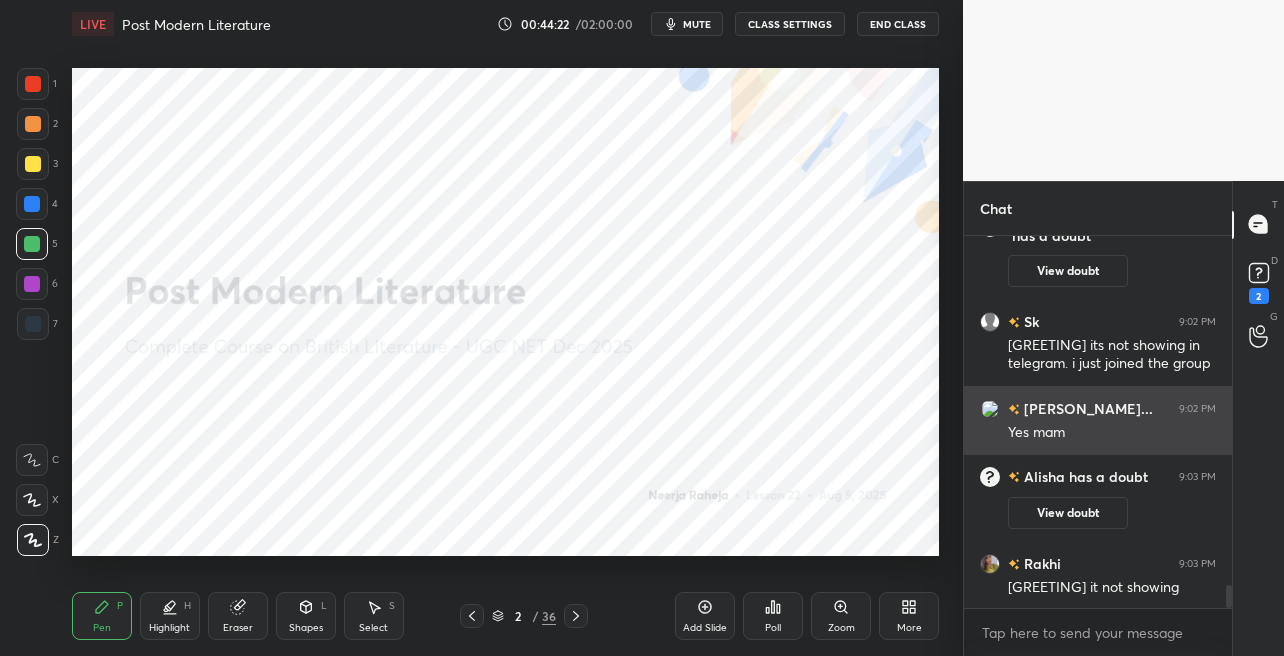 scroll, scrollTop: 5868, scrollLeft: 0, axis: vertical 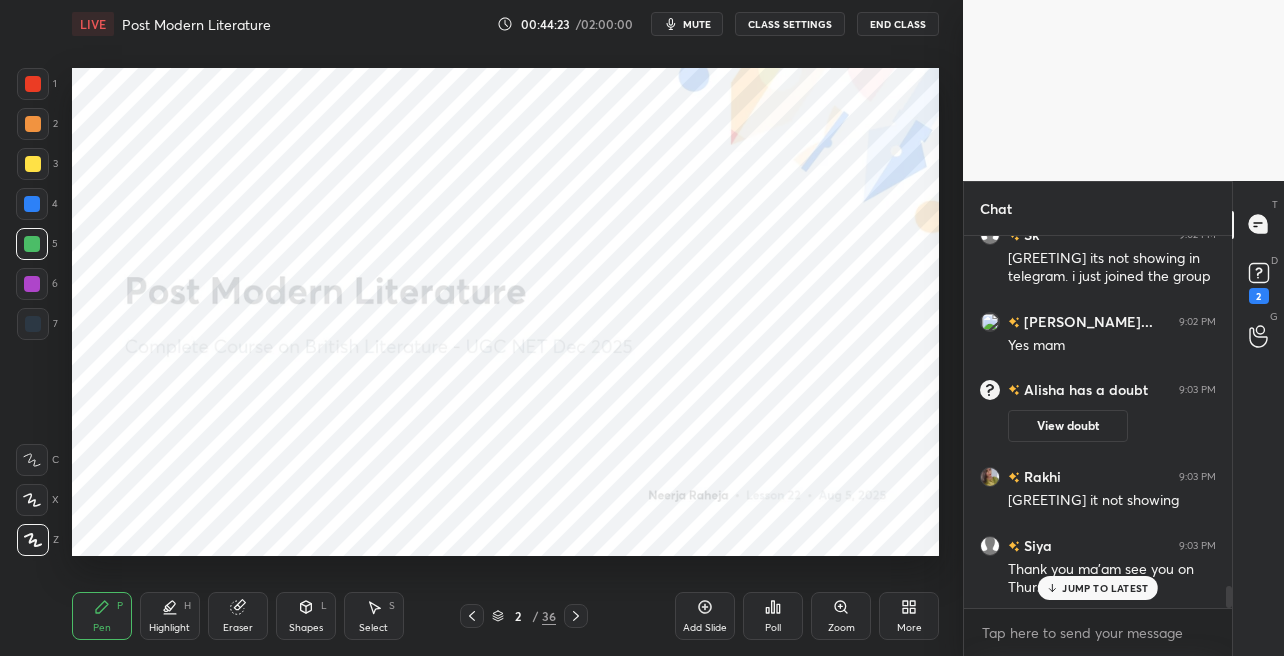 click on "36" at bounding box center [549, 616] 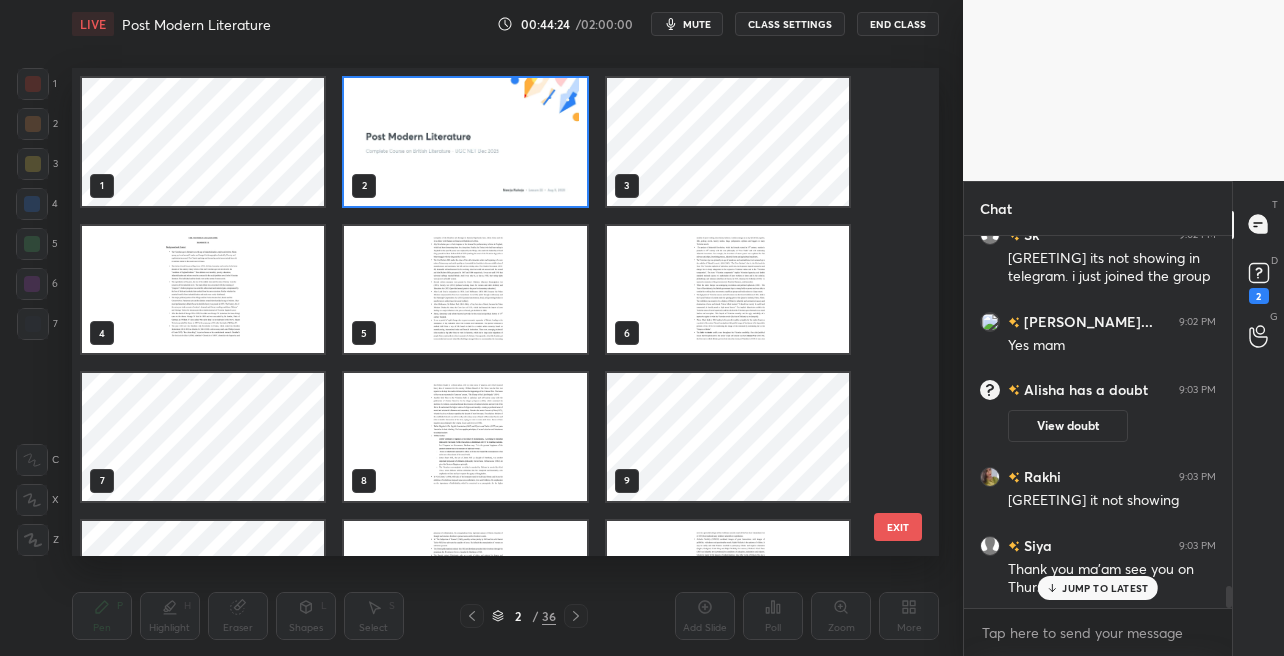 scroll, scrollTop: 7, scrollLeft: 10, axis: both 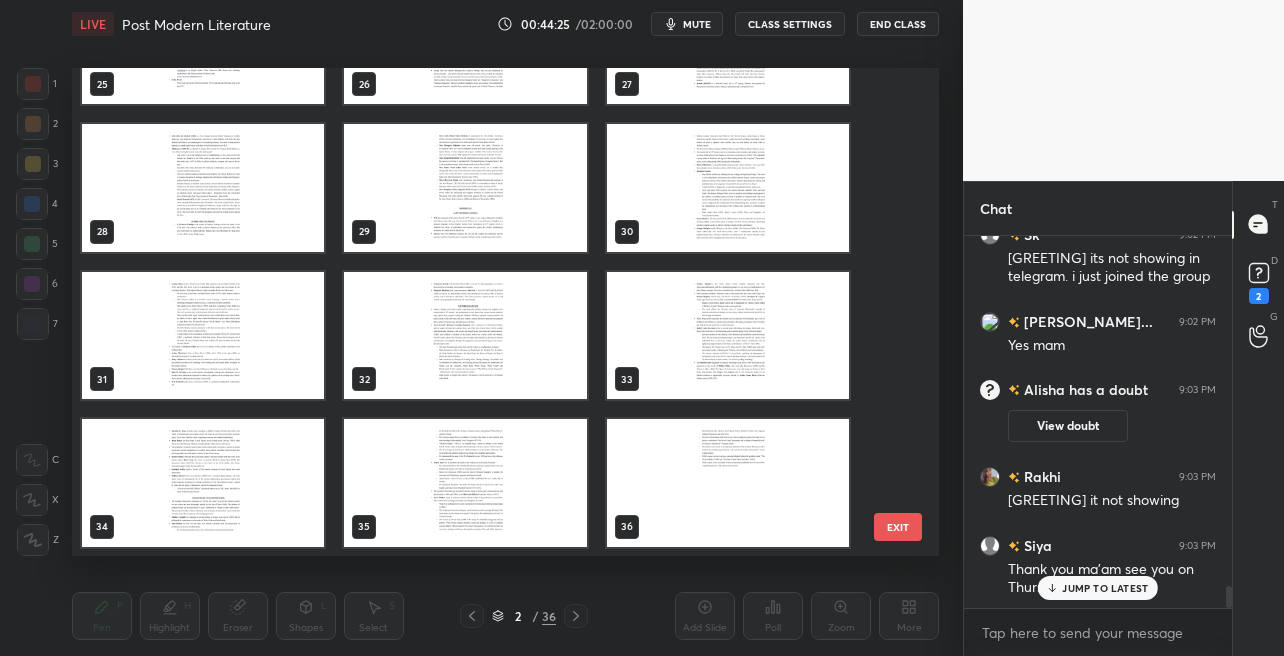 click at bounding box center [727, 483] 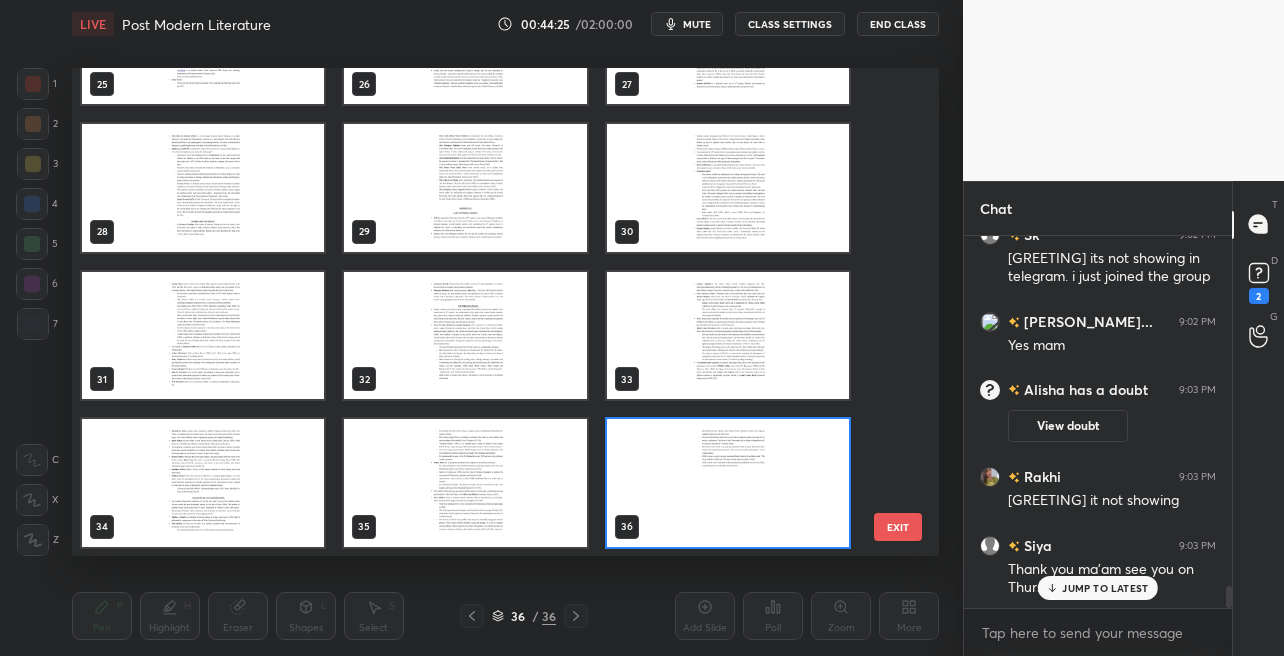click at bounding box center [727, 483] 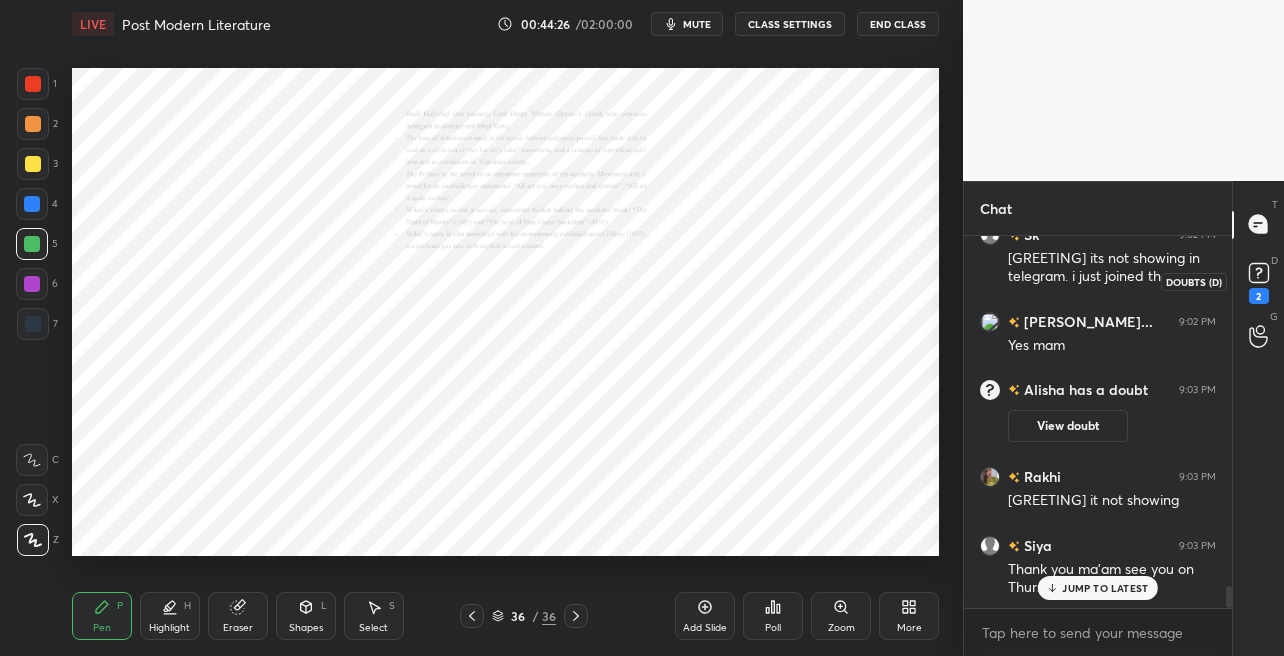 click 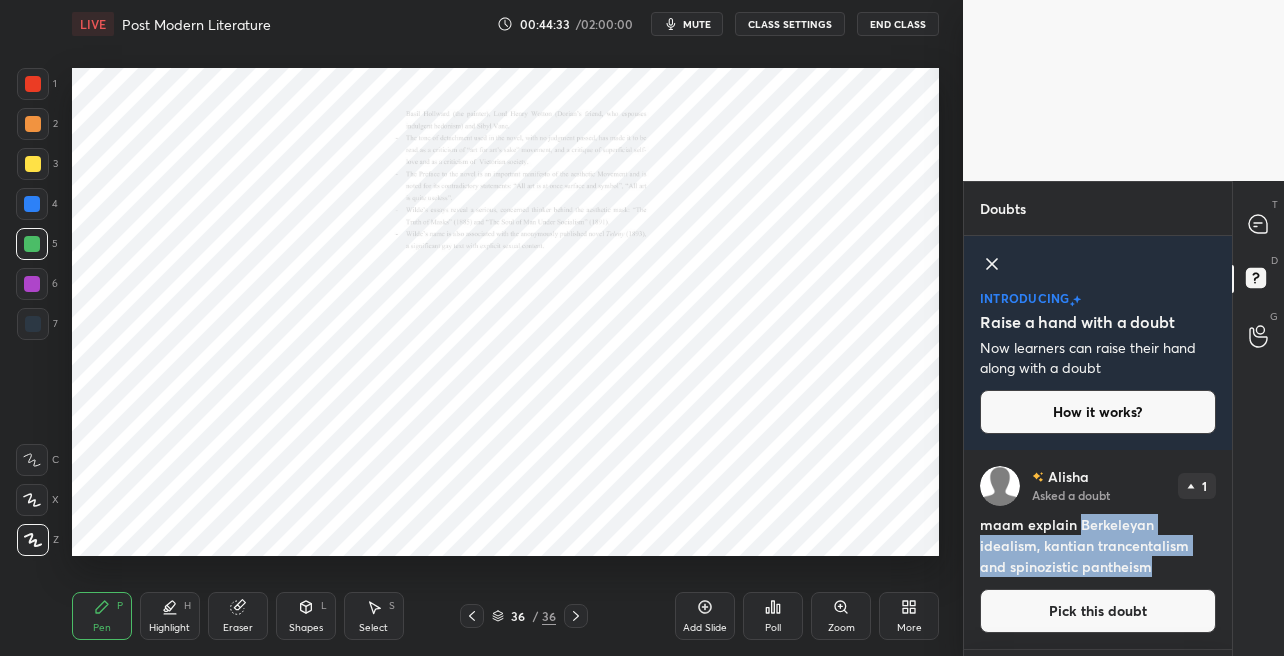 drag, startPoint x: 1076, startPoint y: 526, endPoint x: 1154, endPoint y: 567, distance: 88.11924 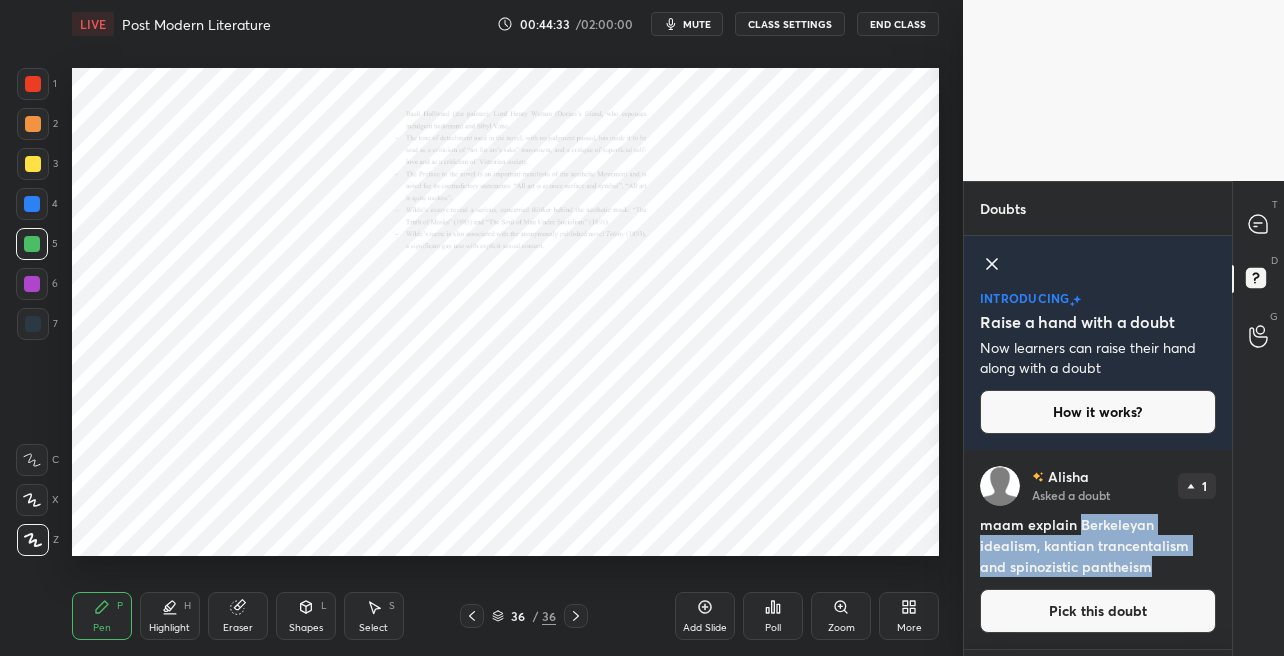 click on "maam explain Berkeleyan idealism, kantian trancentalism and spinozistic pantheism" at bounding box center (1098, 545) 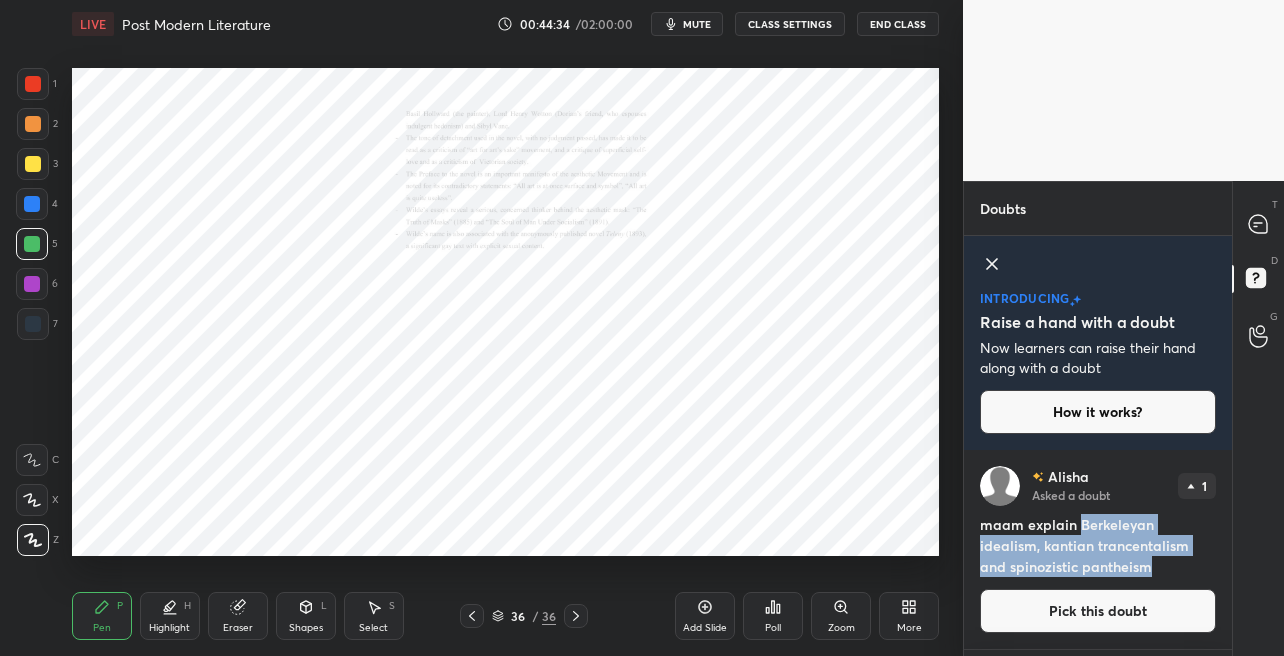 copy on "Berkeleyan idealism, kantian trancentalism and spinozistic pantheism" 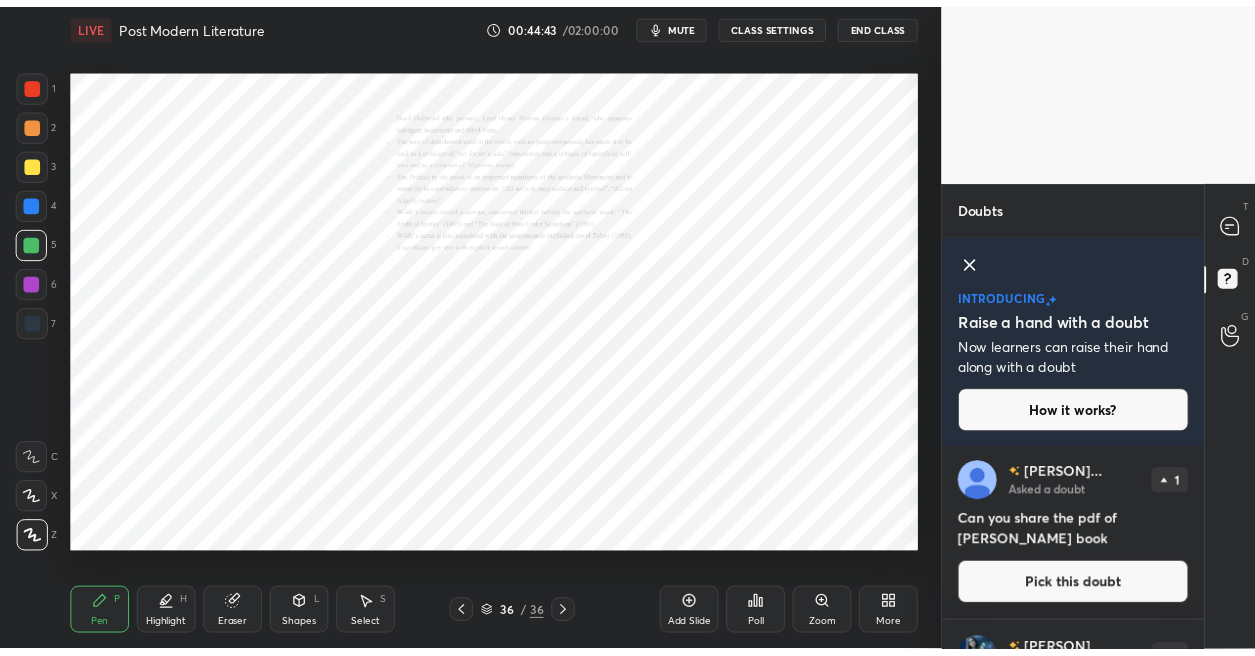 scroll, scrollTop: 198, scrollLeft: 0, axis: vertical 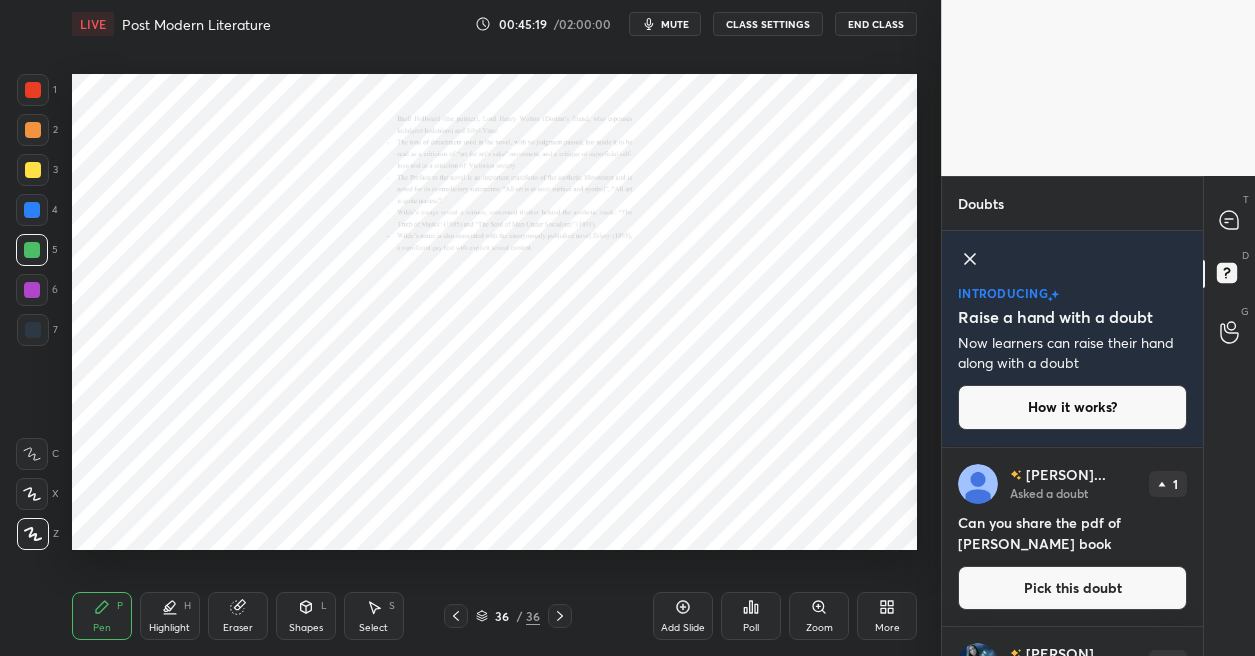 click on "Pick this doubt" at bounding box center (1072, 588) 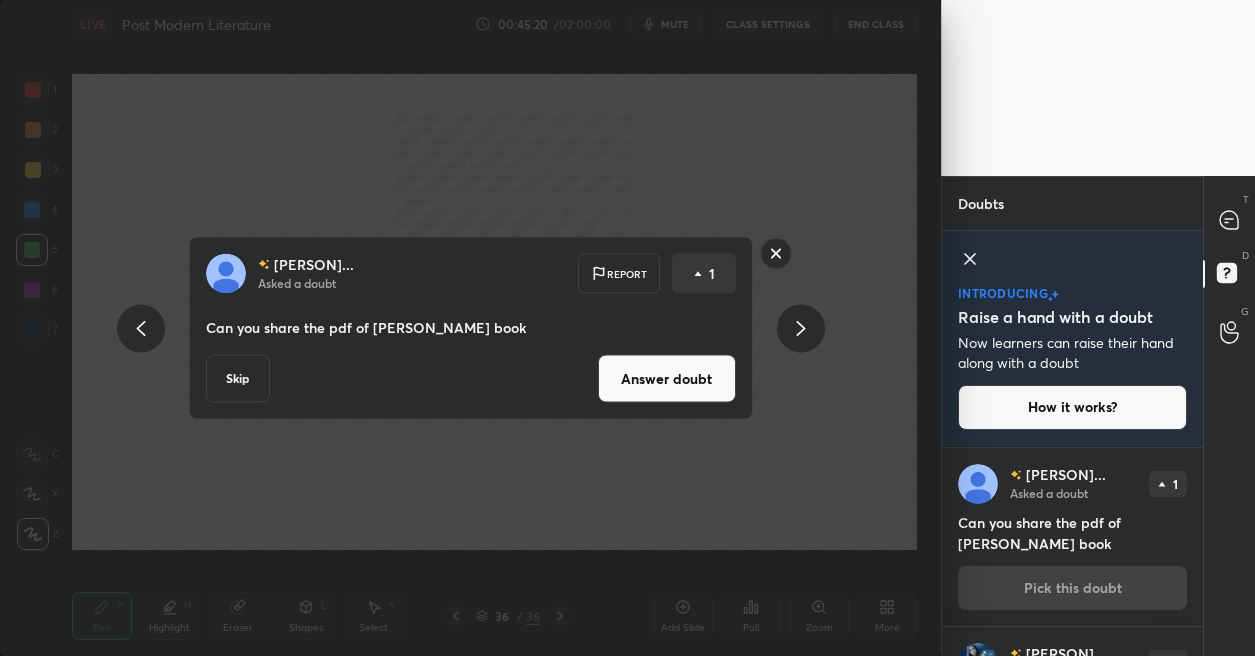click on "Answer doubt" at bounding box center (667, 379) 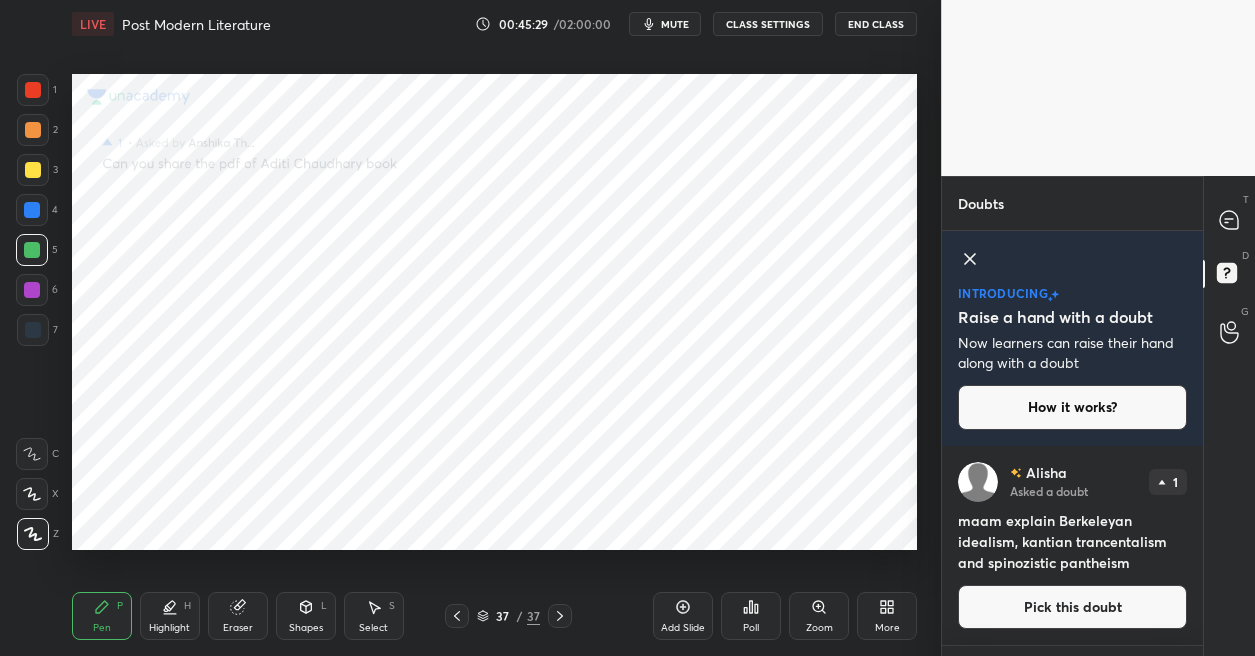 click on "Pick this doubt" at bounding box center [1072, 607] 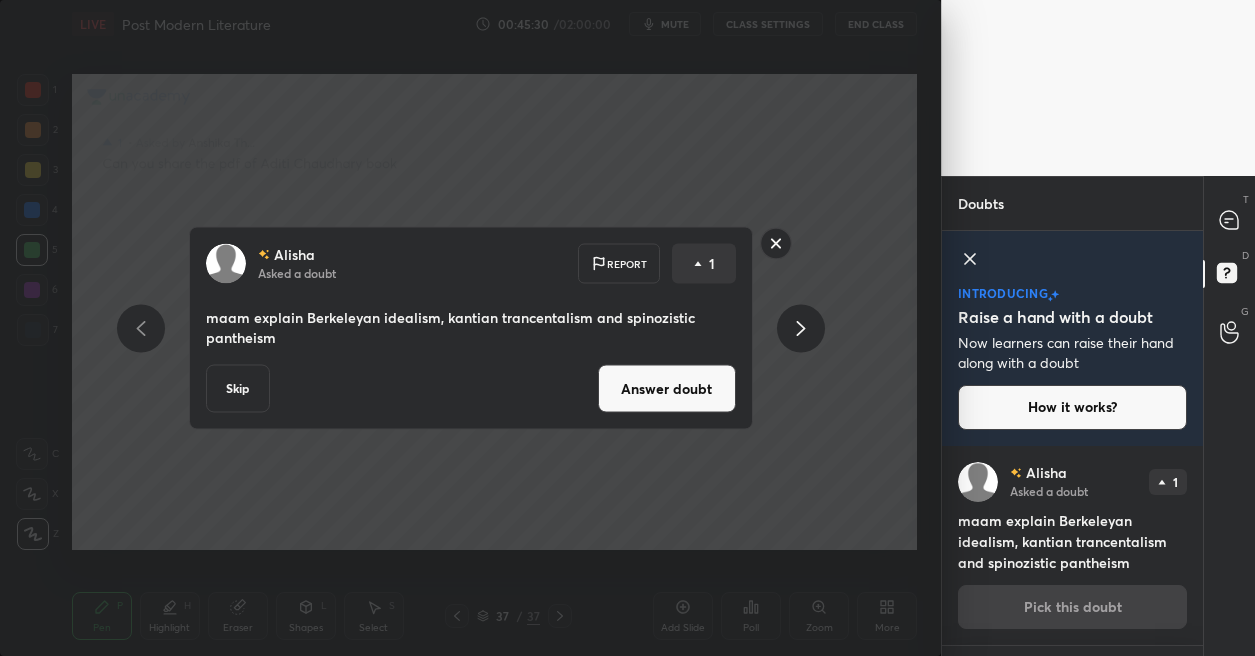 click on "Answer doubt" at bounding box center (667, 389) 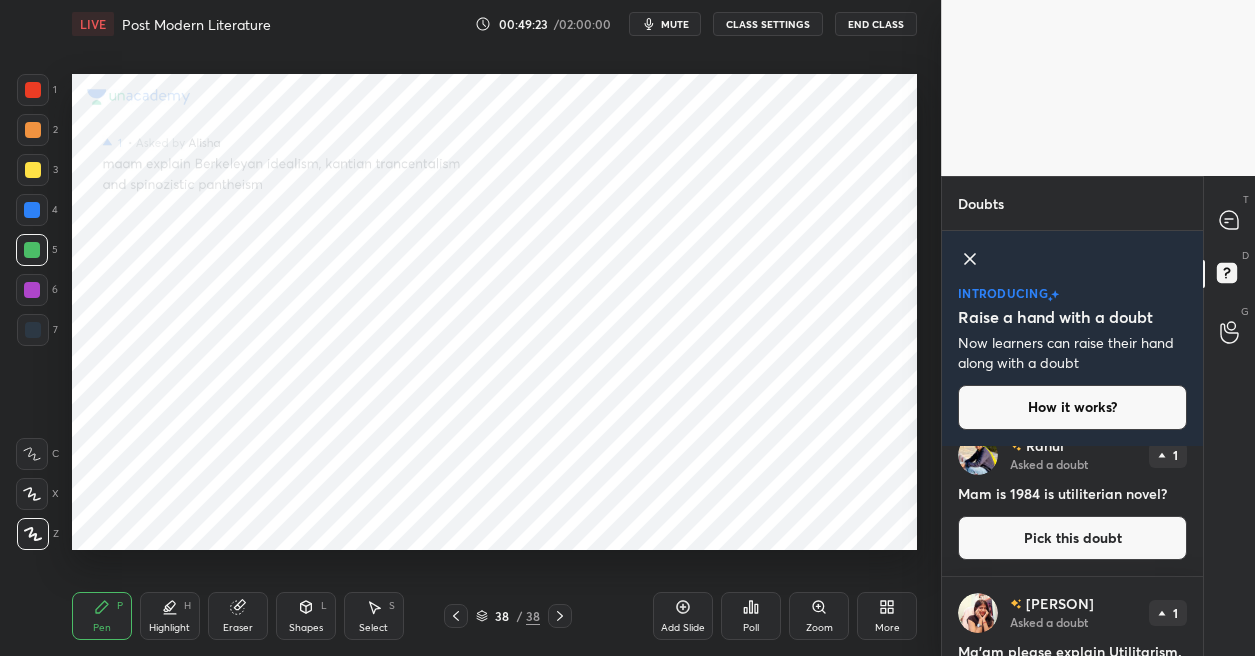 scroll, scrollTop: 29, scrollLeft: 0, axis: vertical 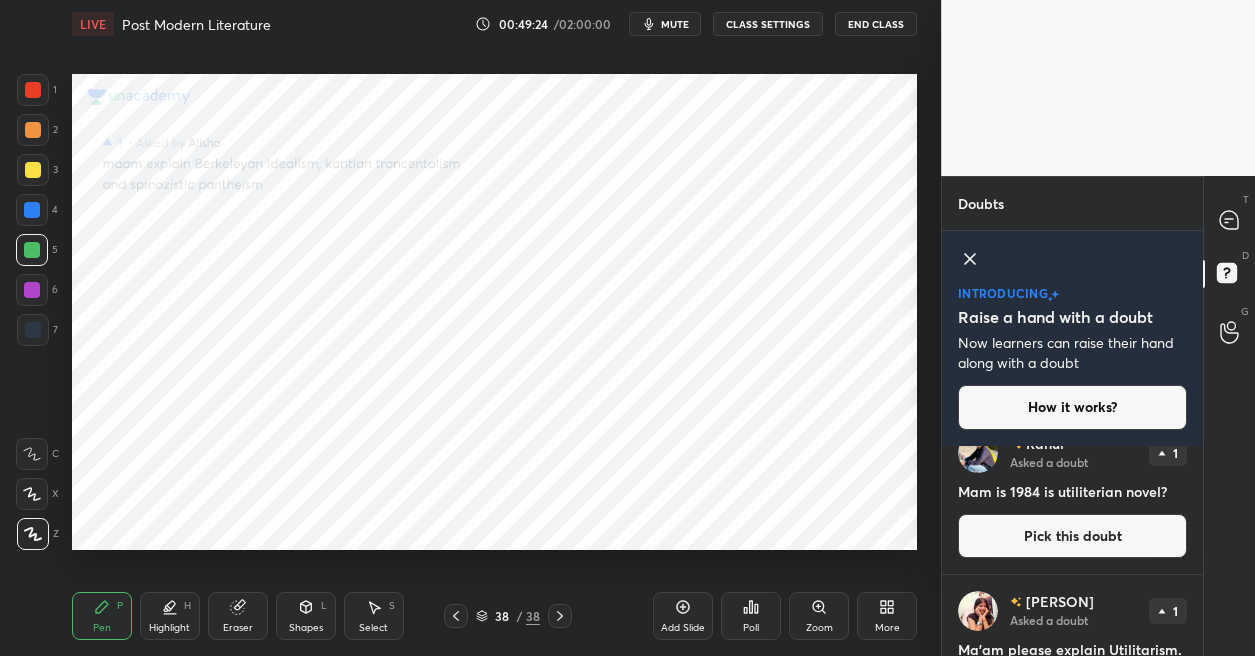 click on "Pick this doubt" at bounding box center [1072, 536] 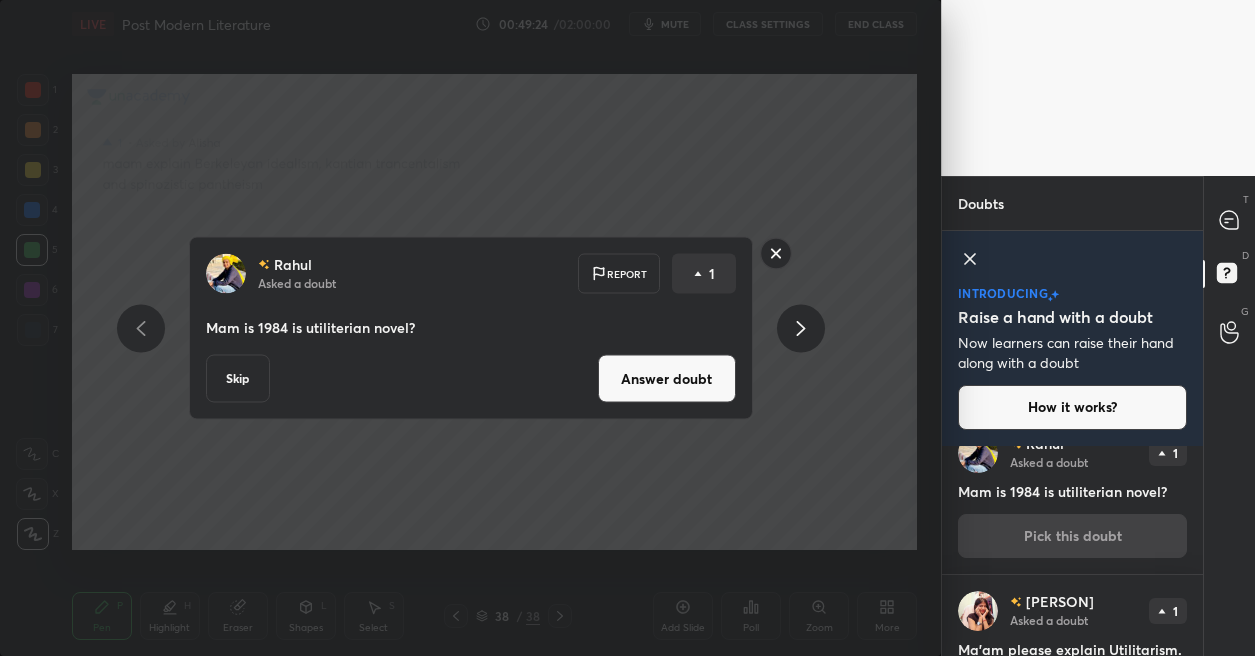 scroll, scrollTop: 0, scrollLeft: 0, axis: both 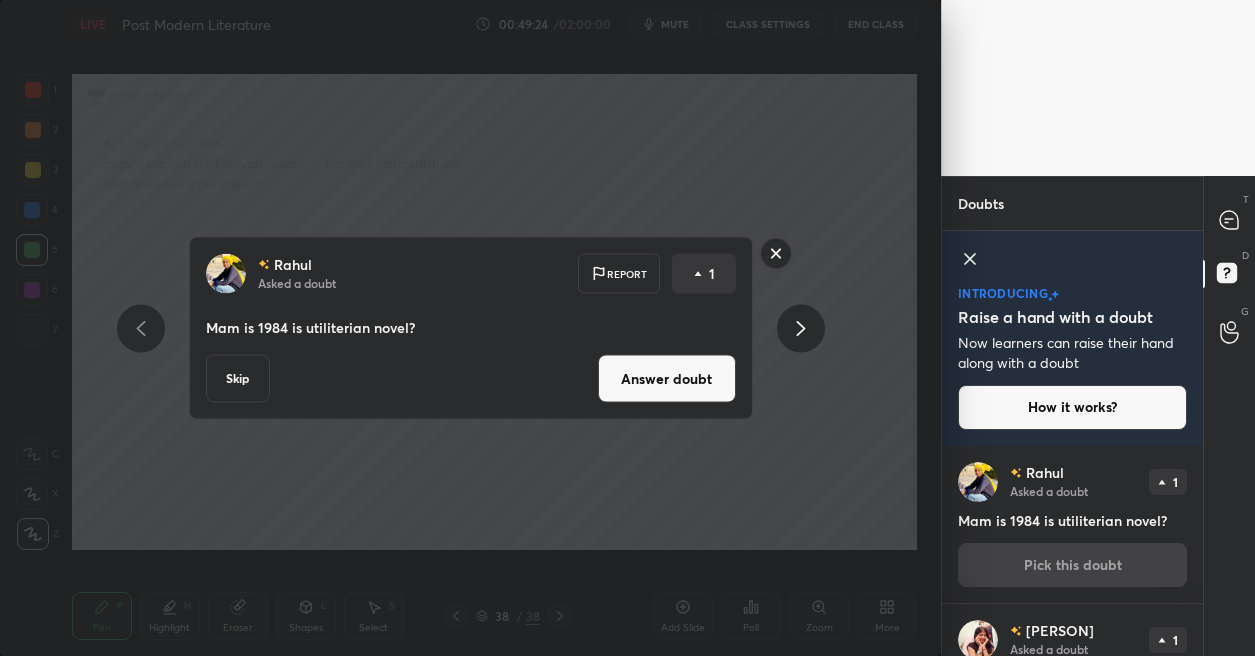 click on "Skip Answer doubt" at bounding box center [471, 379] 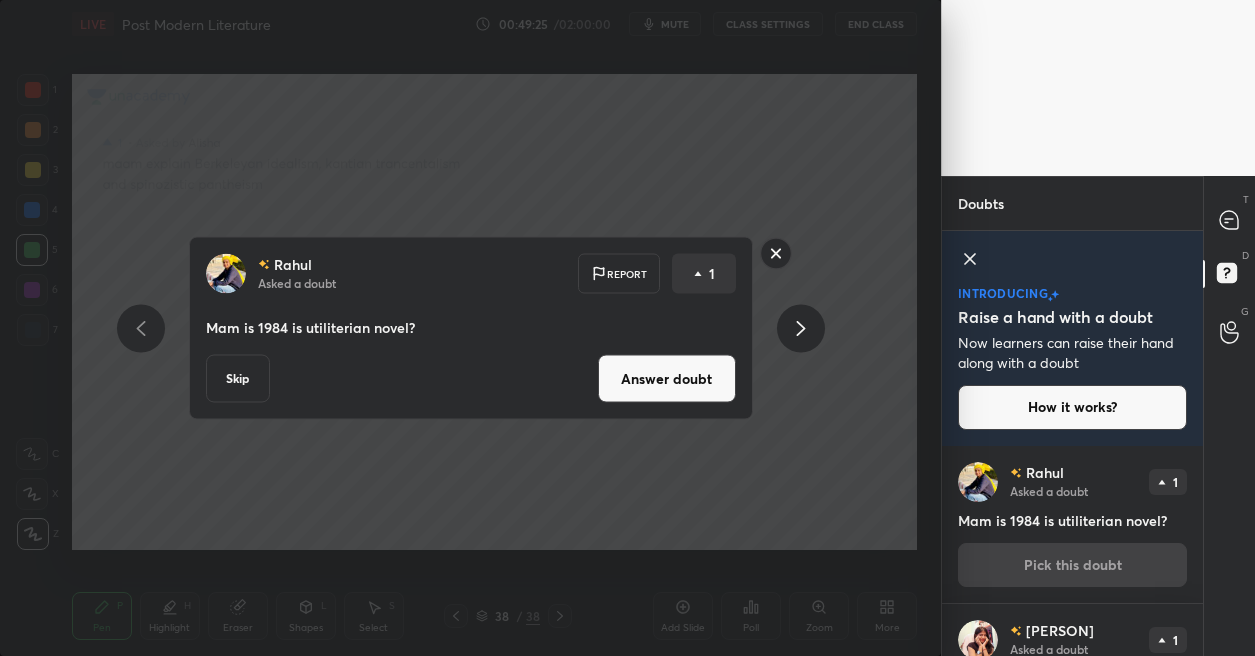 click on "Answer doubt" at bounding box center (667, 379) 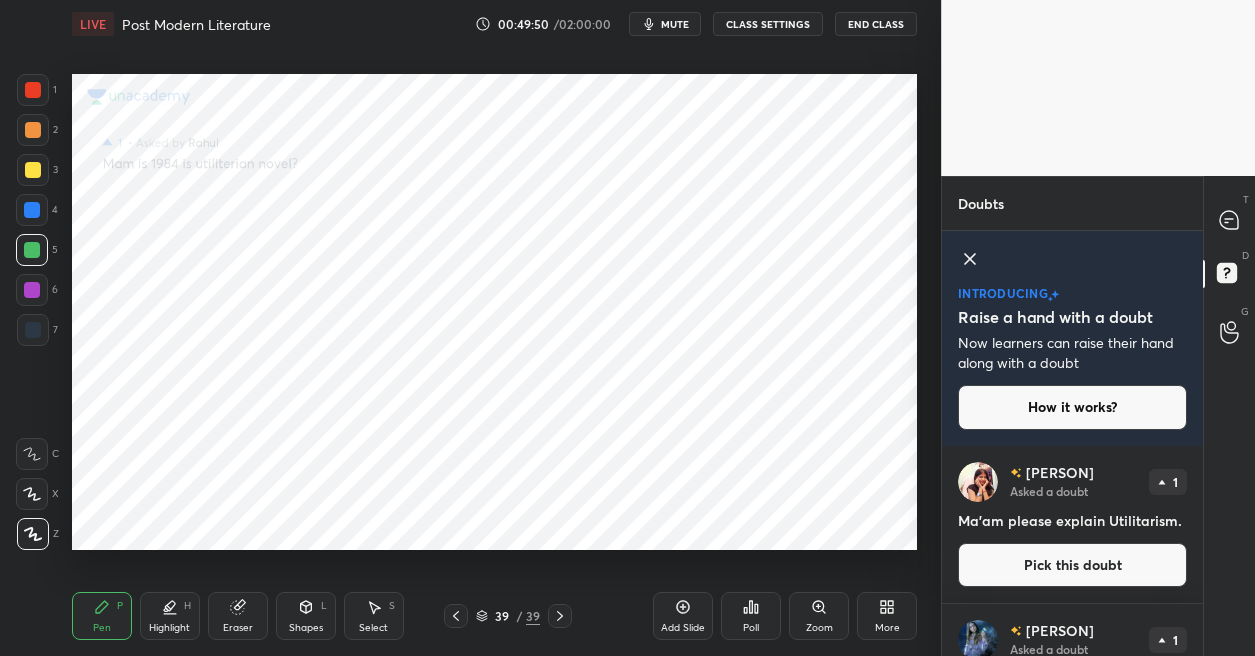 click on "Pick this doubt" at bounding box center (1072, 565) 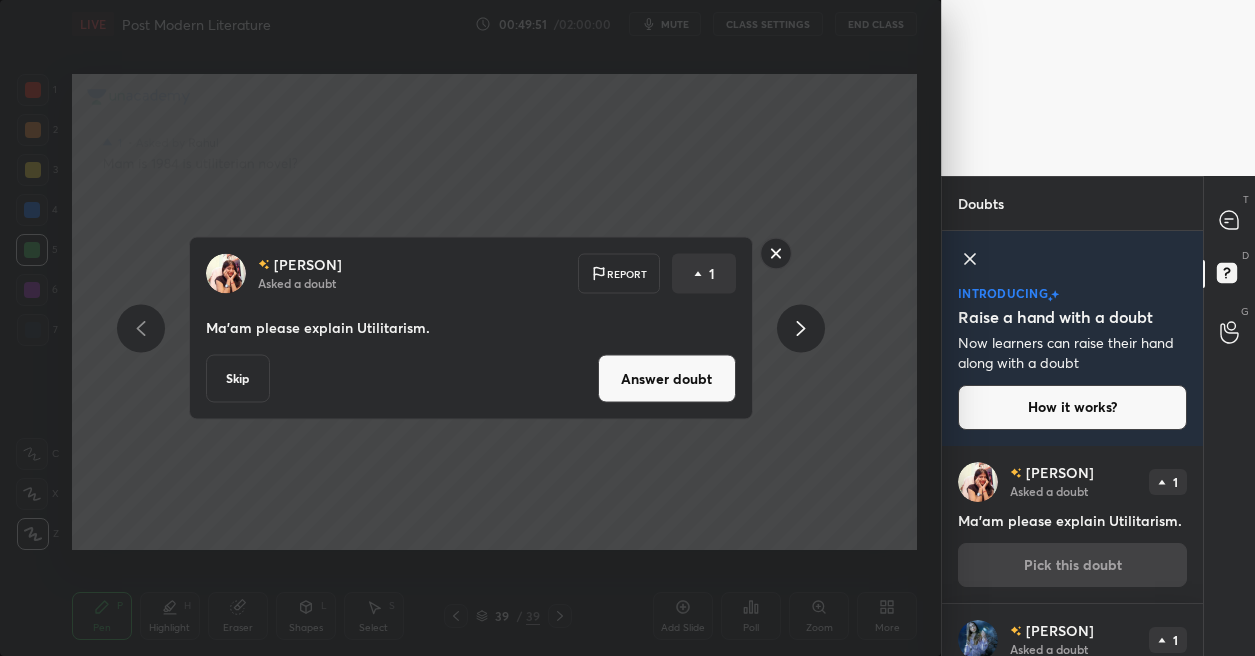 click on "Answer doubt" at bounding box center [667, 379] 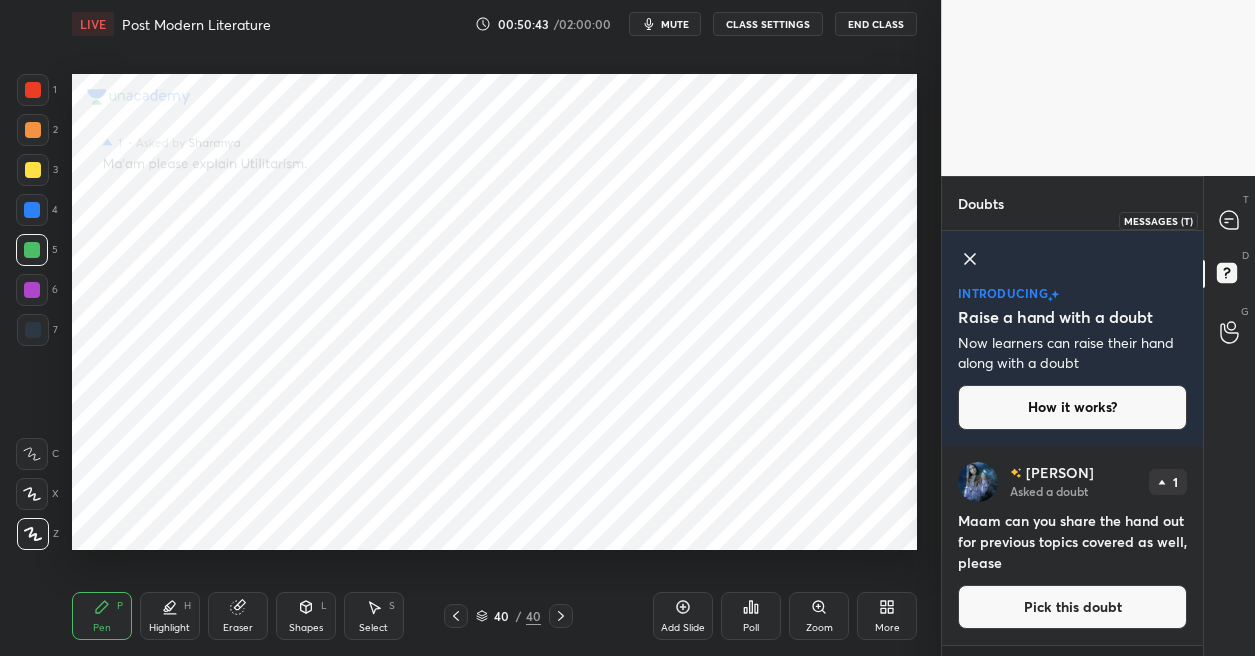 click 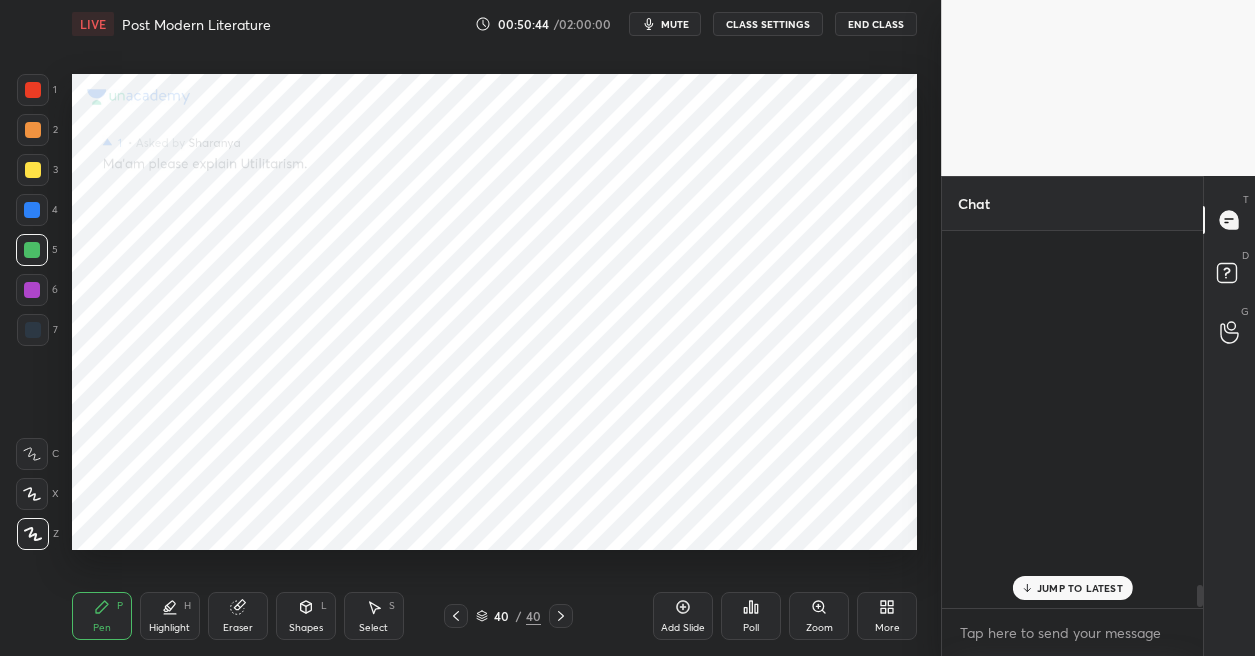 scroll, scrollTop: 6020, scrollLeft: 0, axis: vertical 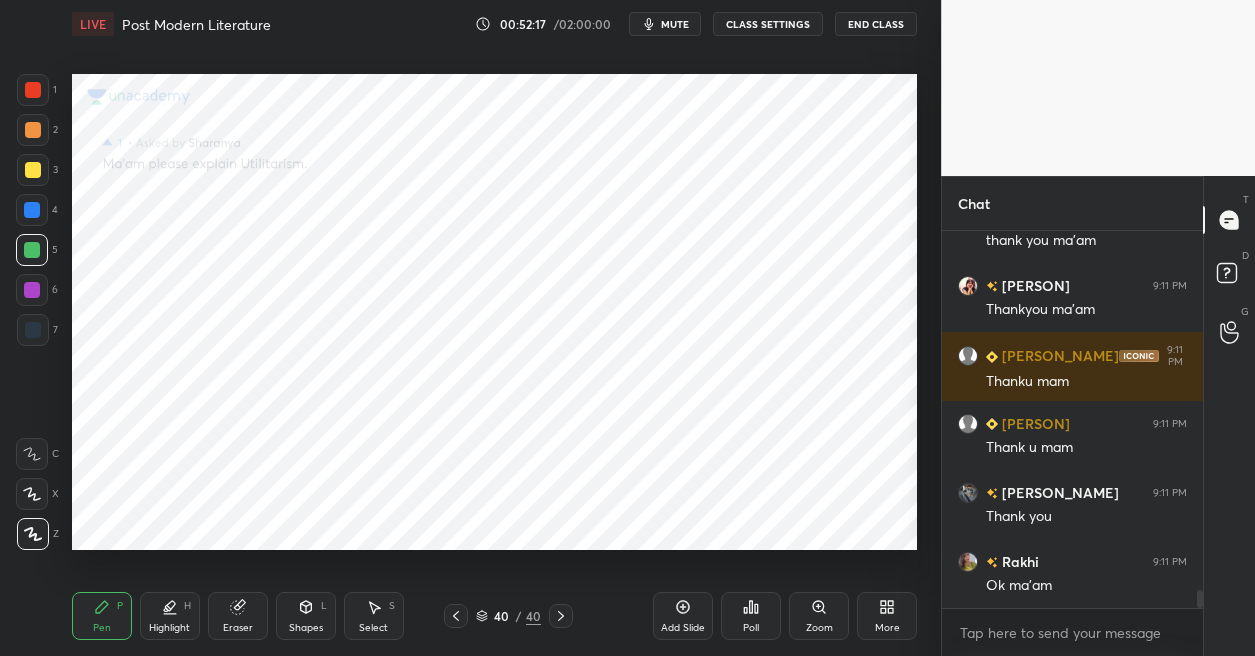 click on "End Class" at bounding box center [876, 24] 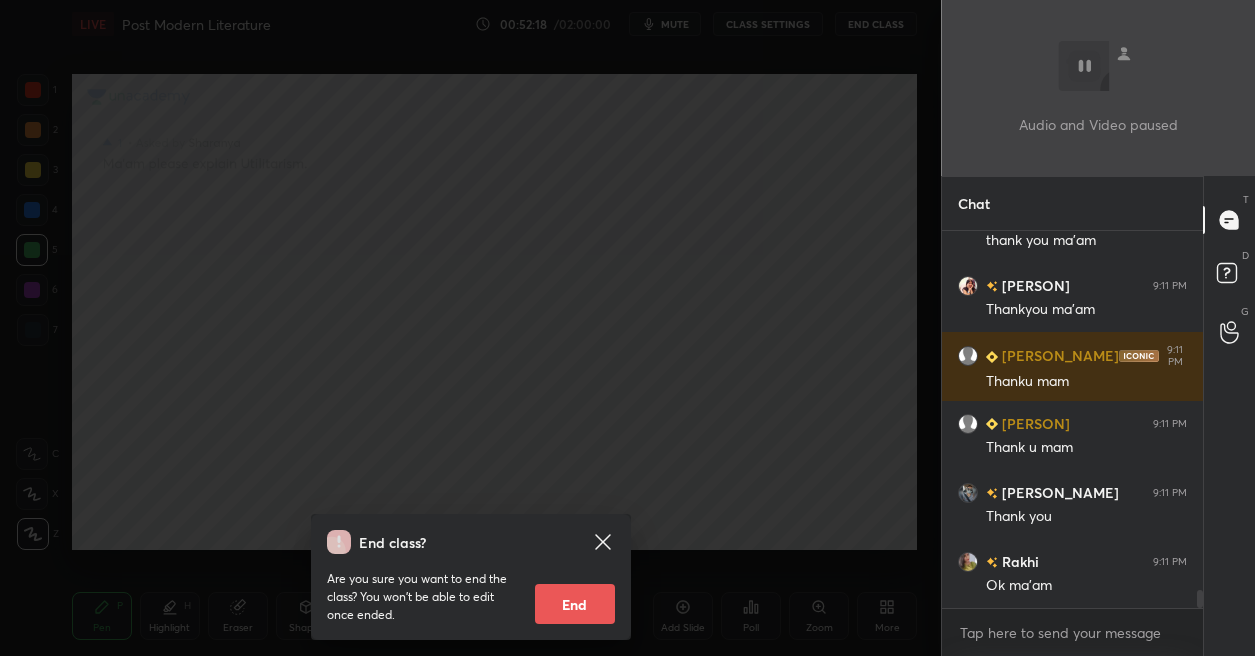click on "End" at bounding box center (575, 604) 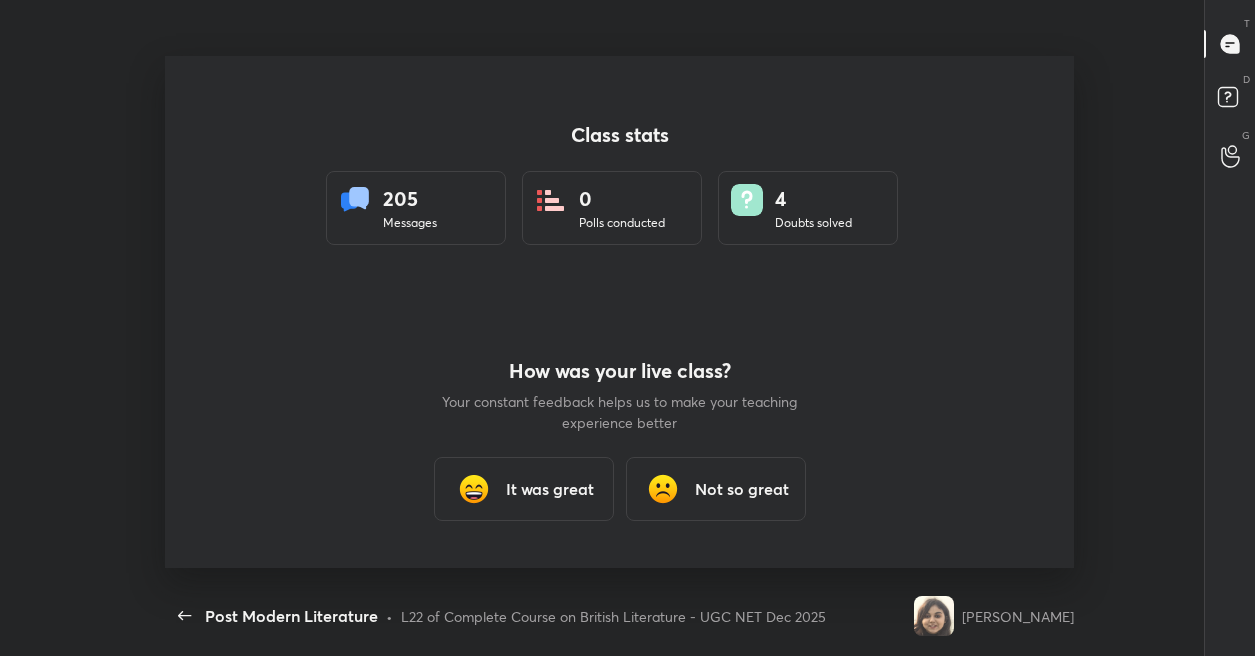 scroll, scrollTop: 99471, scrollLeft: 99073, axis: both 